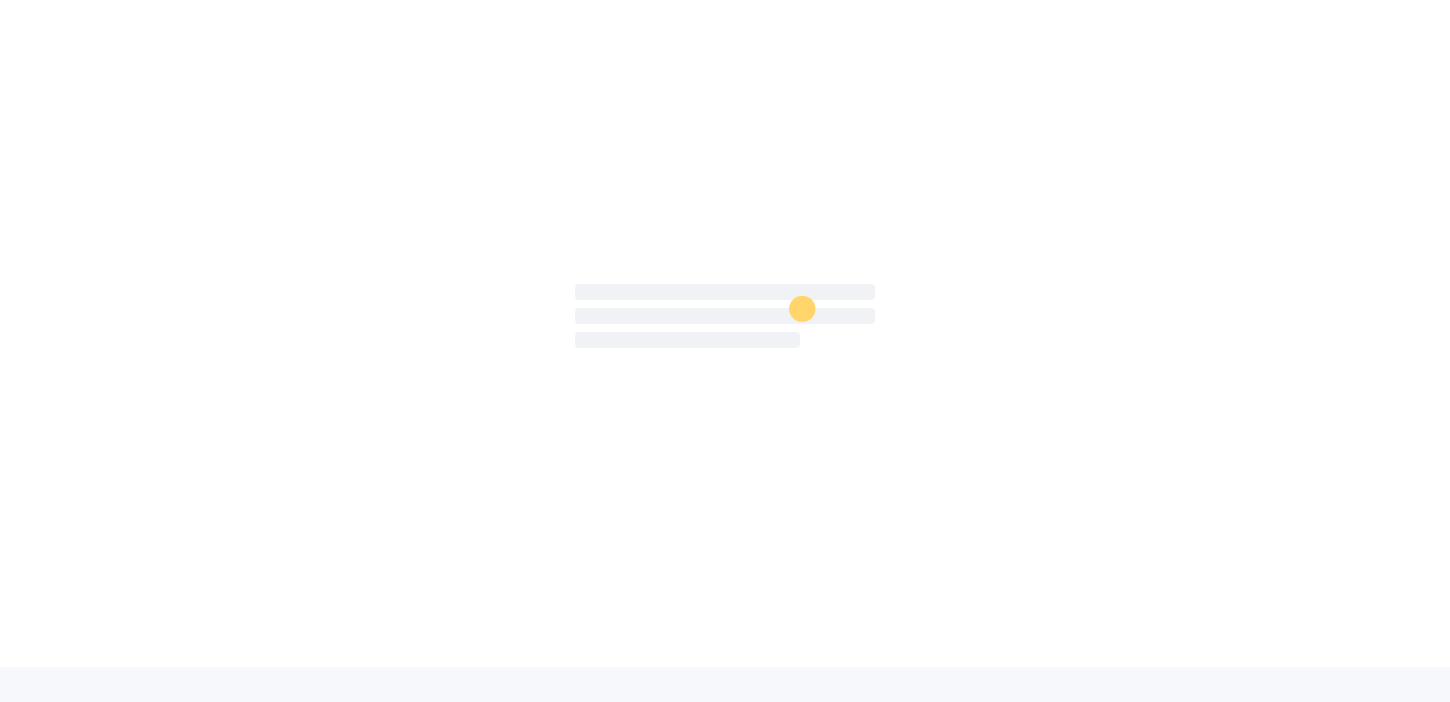 scroll, scrollTop: 0, scrollLeft: 0, axis: both 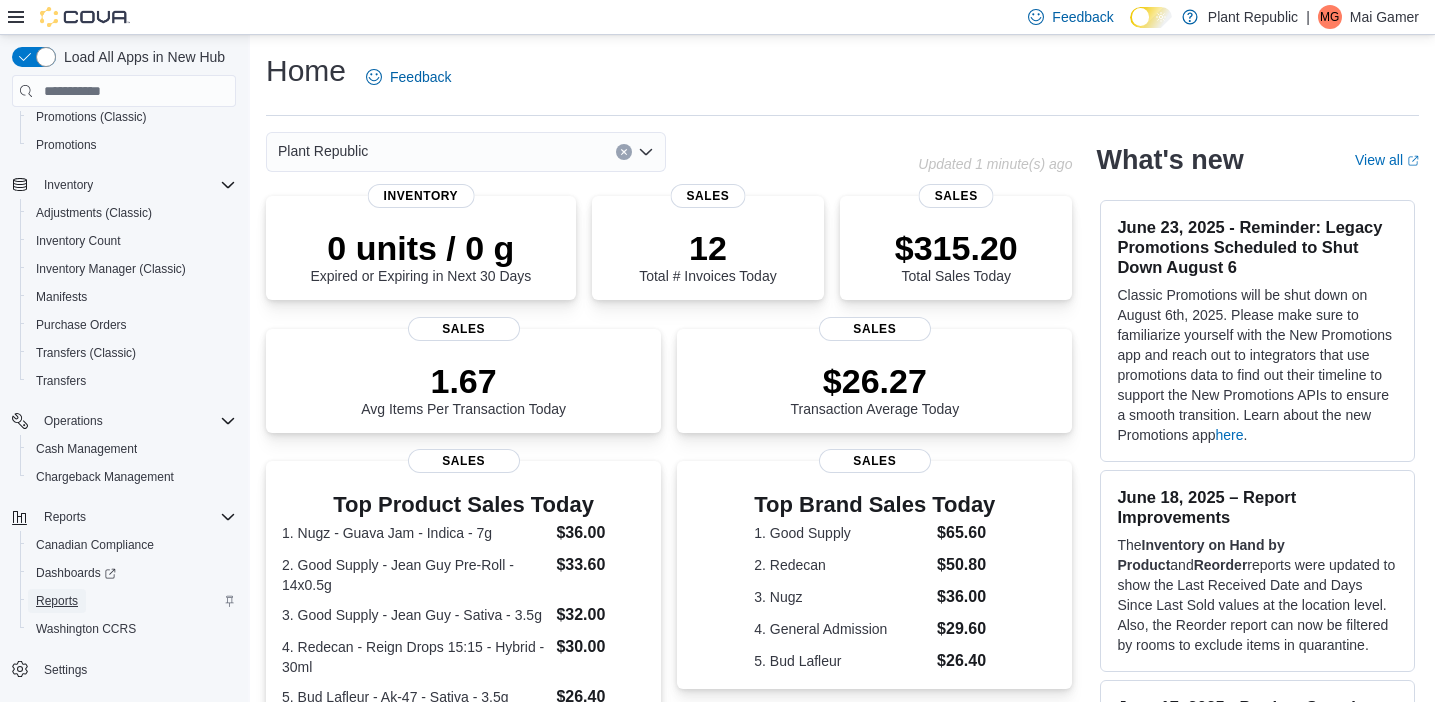 click on "Reports" at bounding box center [57, 601] 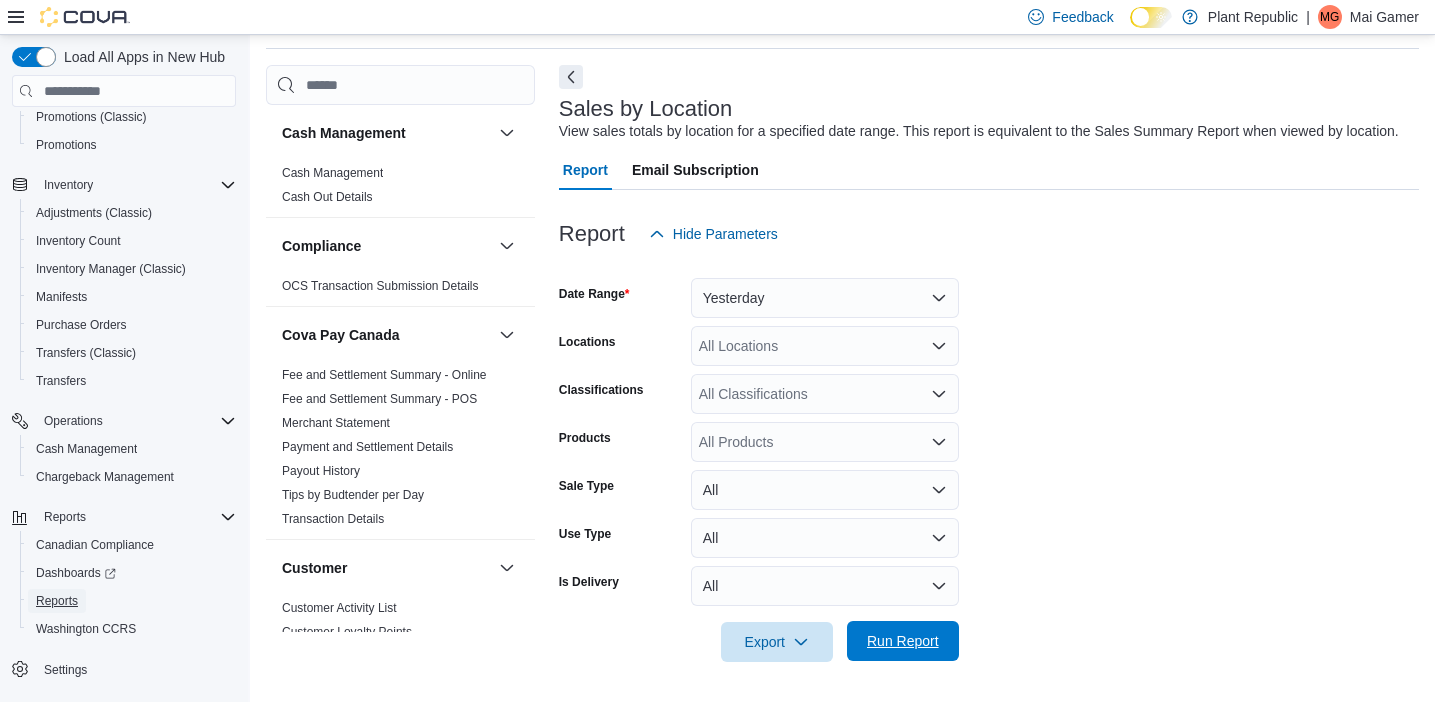 scroll, scrollTop: 88, scrollLeft: 0, axis: vertical 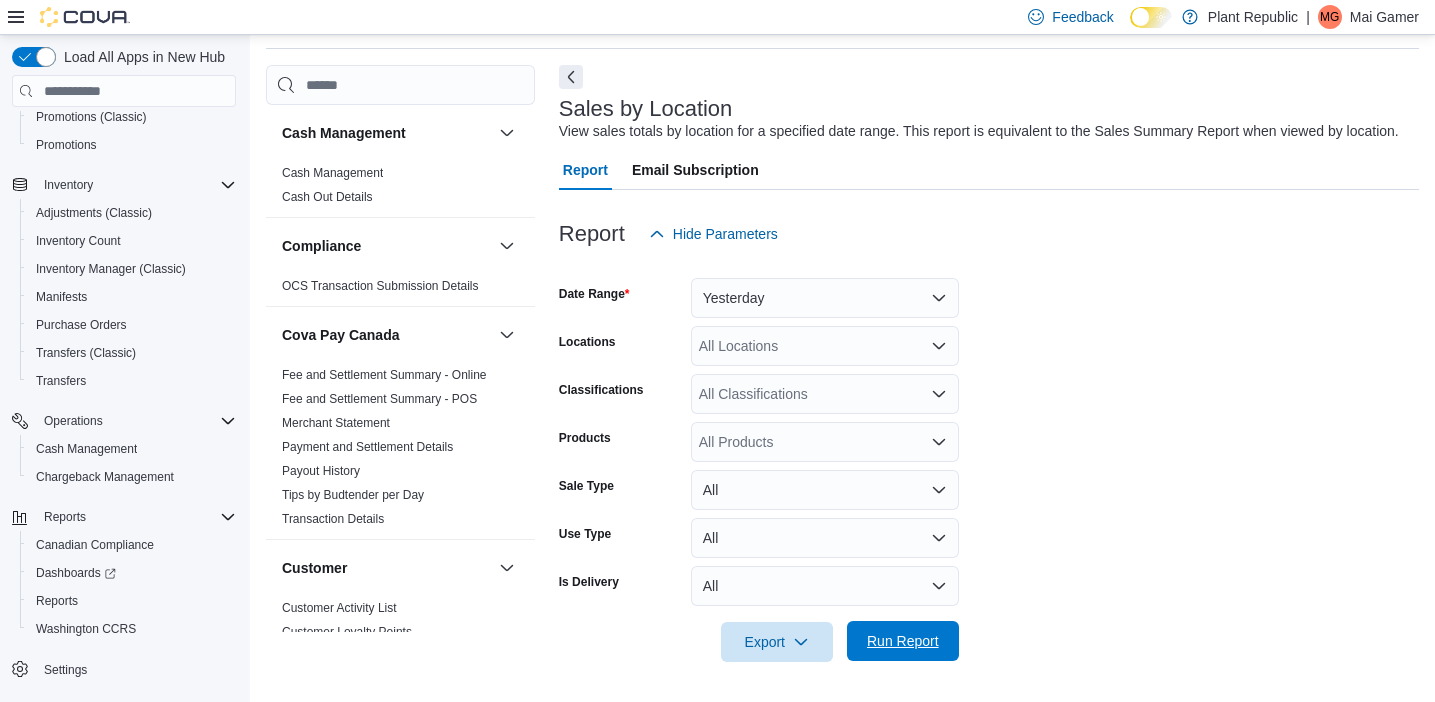 click on "Run Report" at bounding box center (903, 641) 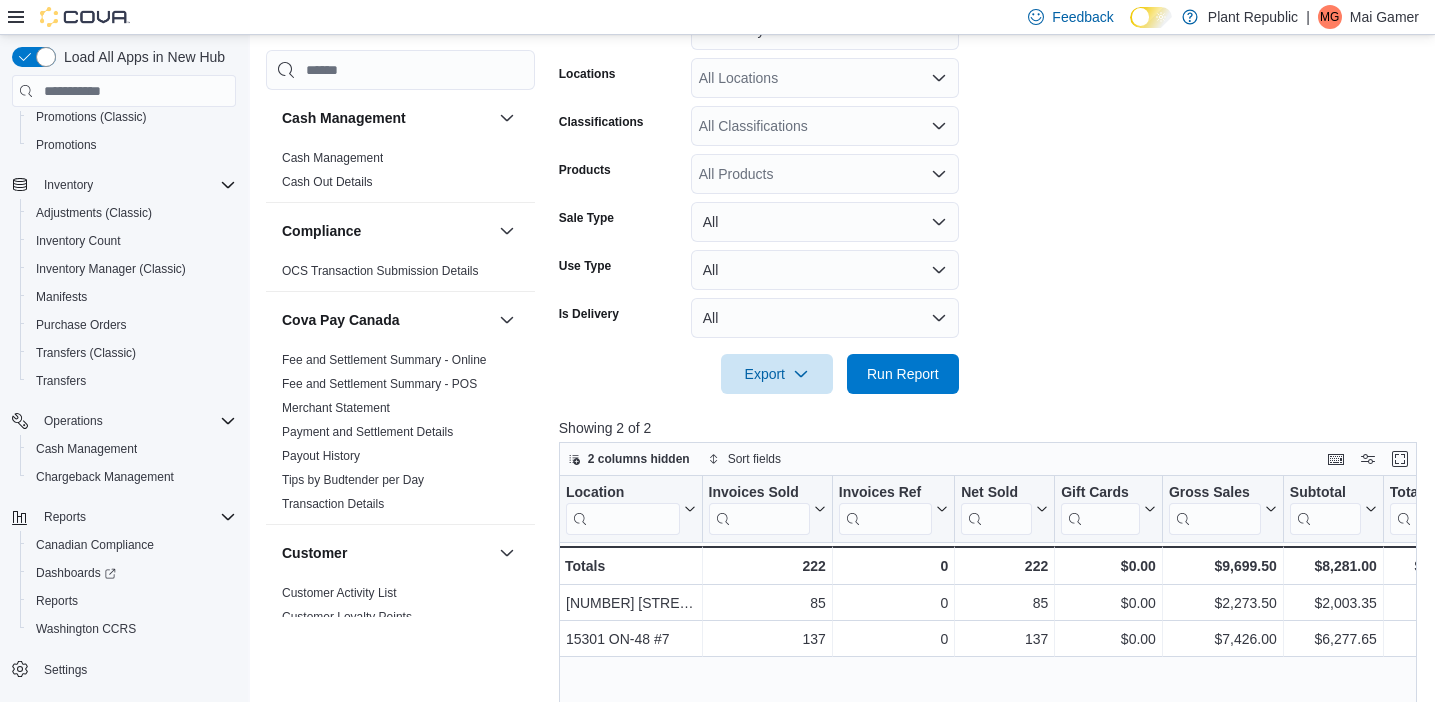 scroll, scrollTop: 328, scrollLeft: 0, axis: vertical 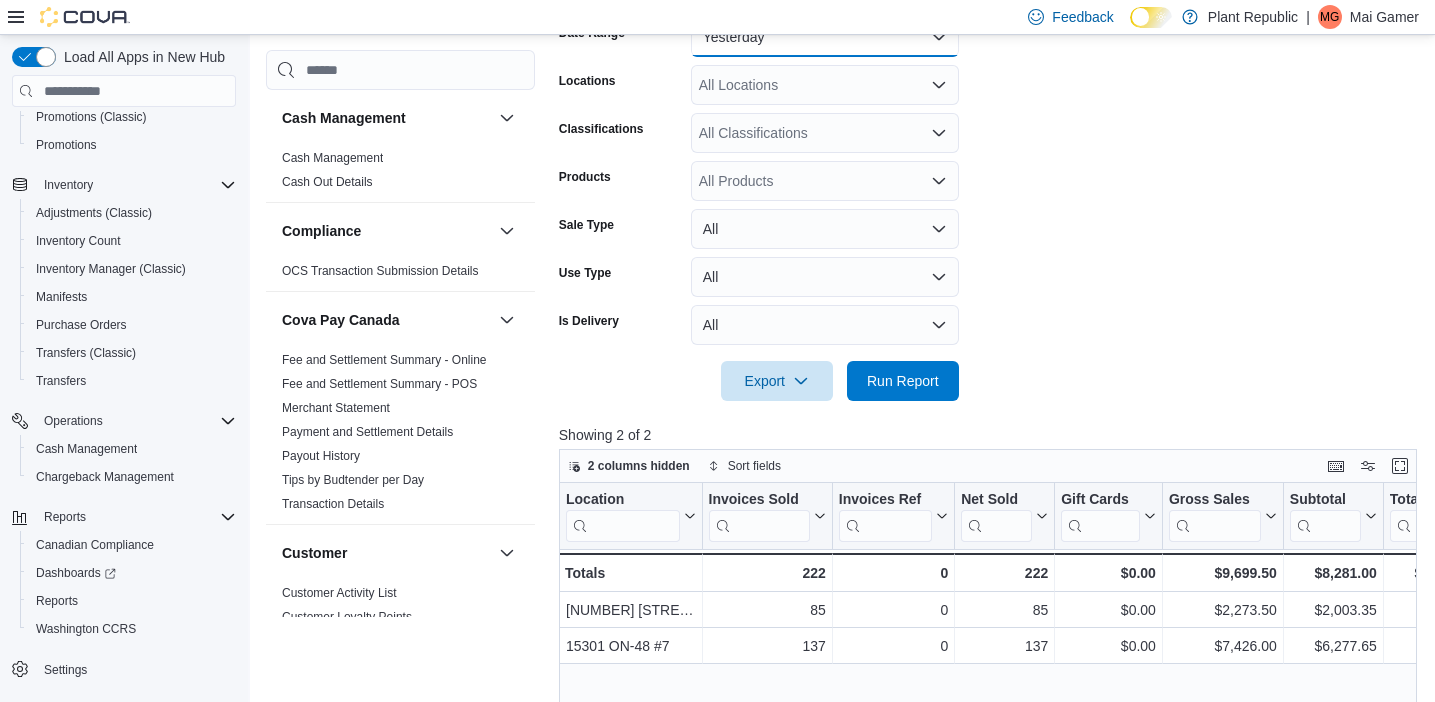 click on "Yesterday" at bounding box center [825, 37] 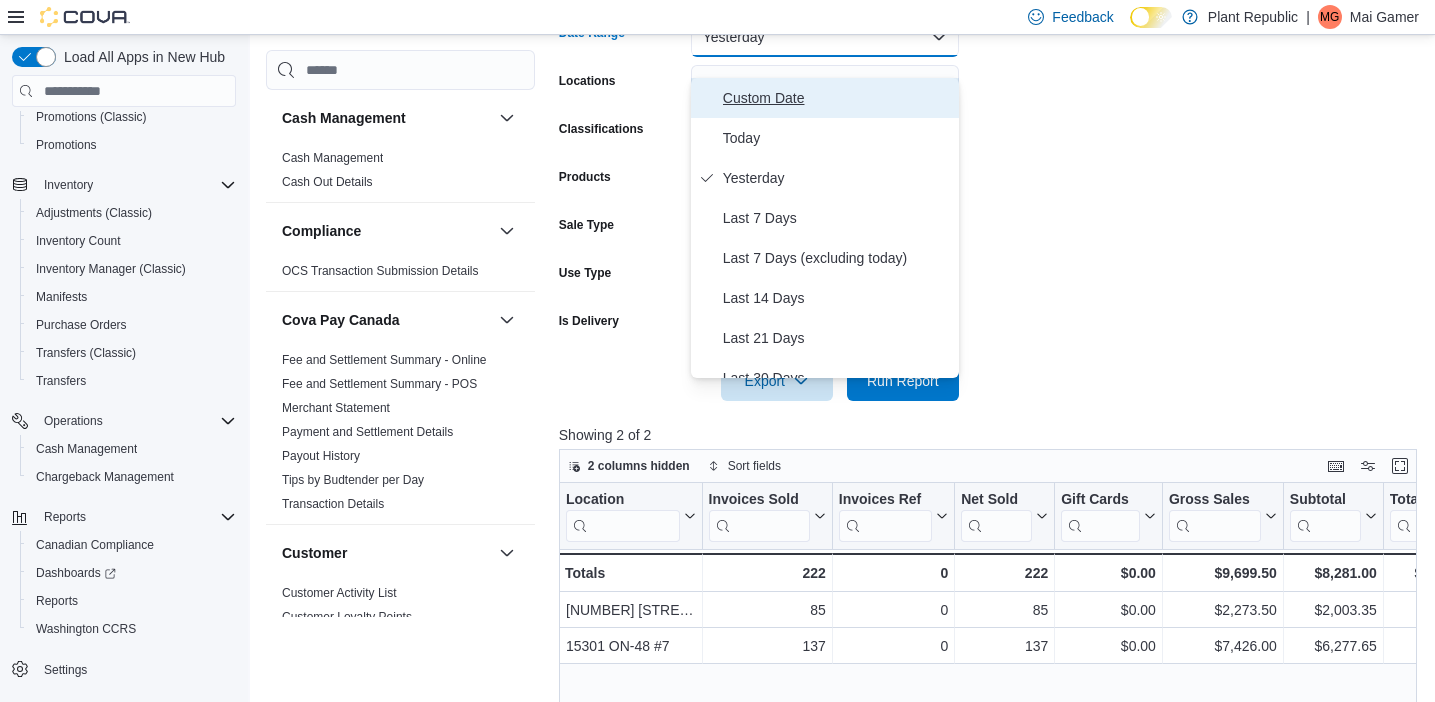 click on "Custom Date" at bounding box center [837, 98] 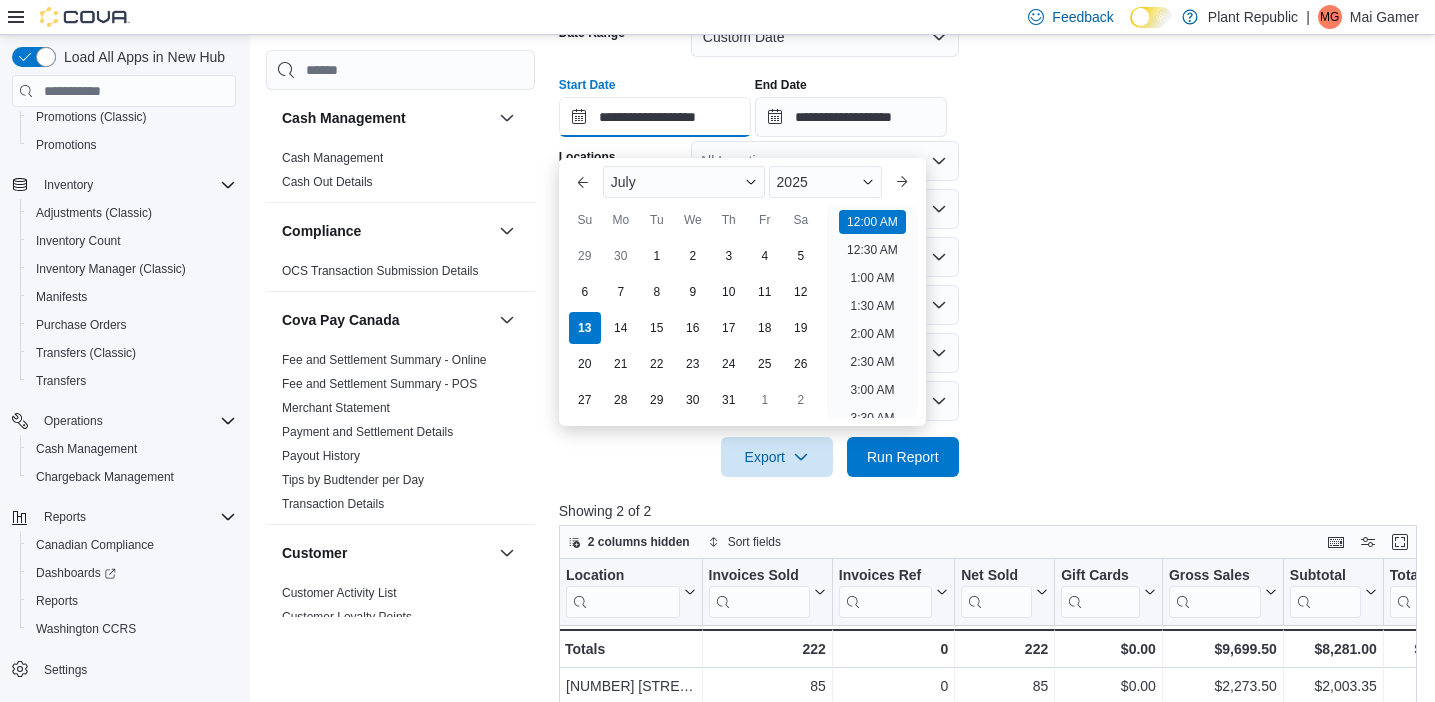 click on "**********" at bounding box center (655, 117) 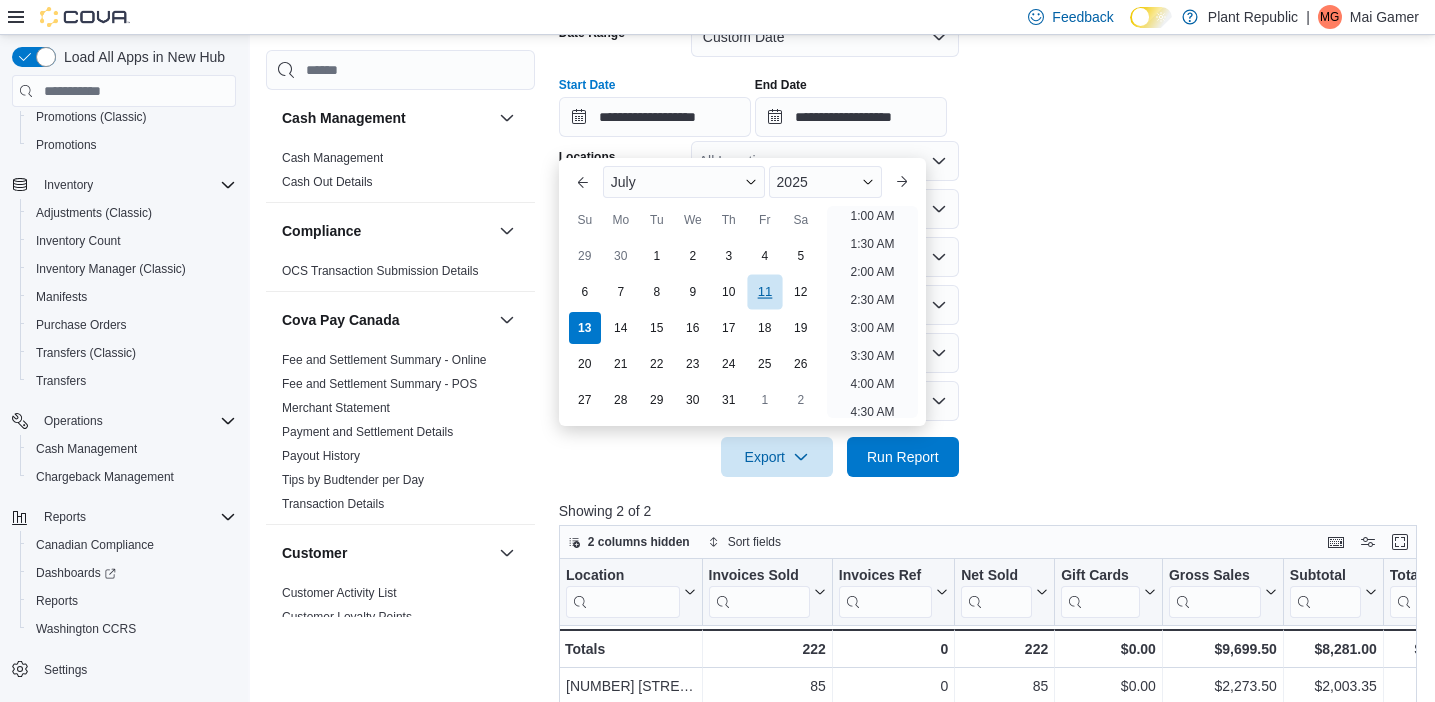 click on "11" at bounding box center (764, 291) 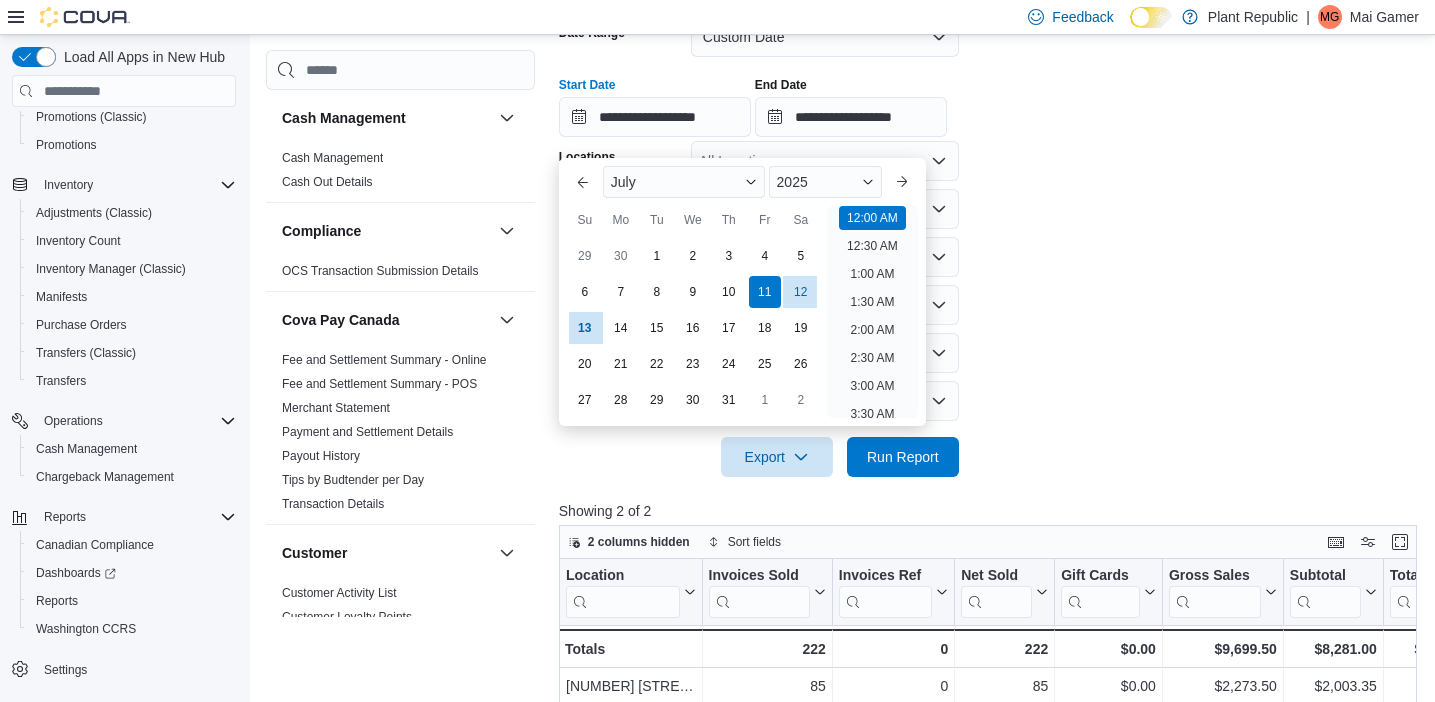 click on "**********" at bounding box center (851, 107) 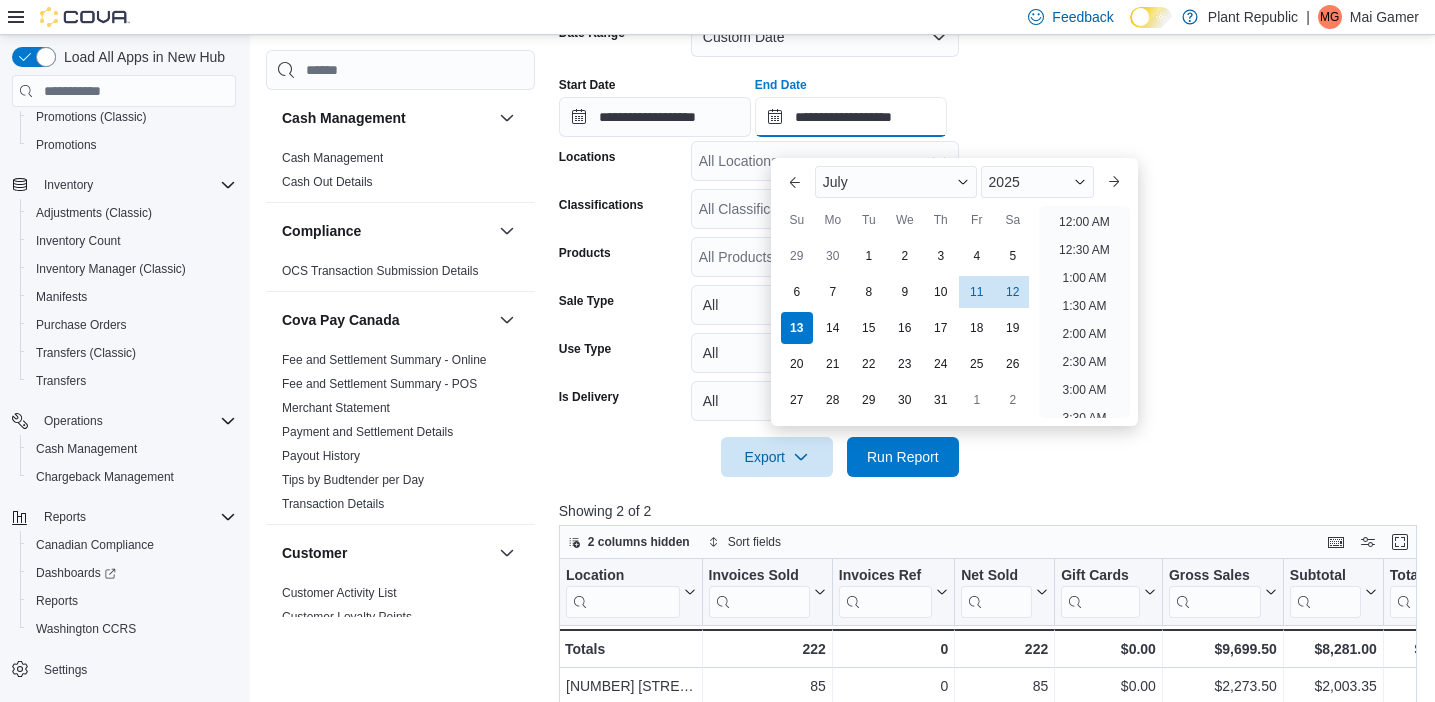 click on "**********" at bounding box center (851, 117) 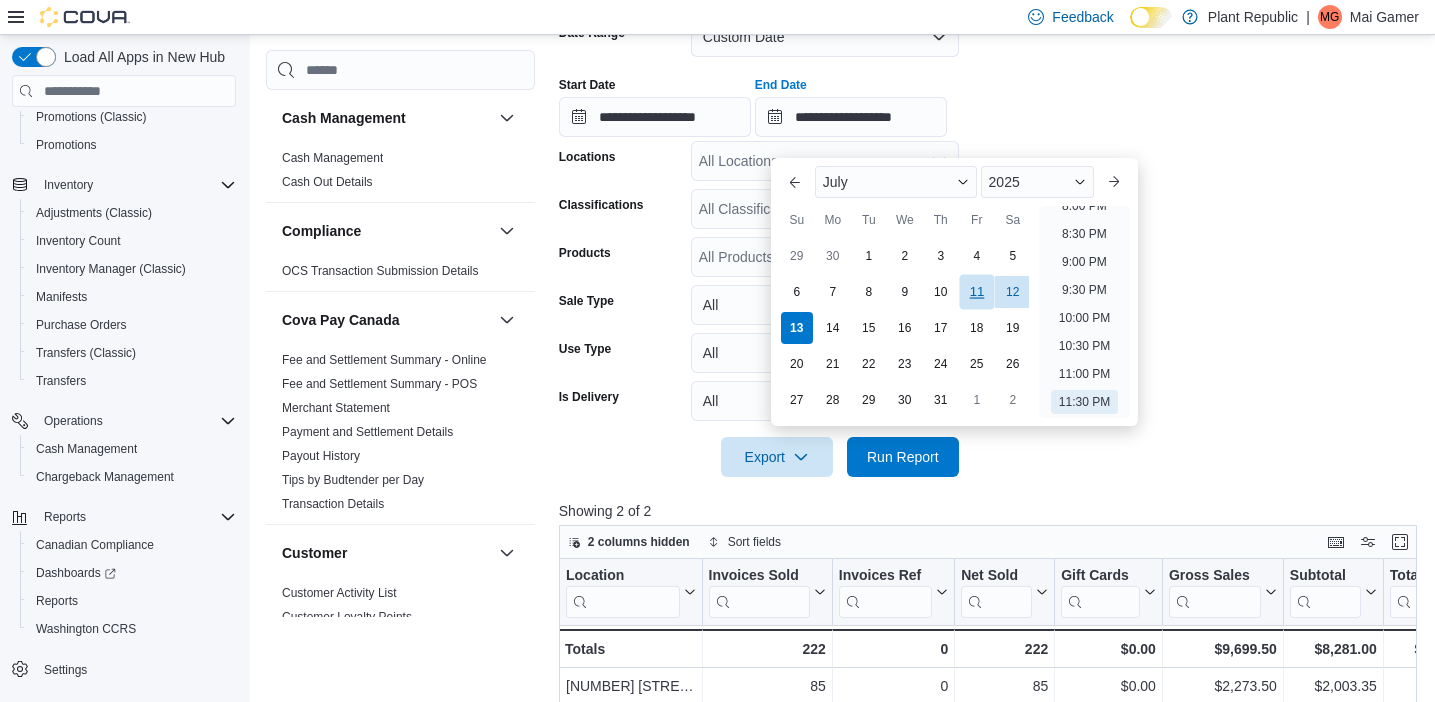 click on "11" at bounding box center [976, 291] 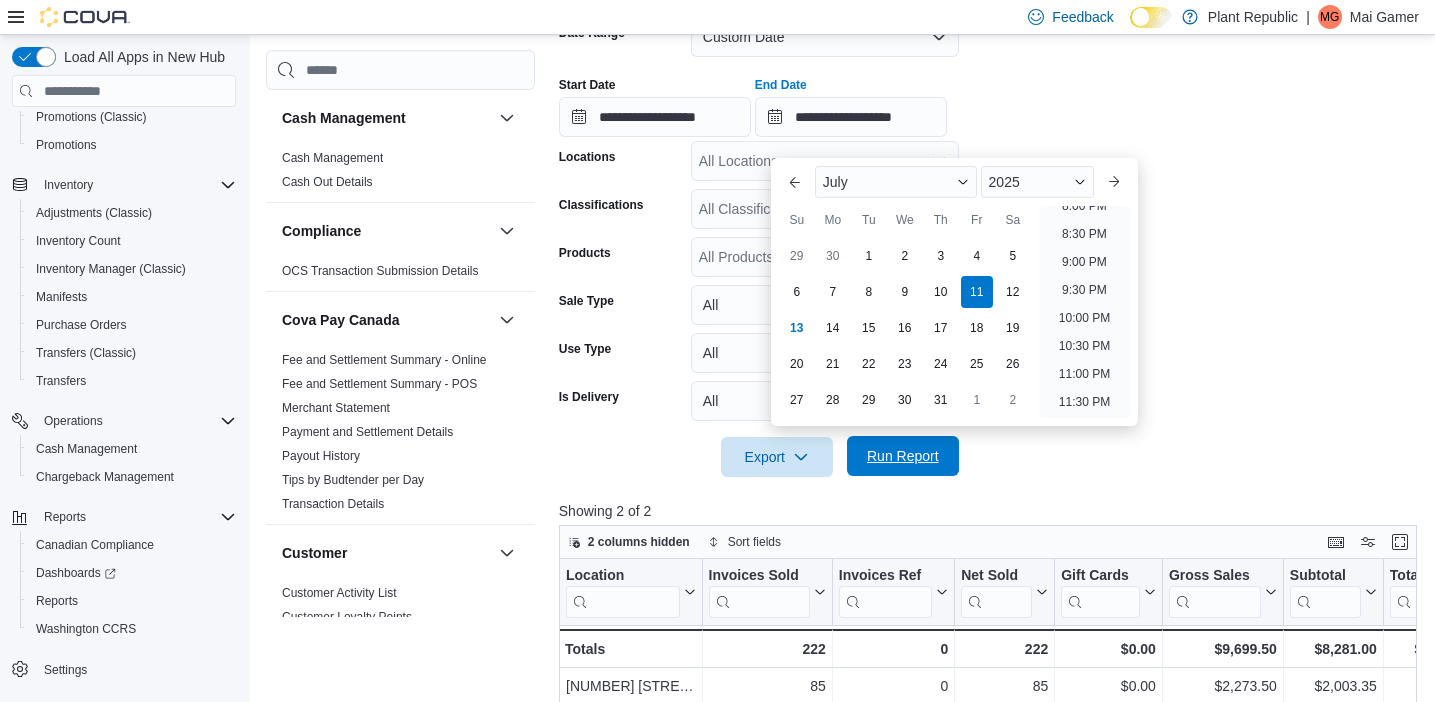 click on "Run Report" at bounding box center (903, 456) 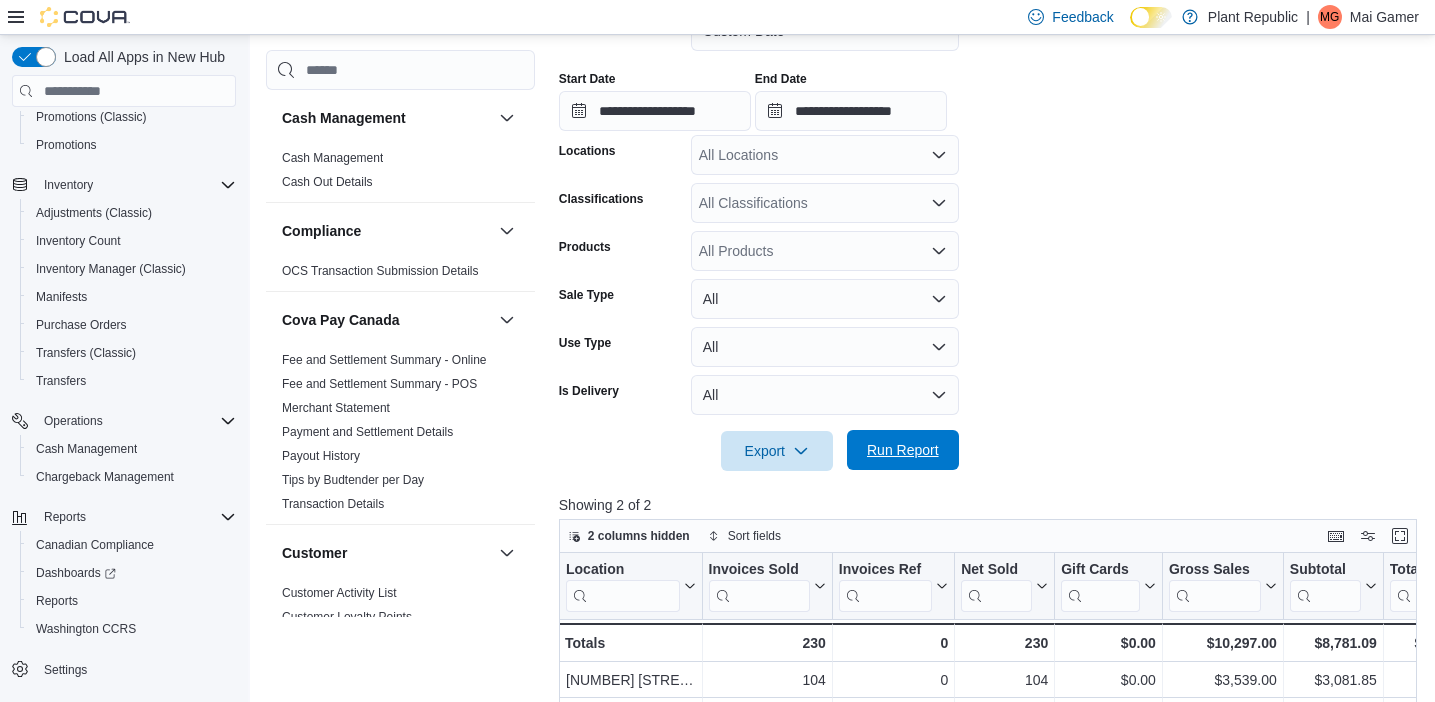 scroll, scrollTop: 335, scrollLeft: 0, axis: vertical 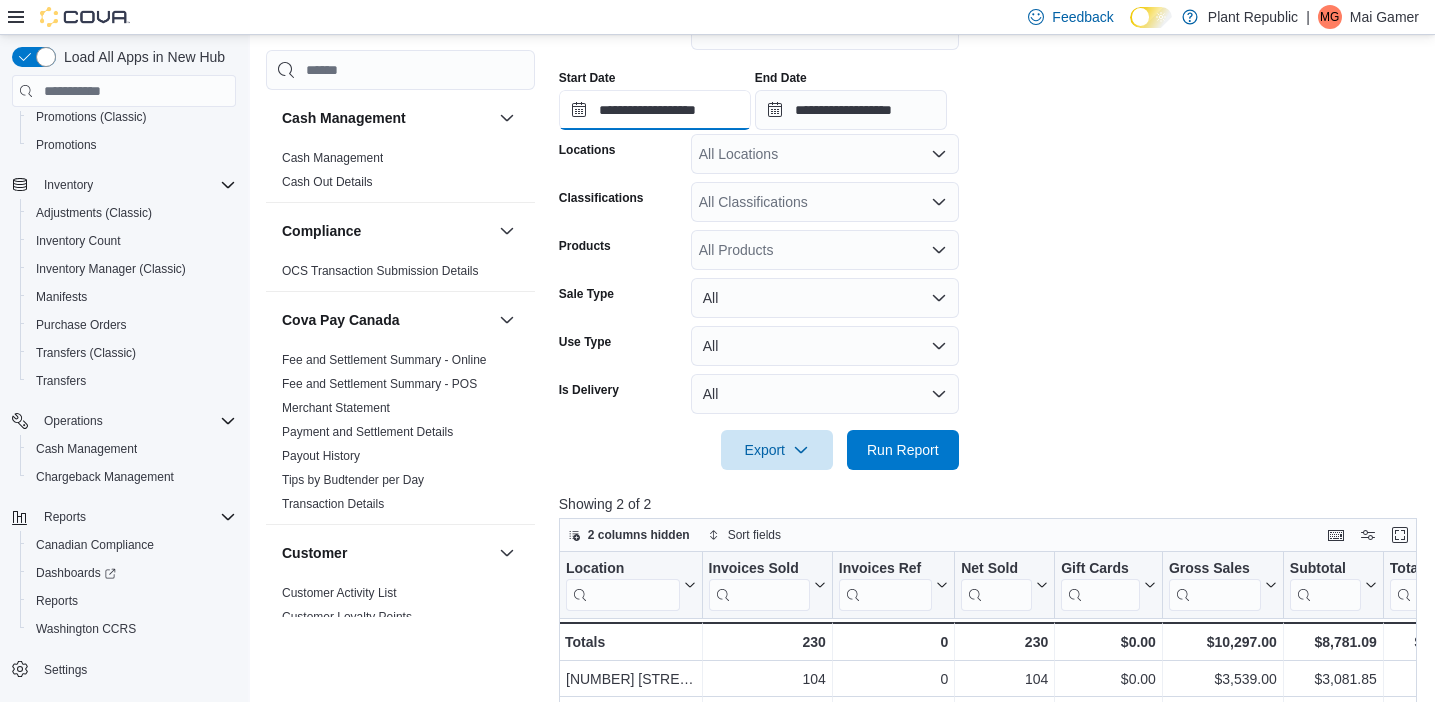 click on "**********" at bounding box center [655, 110] 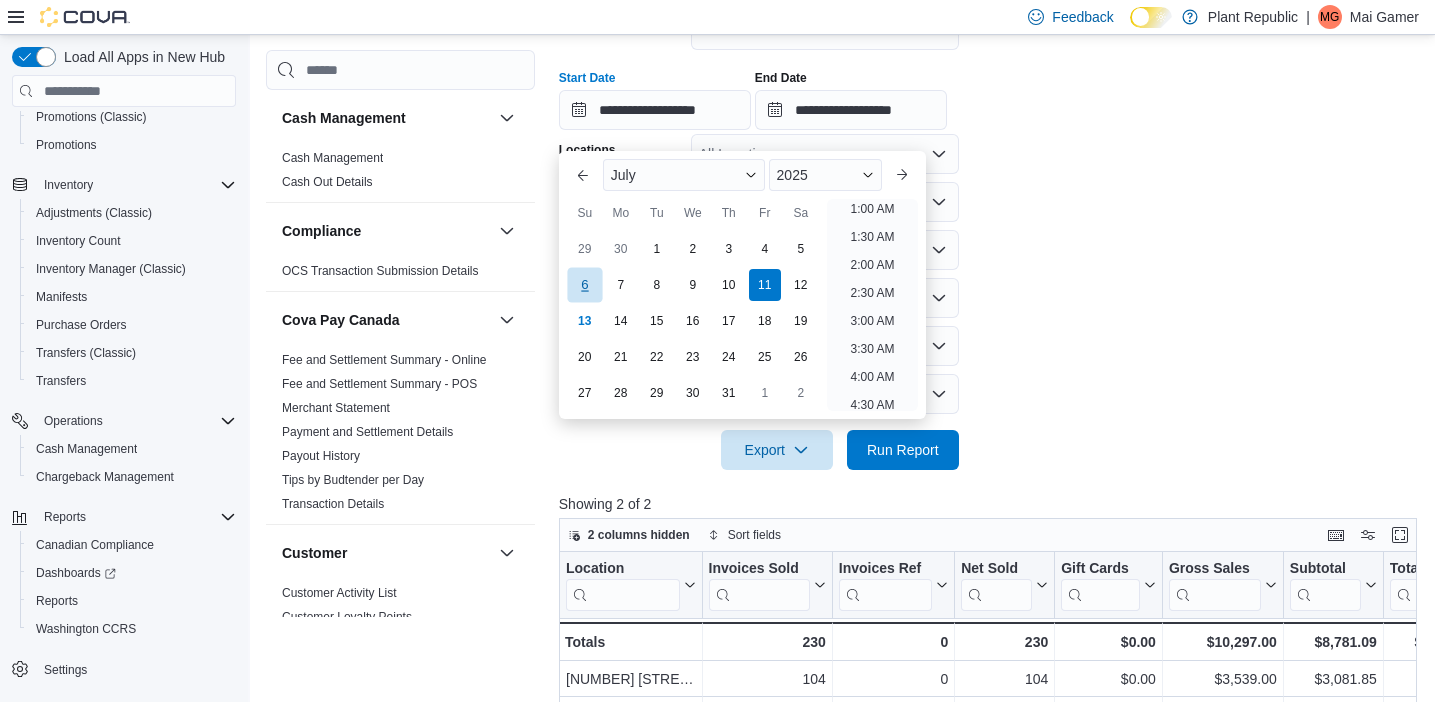 click on "6" at bounding box center [584, 284] 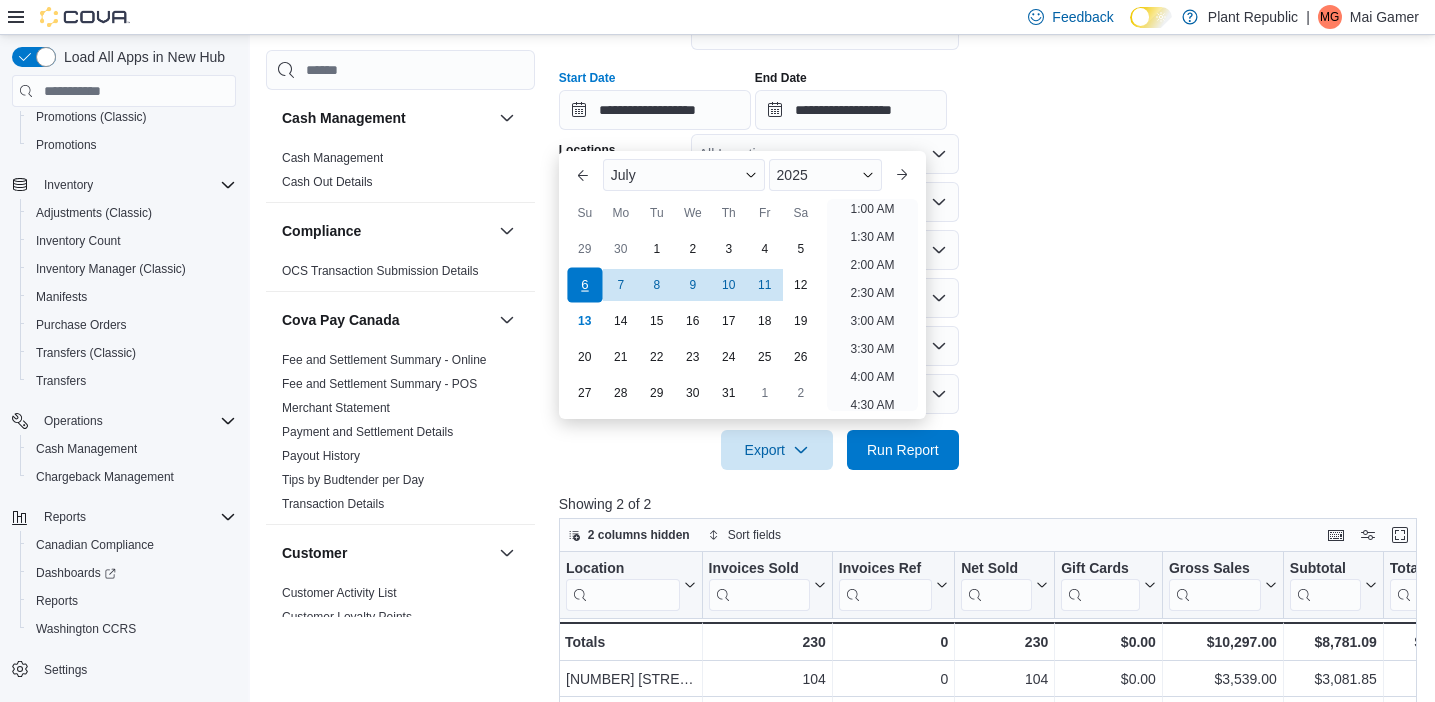 scroll, scrollTop: 4, scrollLeft: 0, axis: vertical 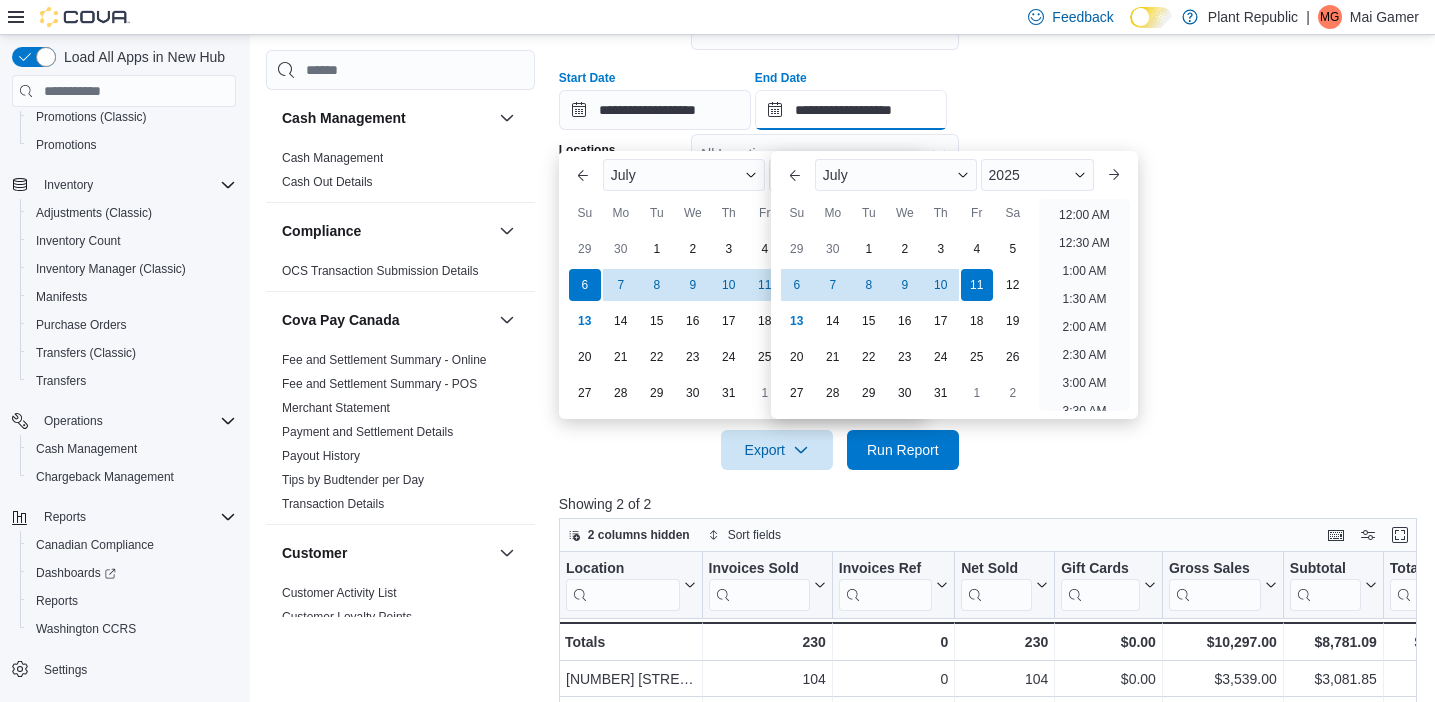 click on "**********" at bounding box center [851, 110] 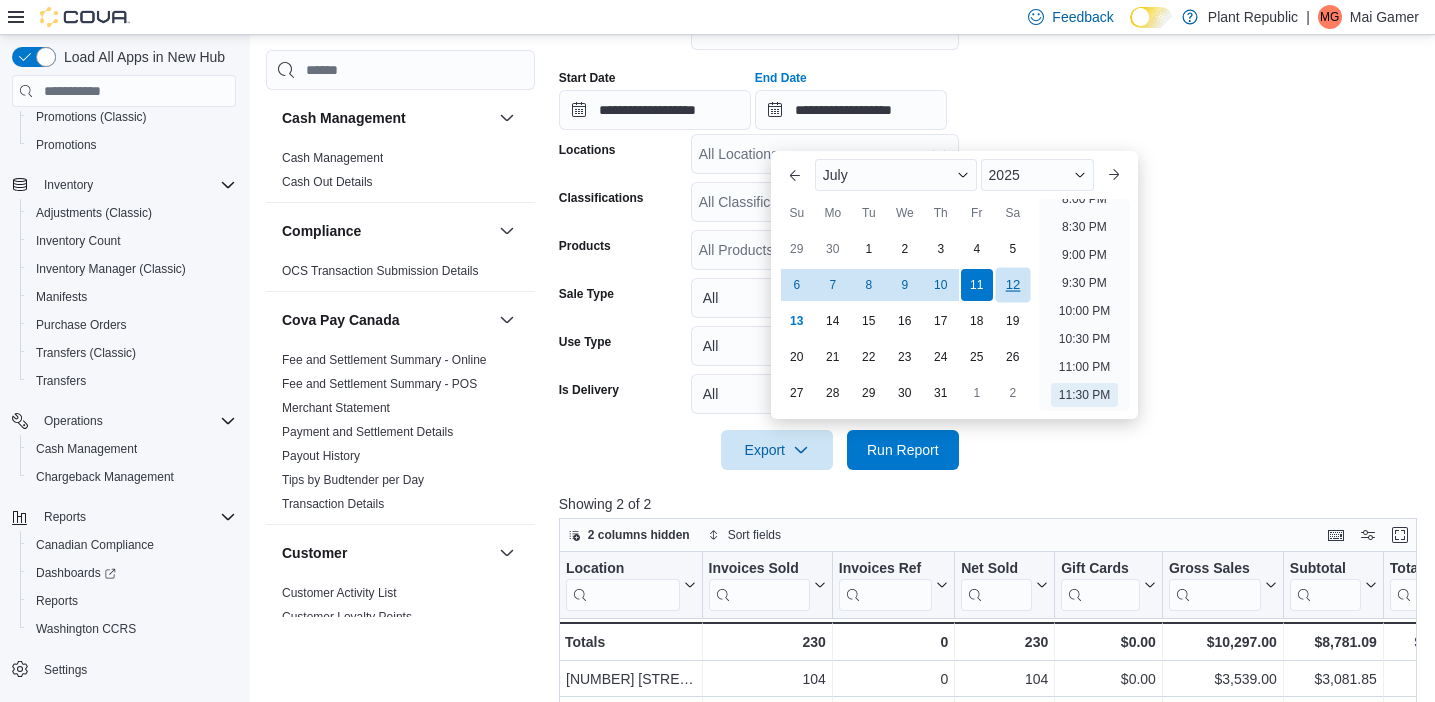click on "12" at bounding box center (1012, 284) 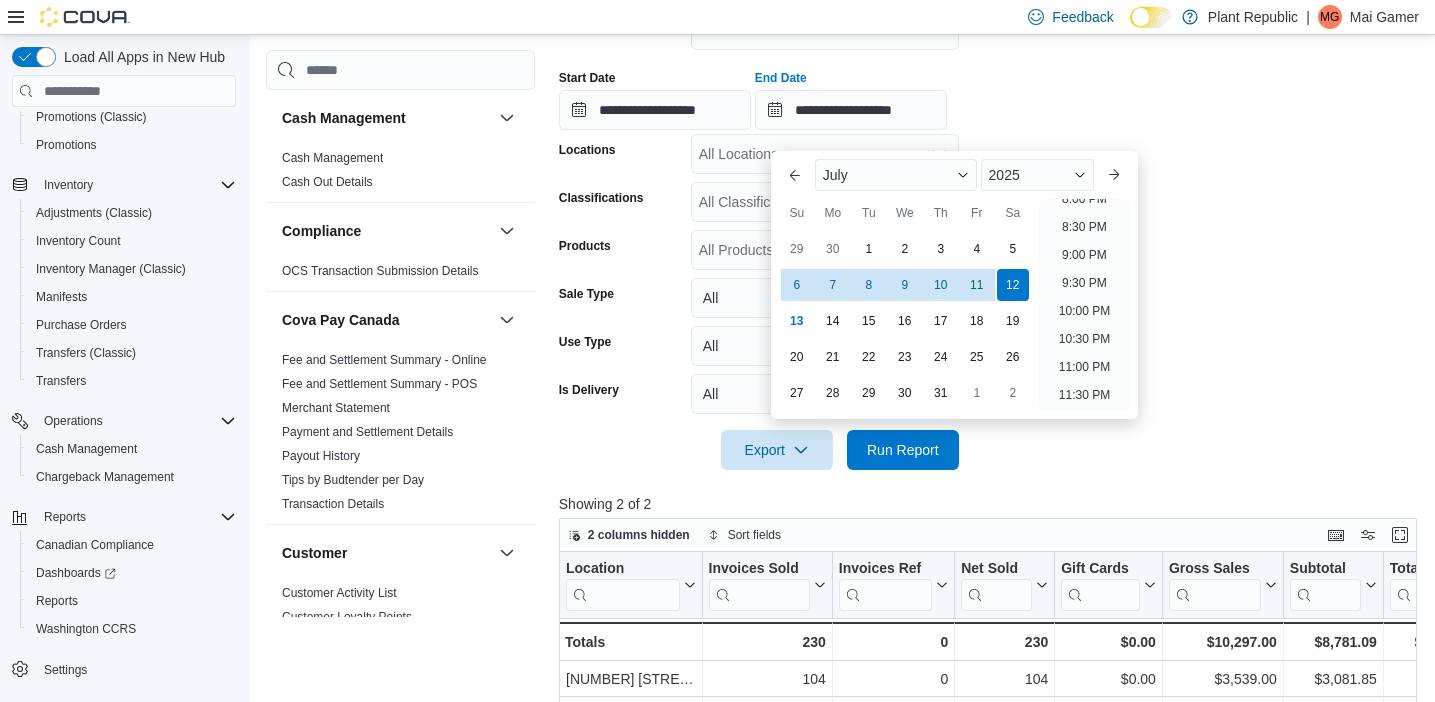 click at bounding box center (992, 482) 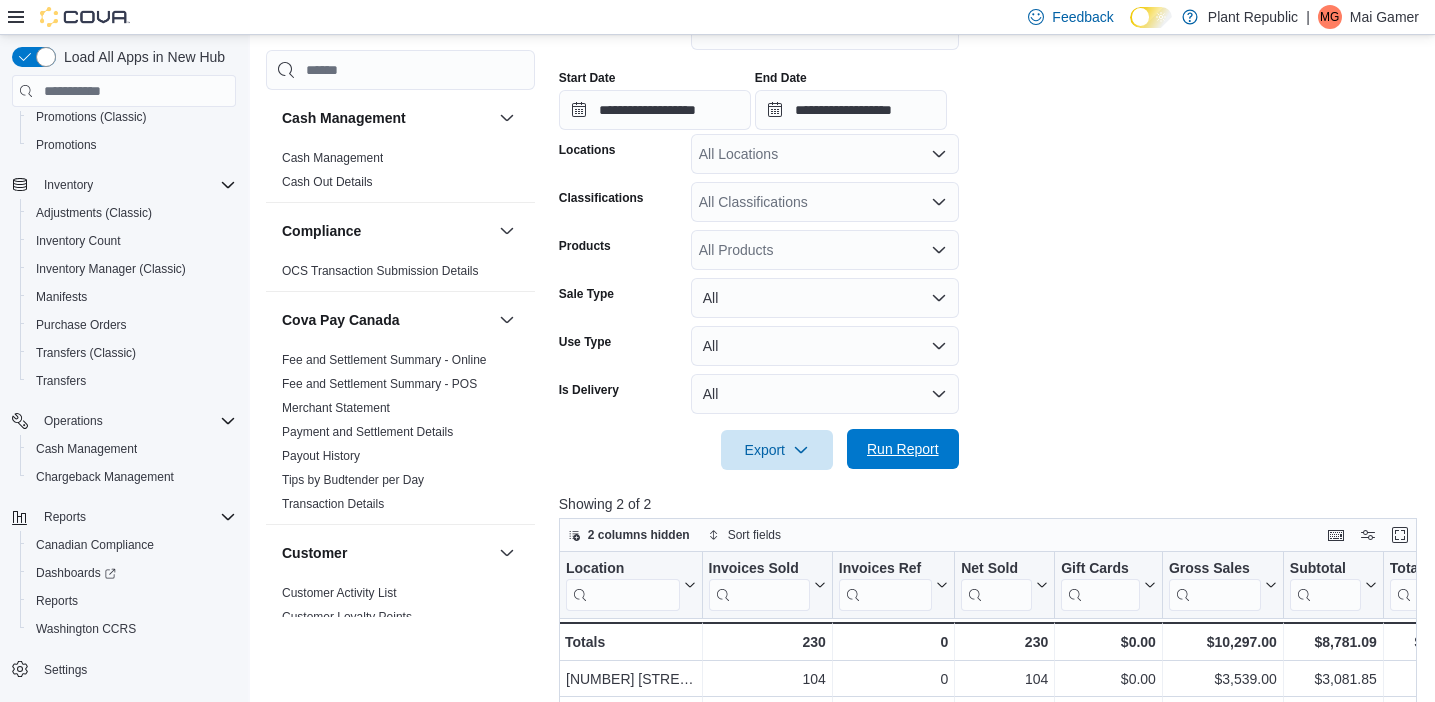 click on "Run Report" at bounding box center [903, 449] 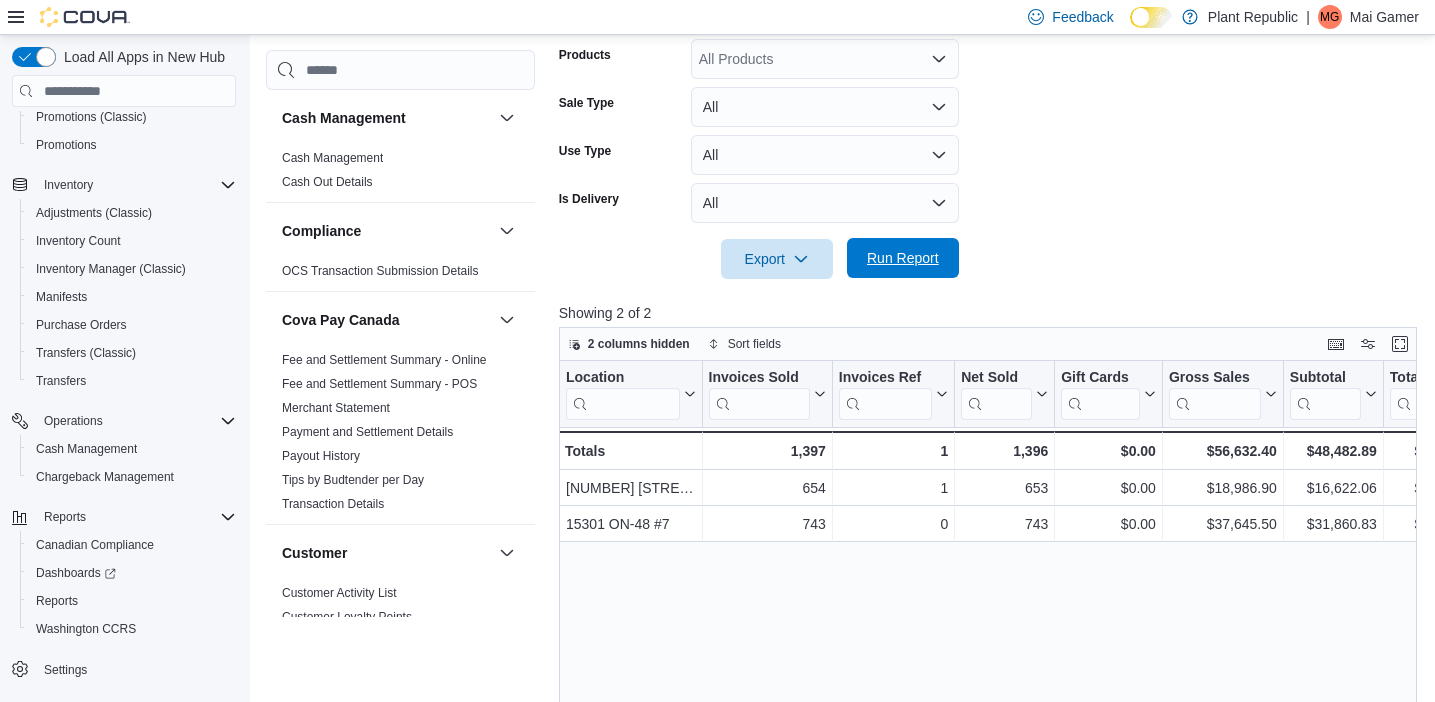 scroll, scrollTop: 527, scrollLeft: 0, axis: vertical 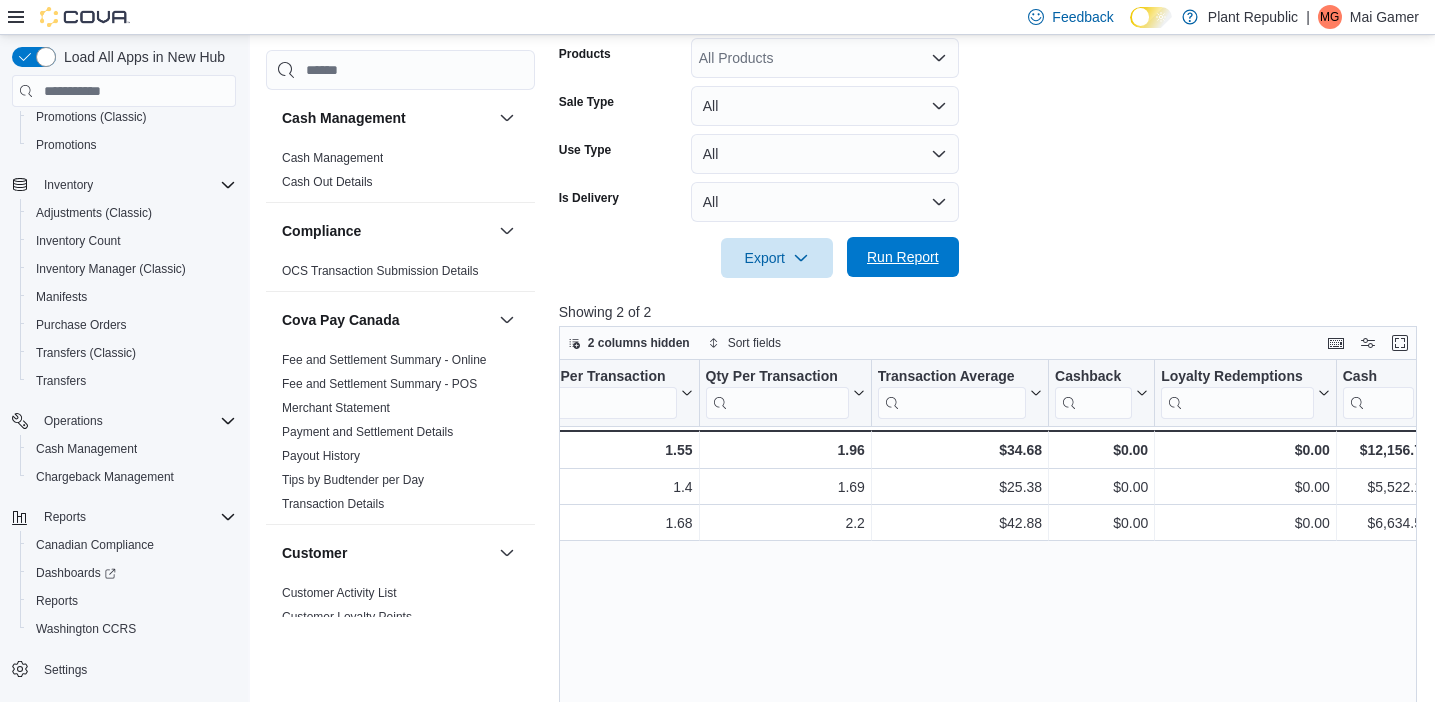 click on "Run Report" at bounding box center (903, 257) 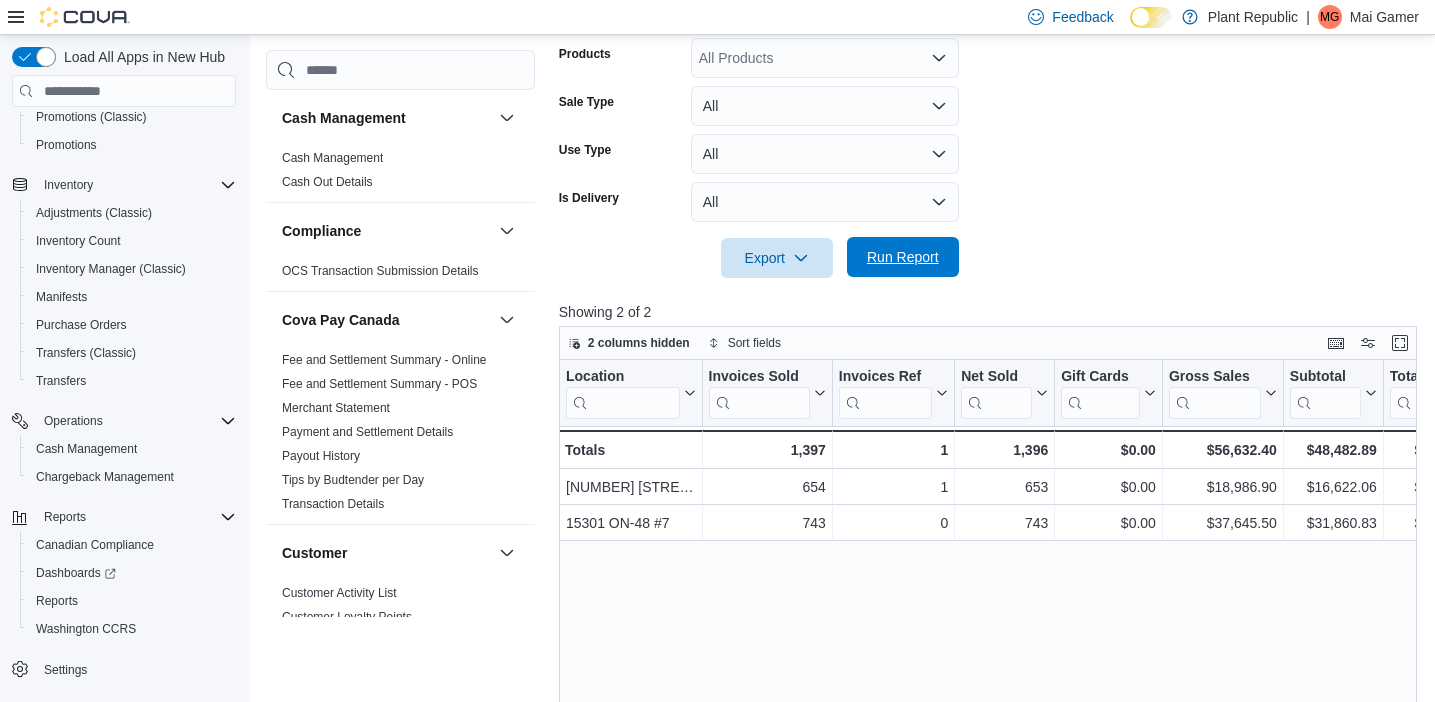 click on "Run Report" at bounding box center (903, 257) 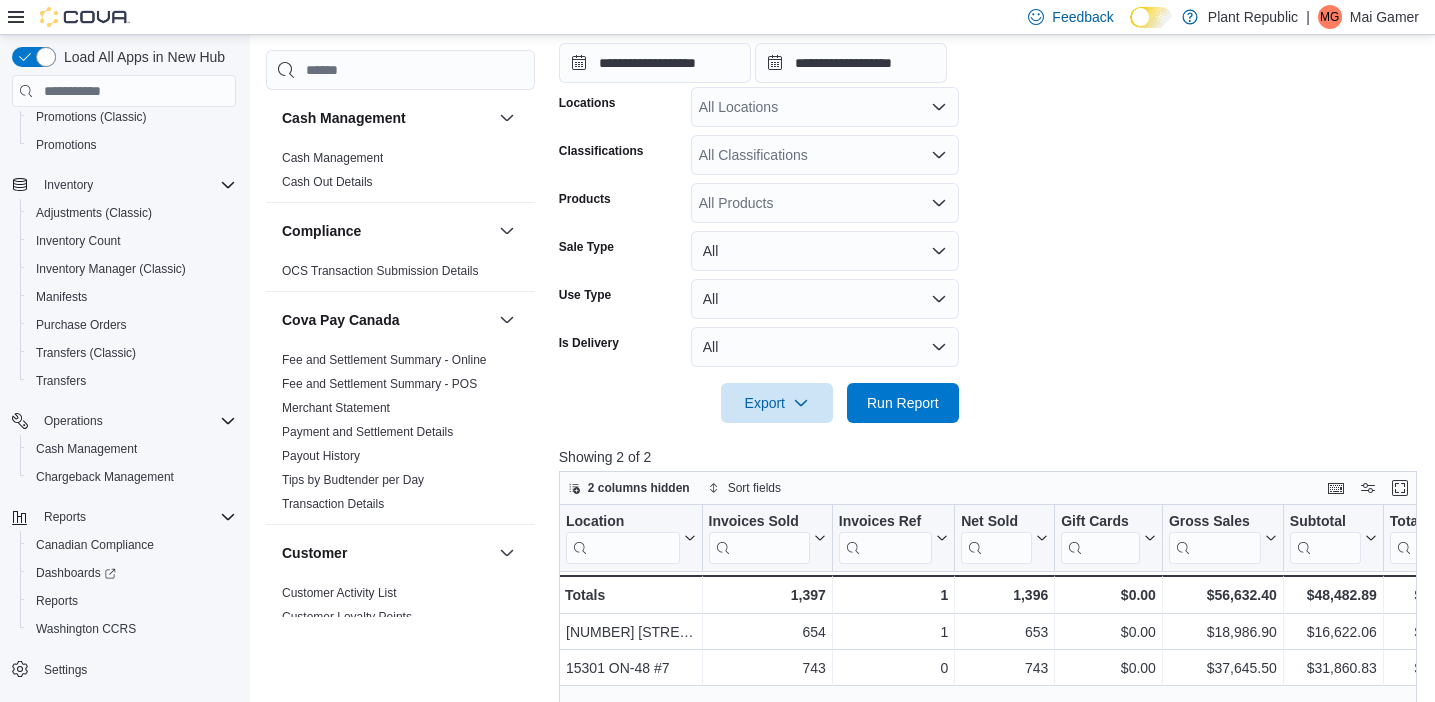scroll, scrollTop: 385, scrollLeft: 0, axis: vertical 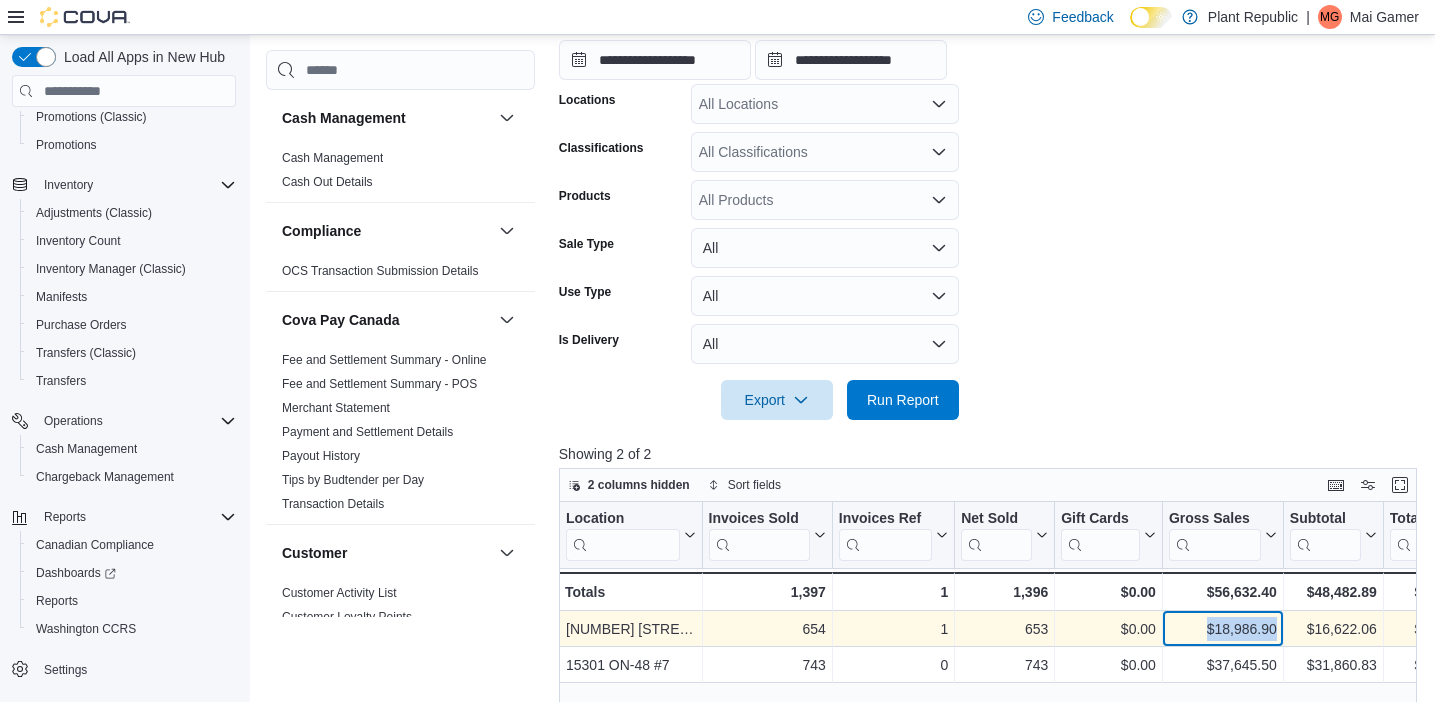 drag, startPoint x: 1202, startPoint y: 652, endPoint x: 1276, endPoint y: 656, distance: 74.10803 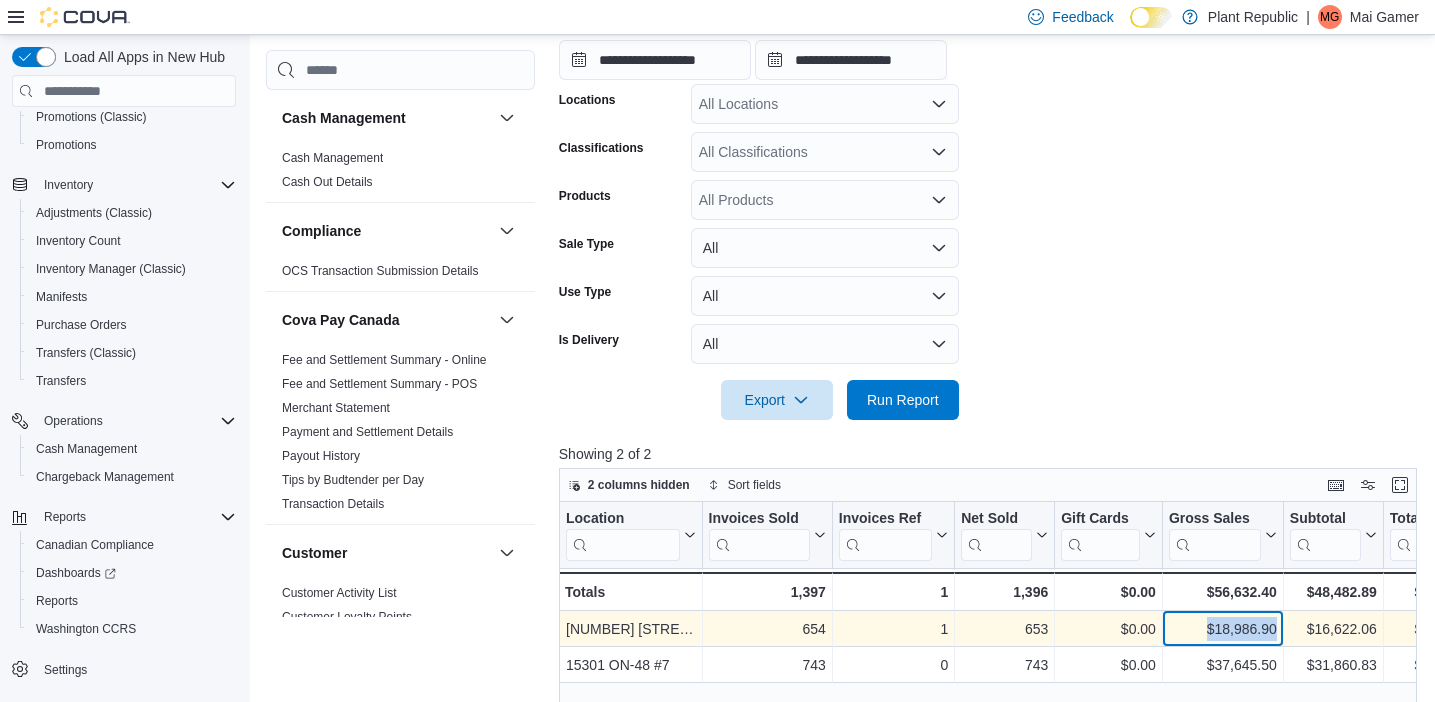 click on "$18,986.90" at bounding box center (1223, 629) 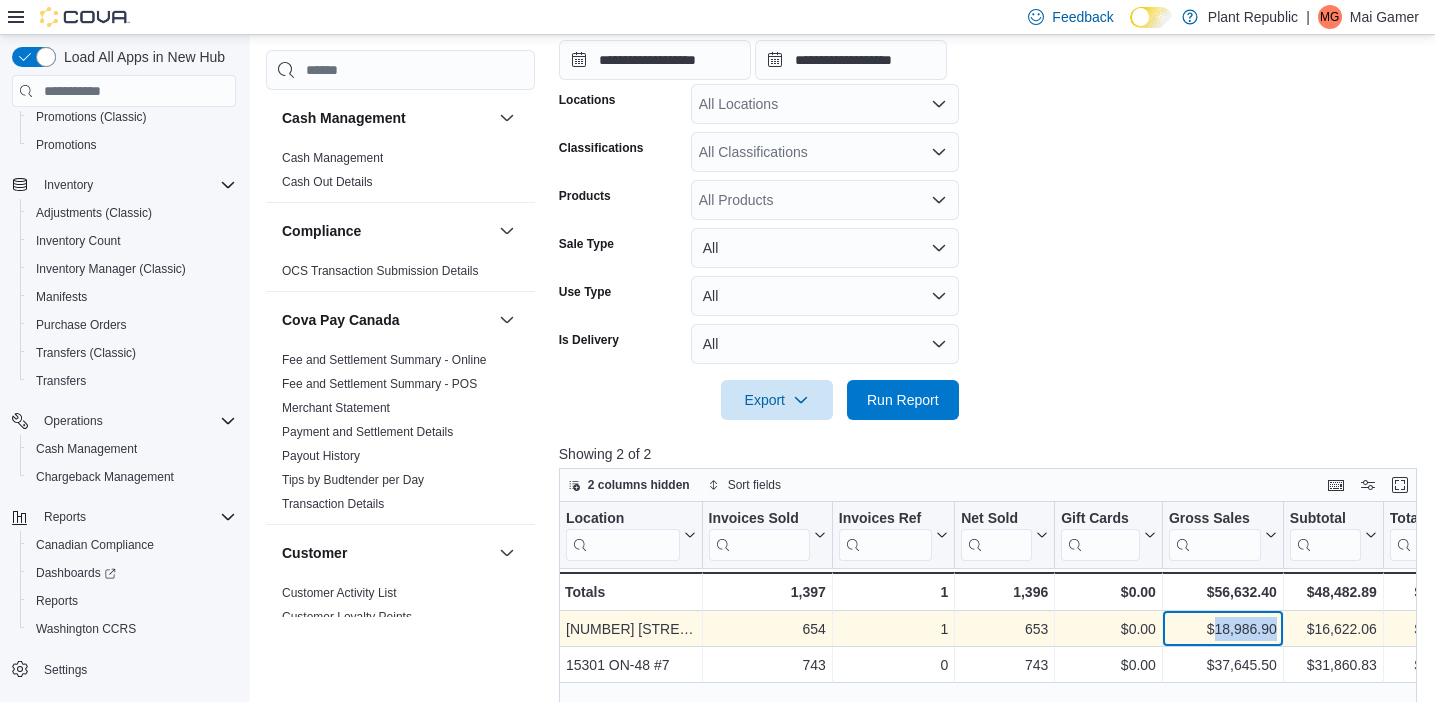 drag, startPoint x: 1211, startPoint y: 649, endPoint x: 1280, endPoint y: 649, distance: 69 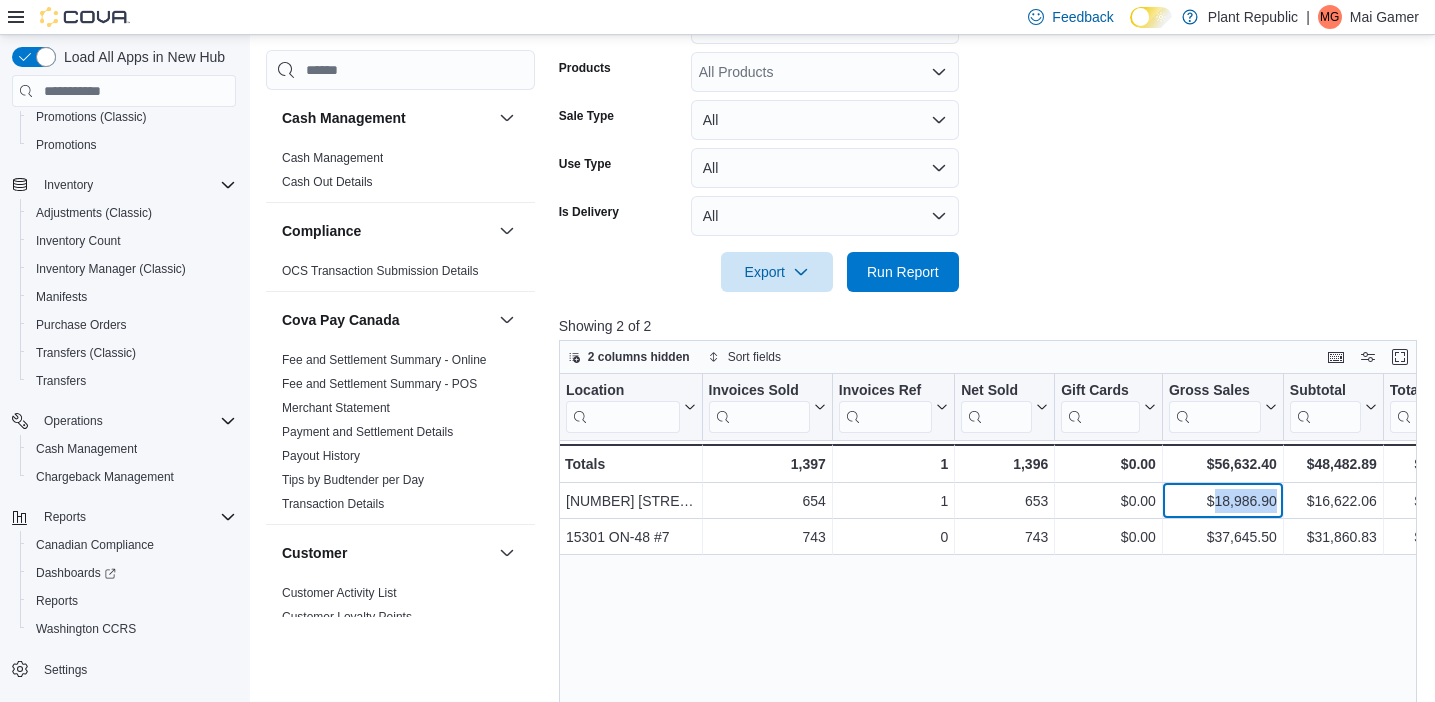 scroll, scrollTop: 511, scrollLeft: 0, axis: vertical 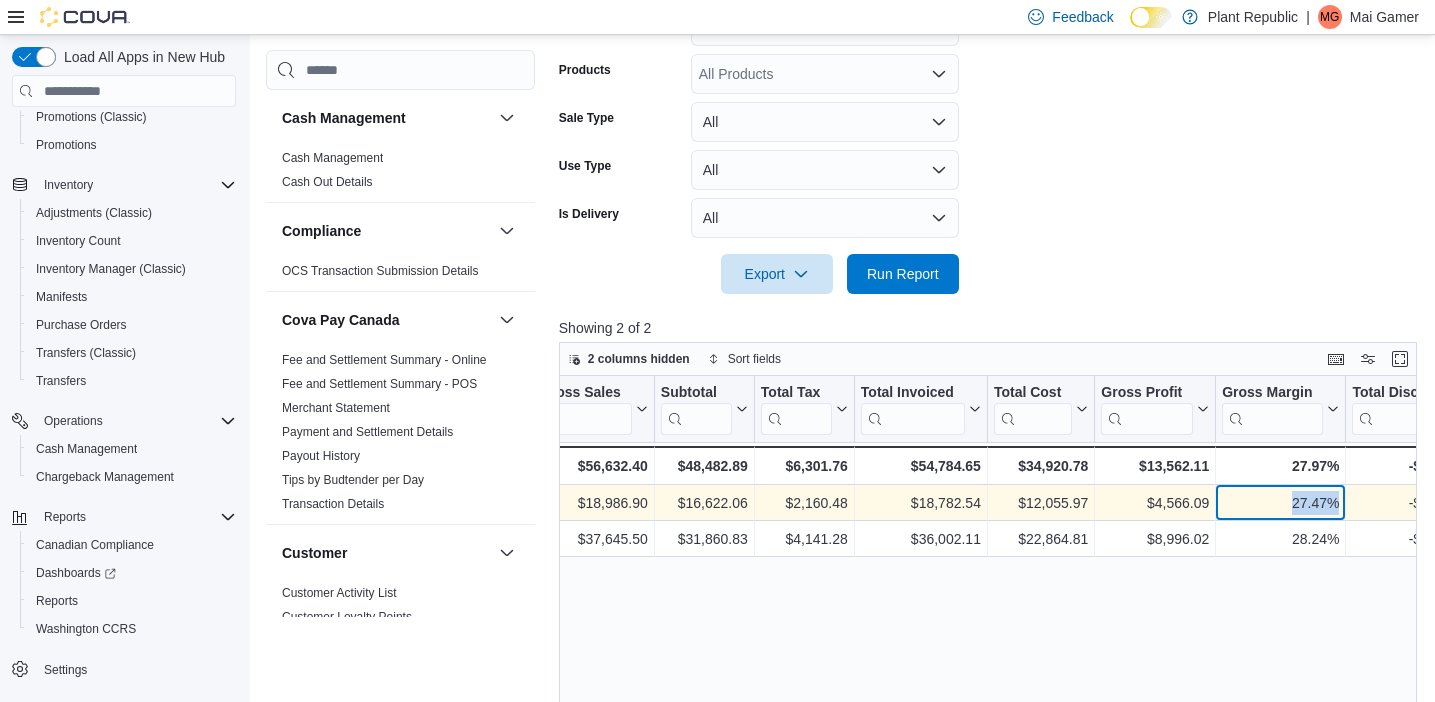 drag, startPoint x: 1283, startPoint y: 521, endPoint x: 1374, endPoint y: 521, distance: 91 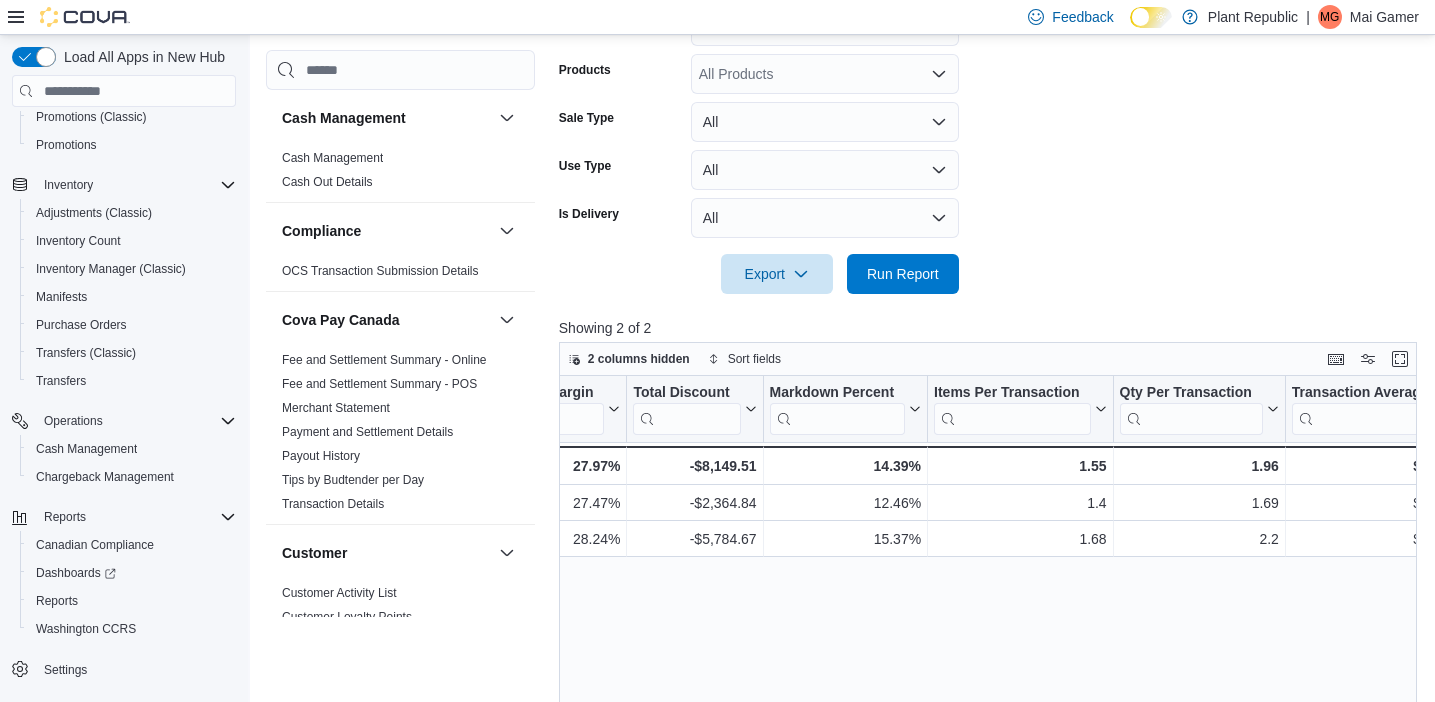 scroll, scrollTop: 0, scrollLeft: 1552, axis: horizontal 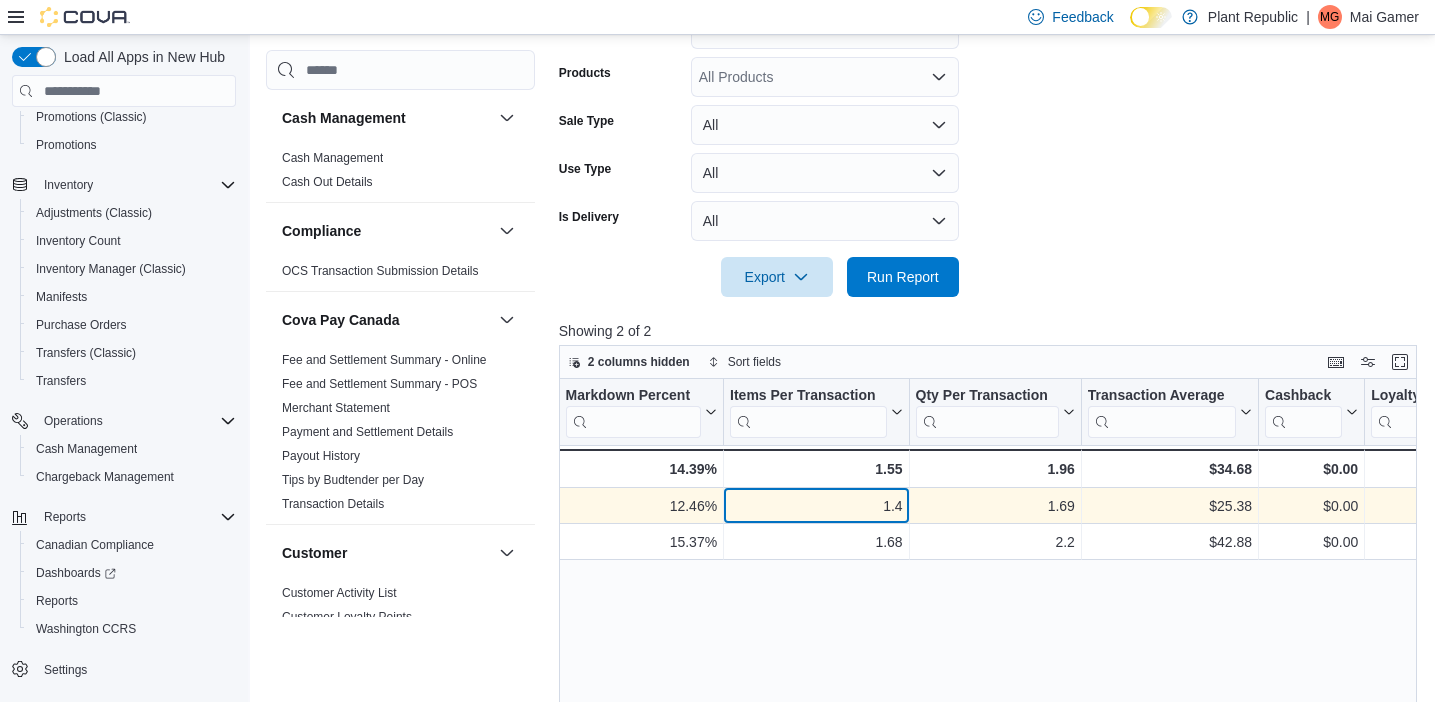 click on "1.4" at bounding box center (816, 506) 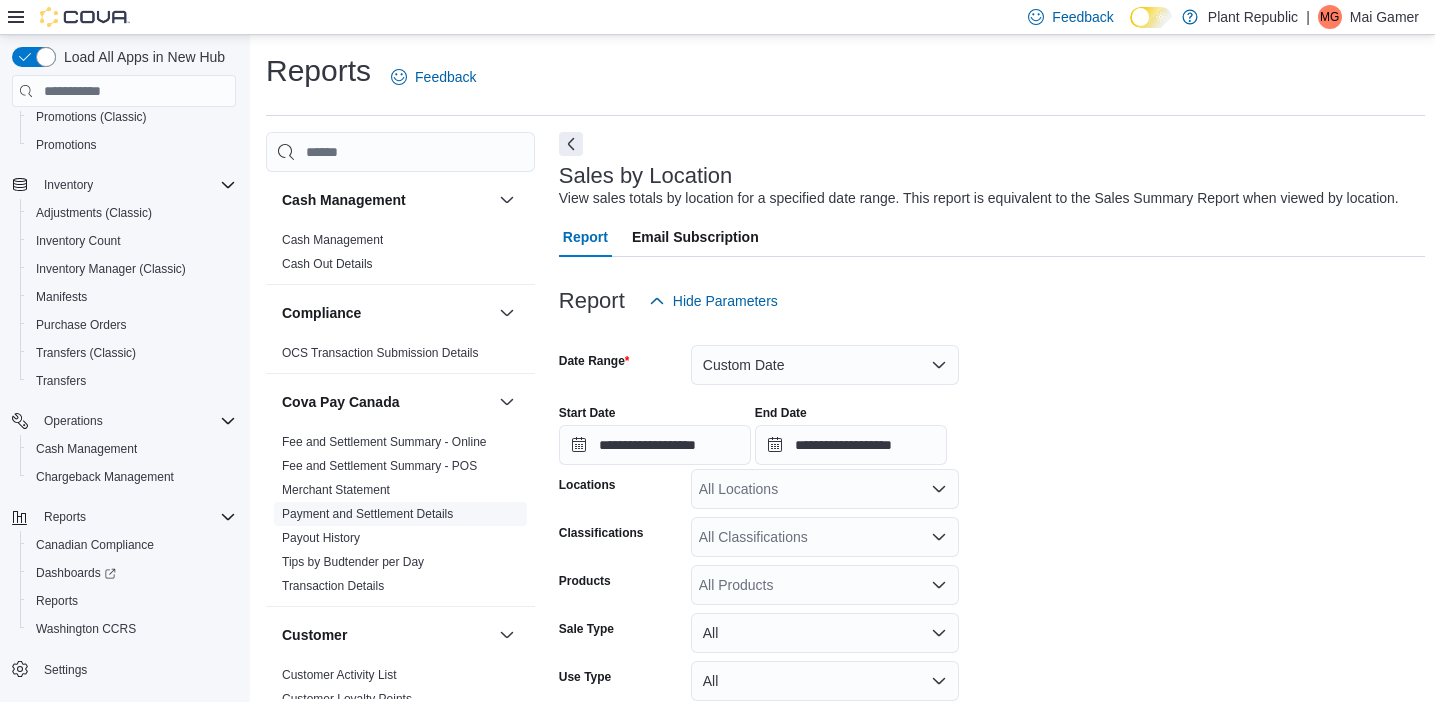 scroll, scrollTop: 749, scrollLeft: 0, axis: vertical 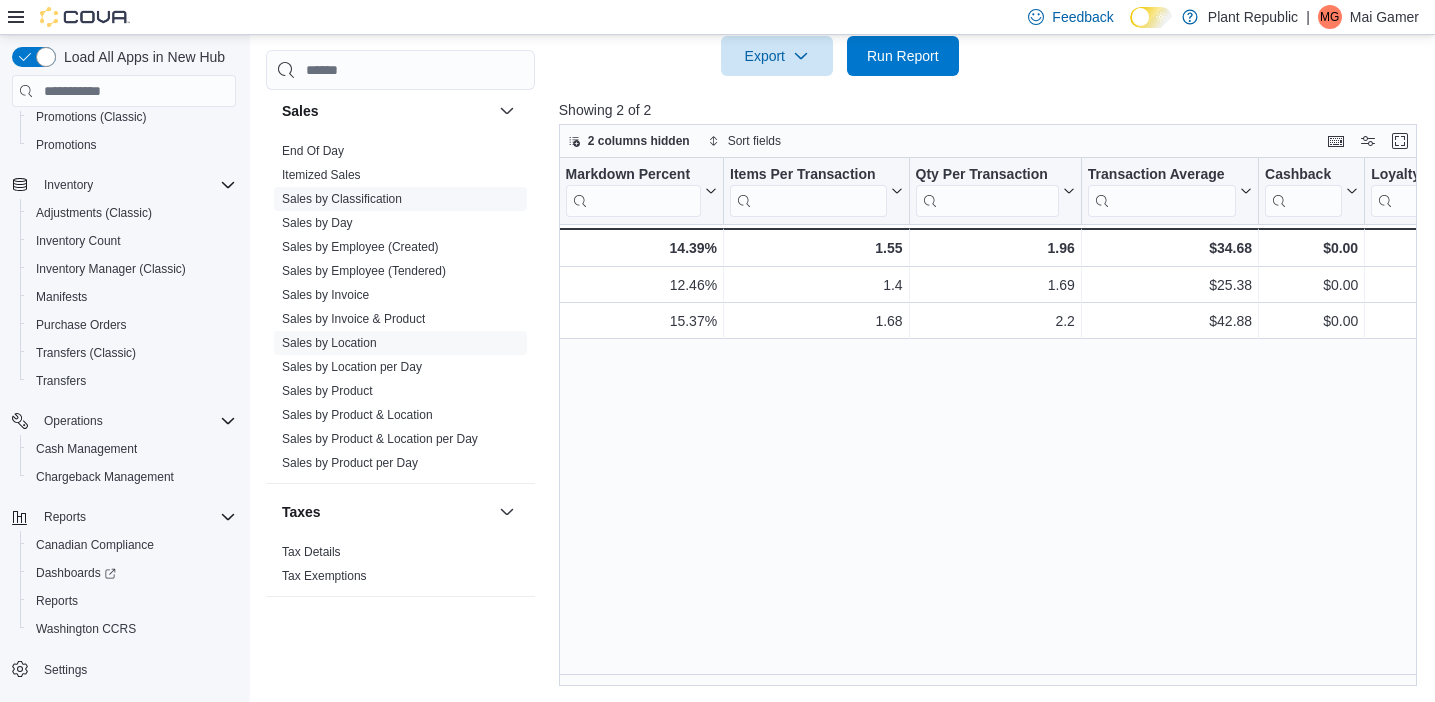 click on "Sales by Classification" at bounding box center (342, 199) 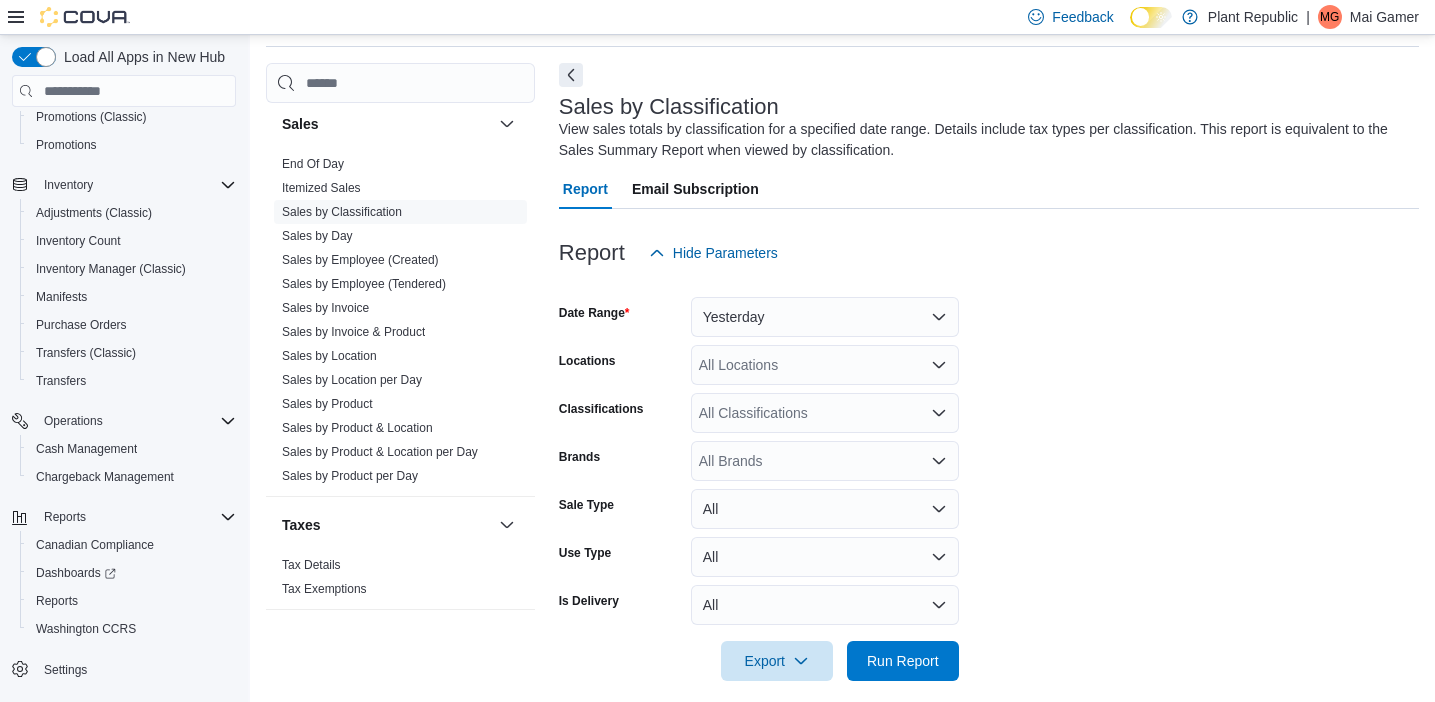scroll, scrollTop: 67, scrollLeft: 0, axis: vertical 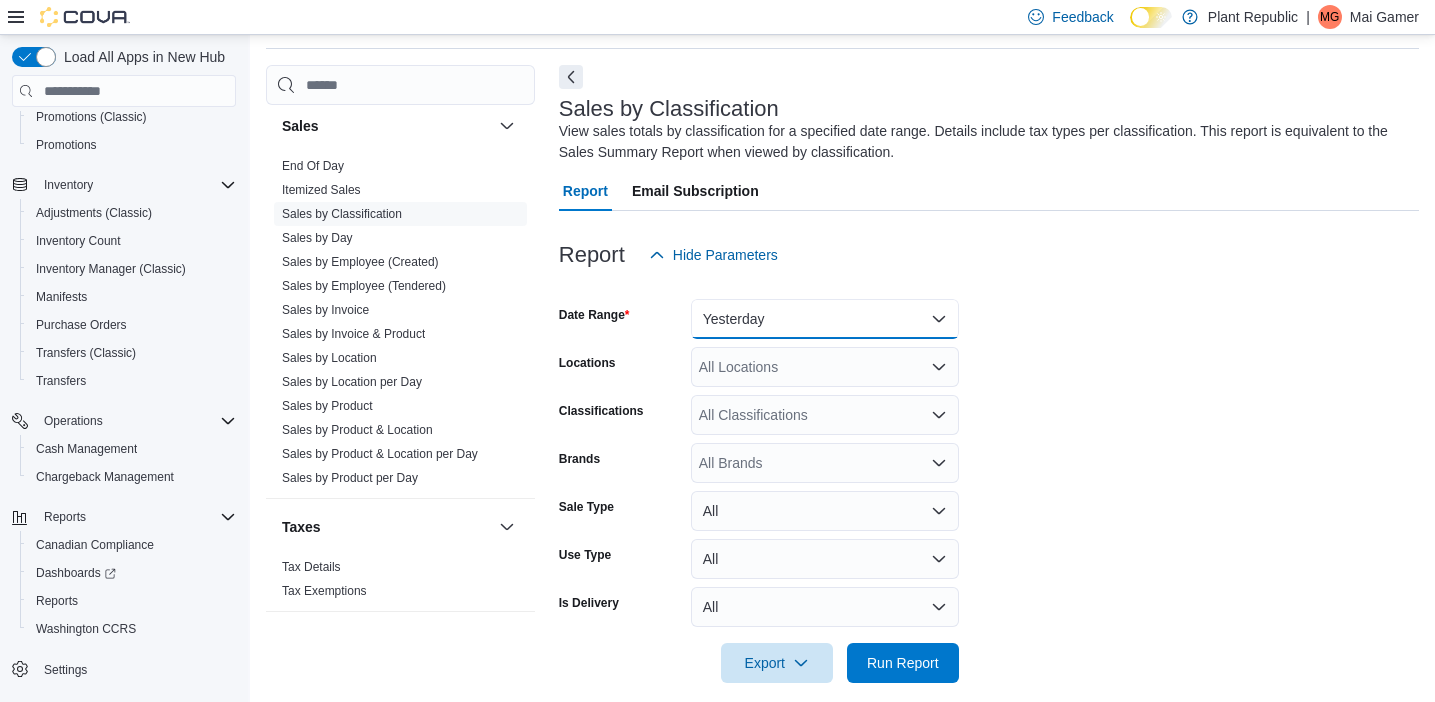 click on "Yesterday" at bounding box center [825, 319] 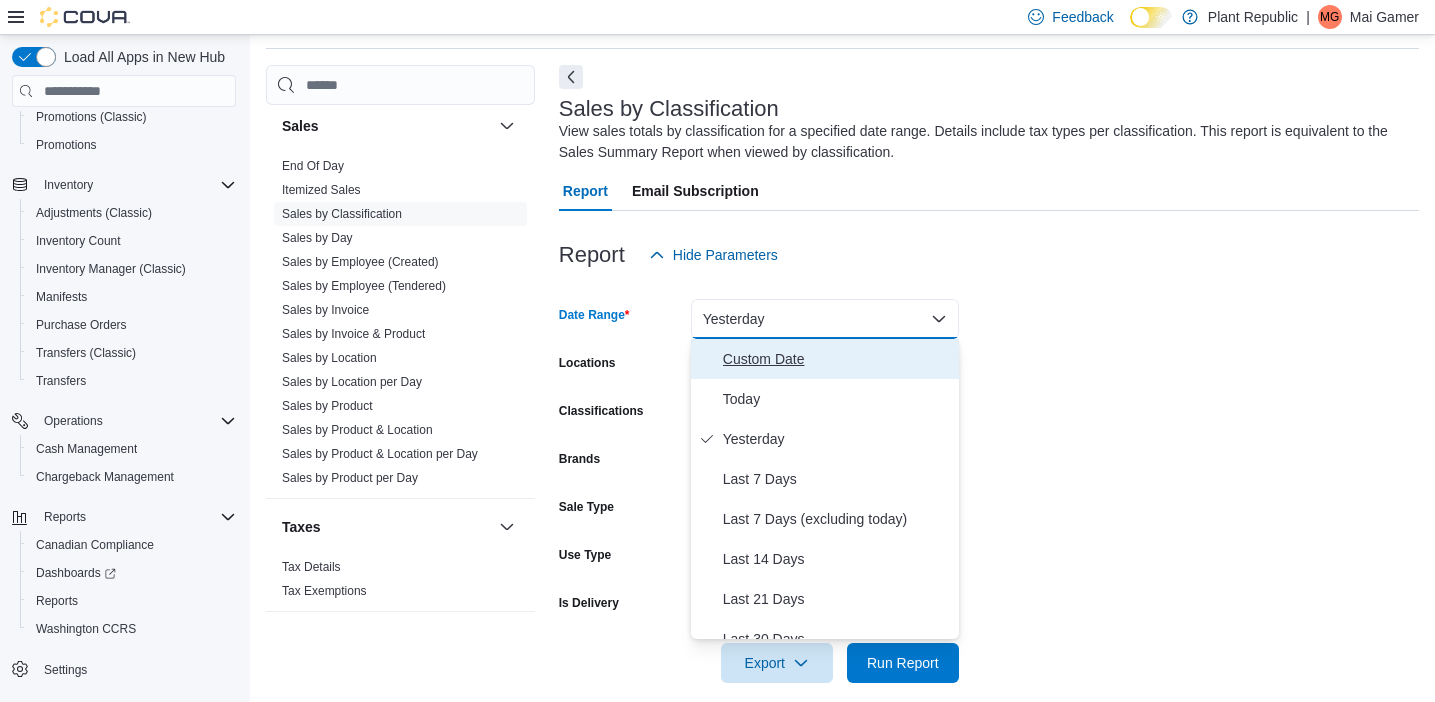 click on "Custom Date" at bounding box center [837, 359] 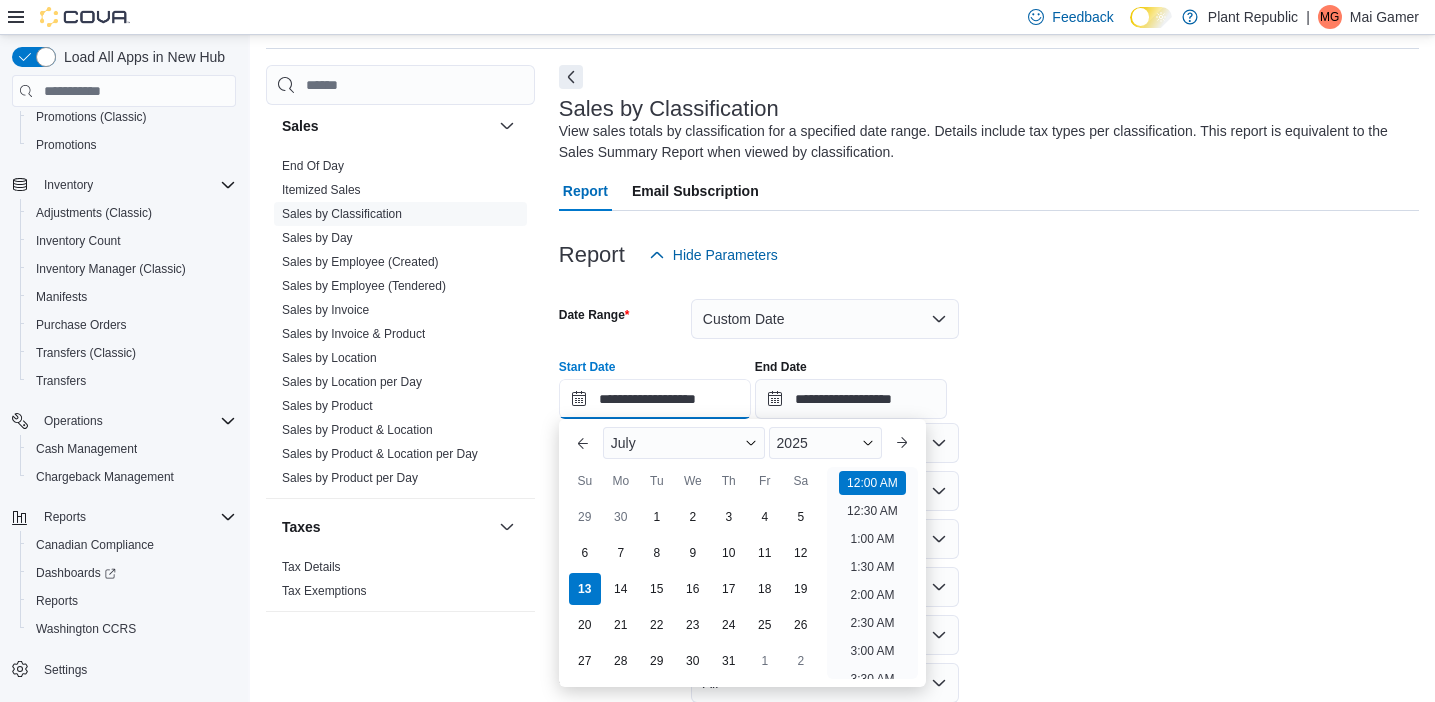 drag, startPoint x: 641, startPoint y: 401, endPoint x: 639, endPoint y: 391, distance: 10.198039 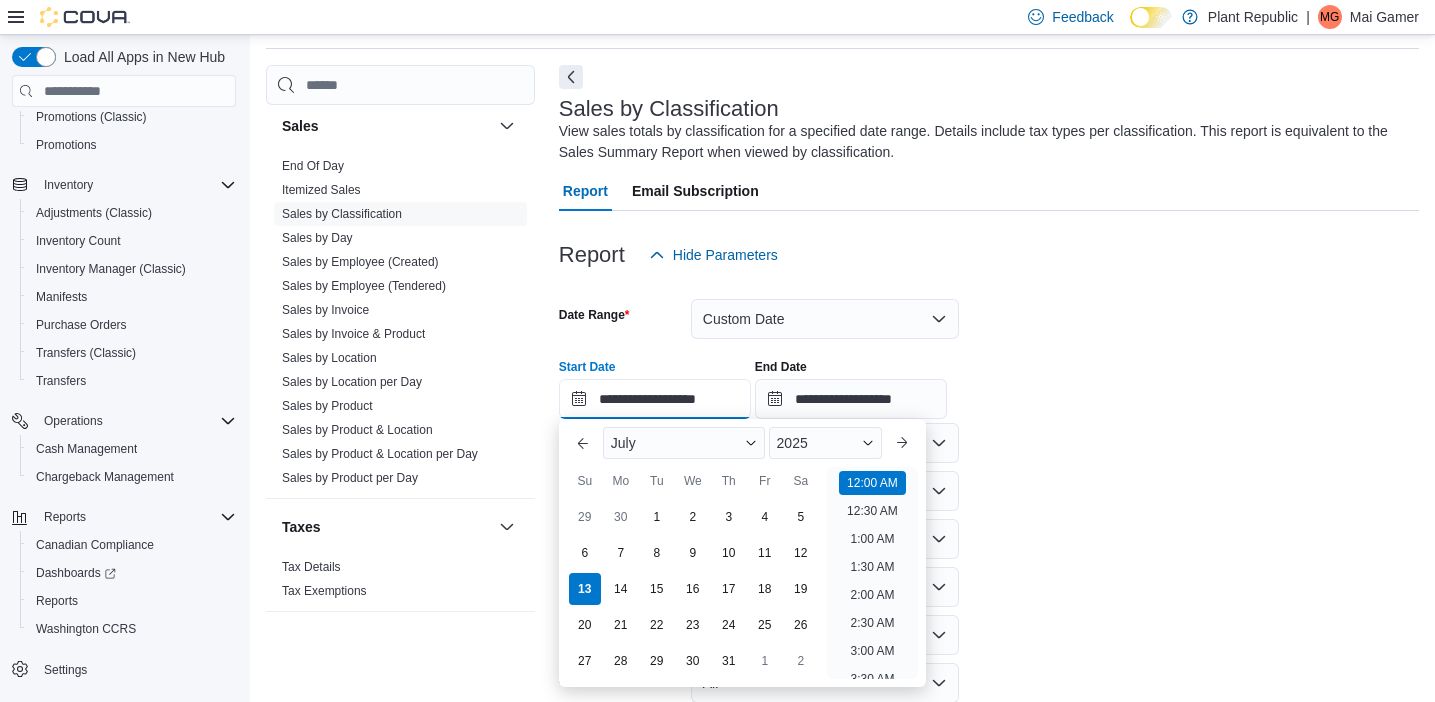 click on "**********" at bounding box center [655, 399] 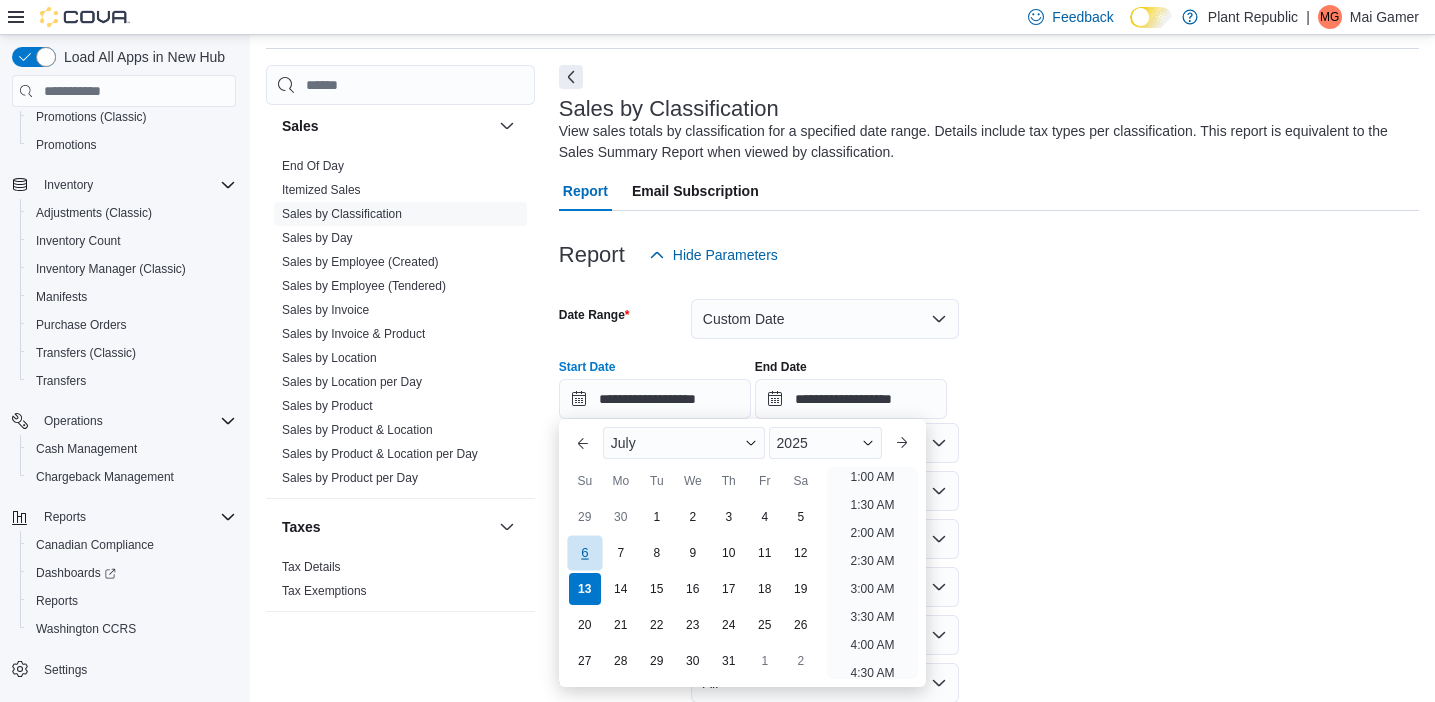 click on "6" at bounding box center (584, 552) 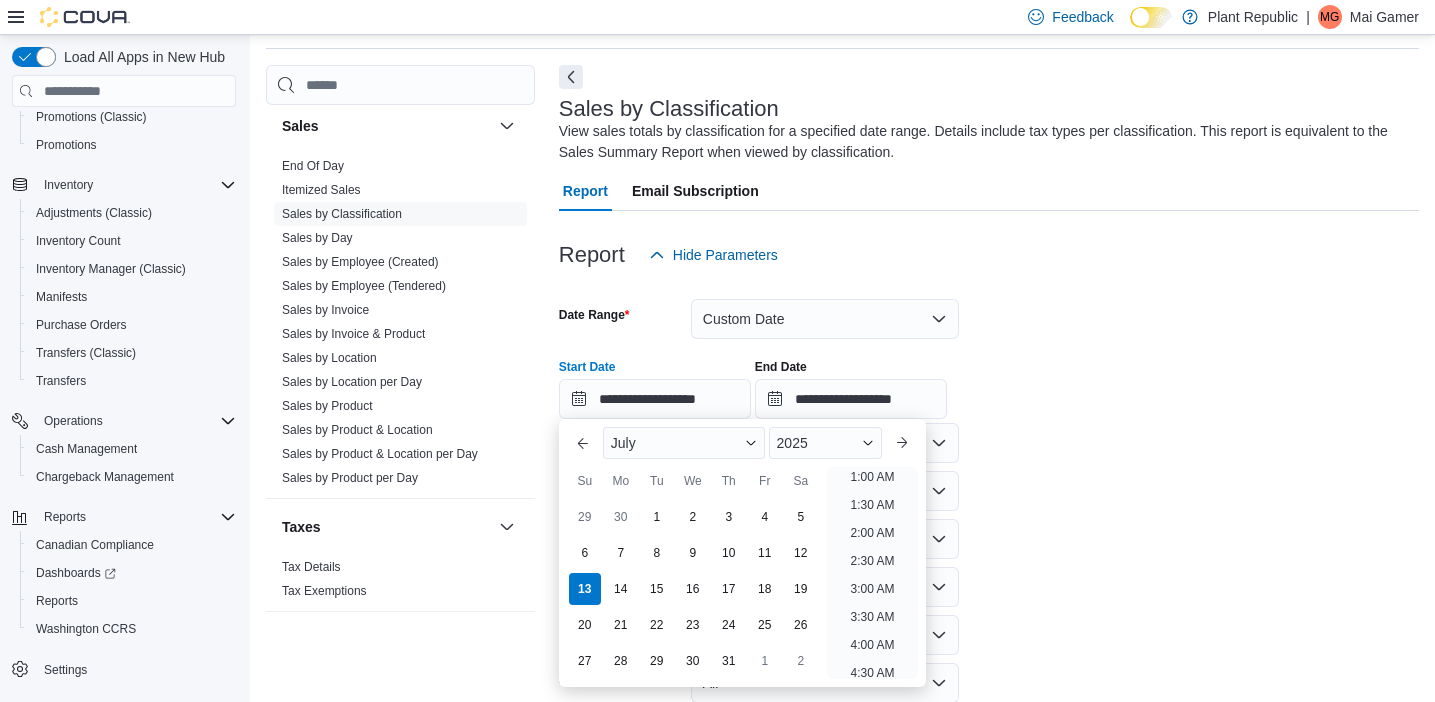 scroll, scrollTop: 4, scrollLeft: 0, axis: vertical 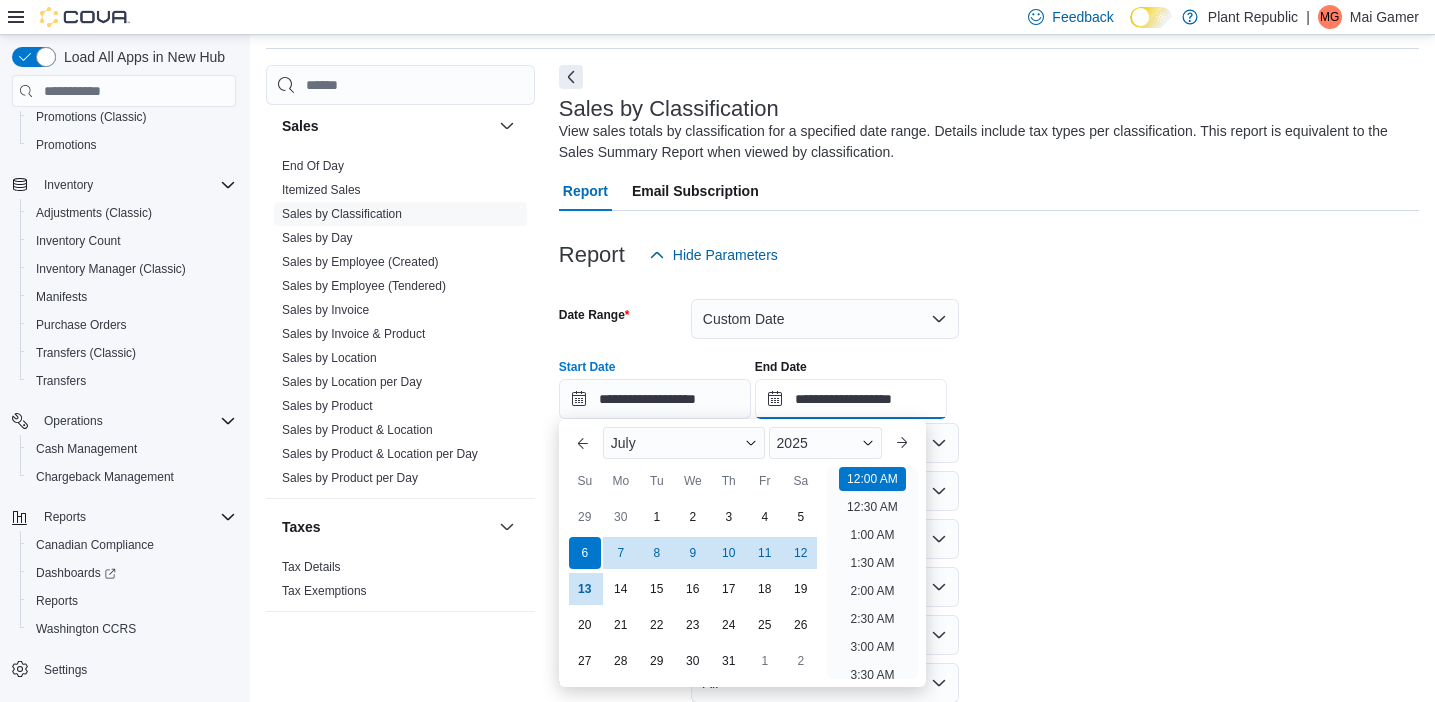 click on "**********" at bounding box center [851, 399] 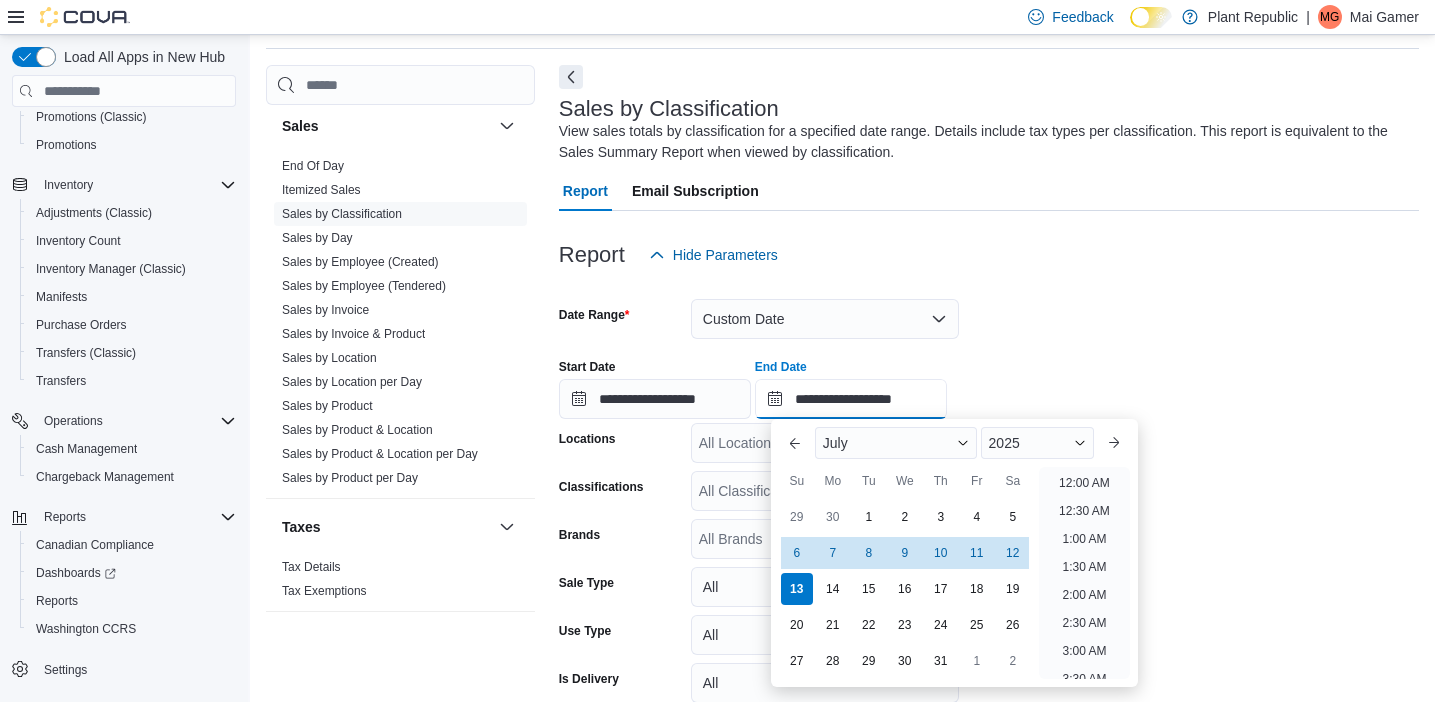 scroll, scrollTop: 1136, scrollLeft: 0, axis: vertical 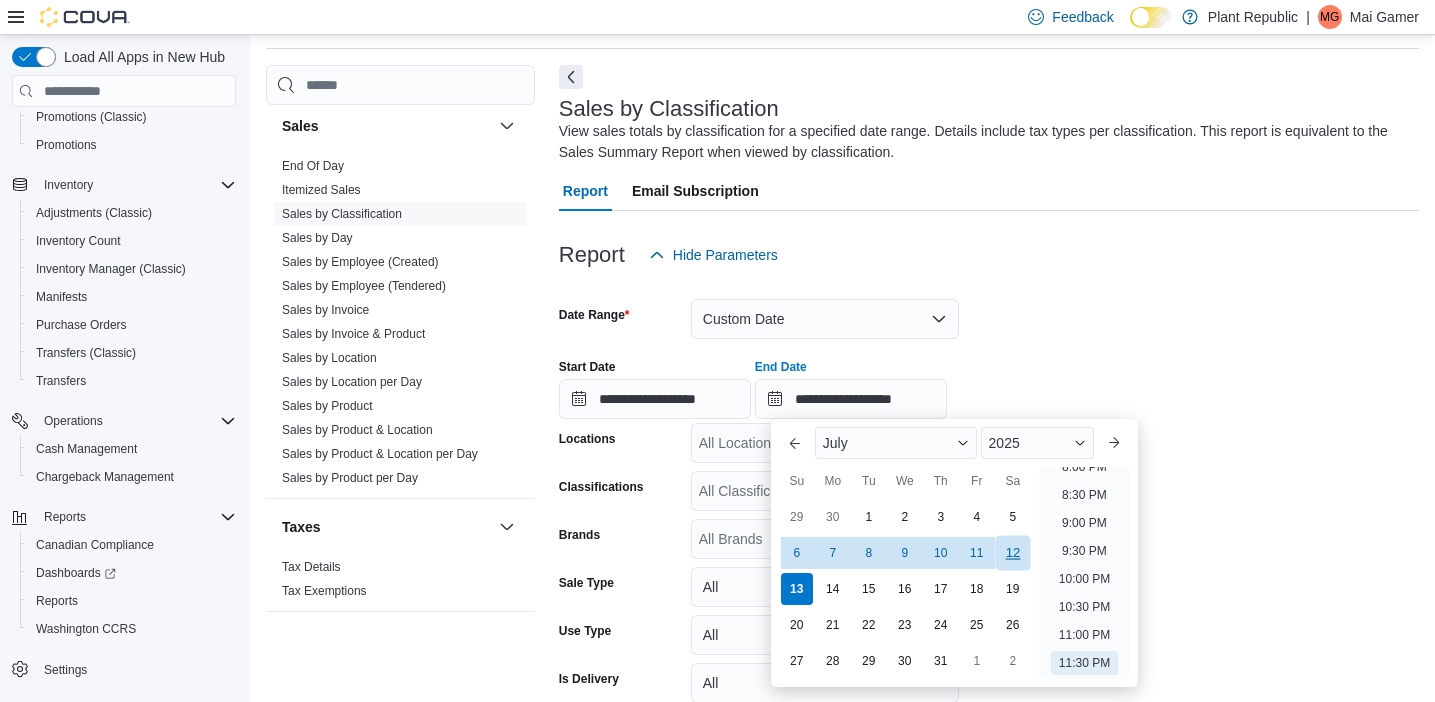 click on "12" at bounding box center (1012, 552) 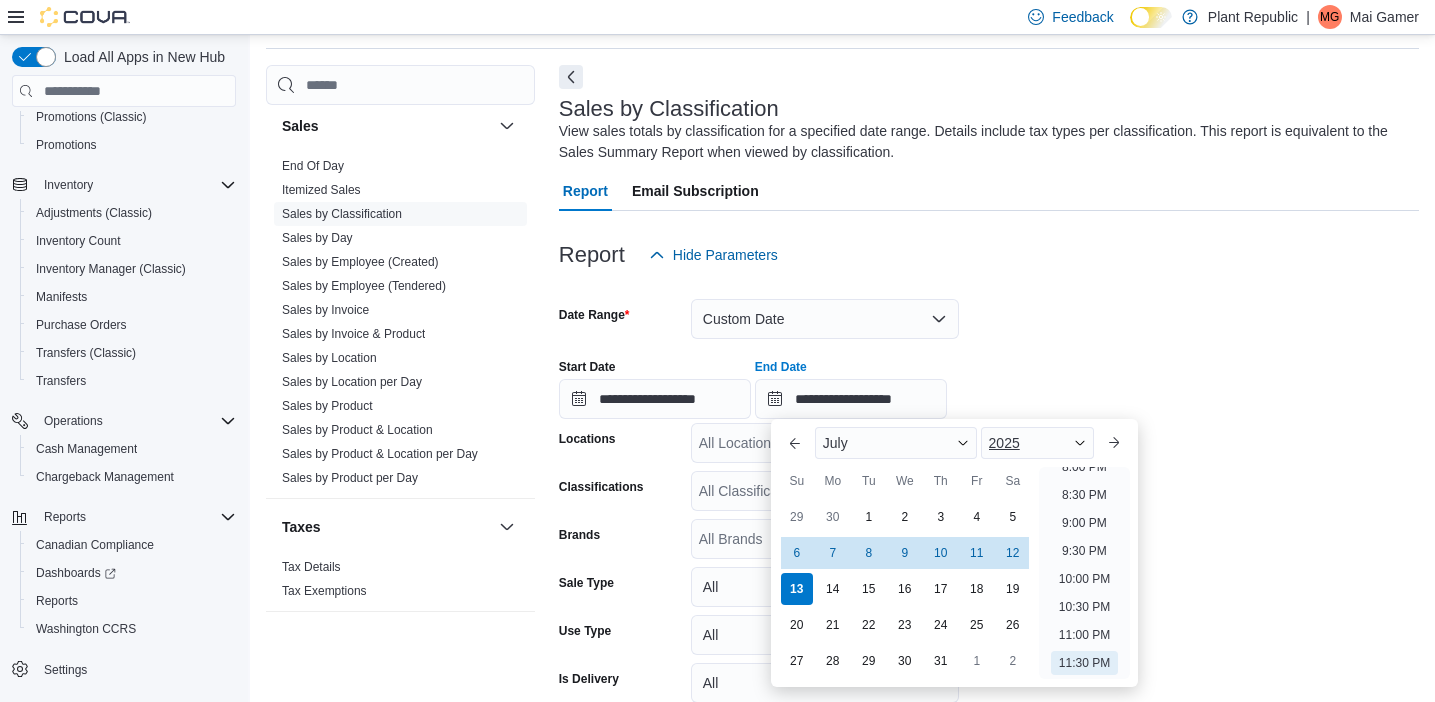 type on "**********" 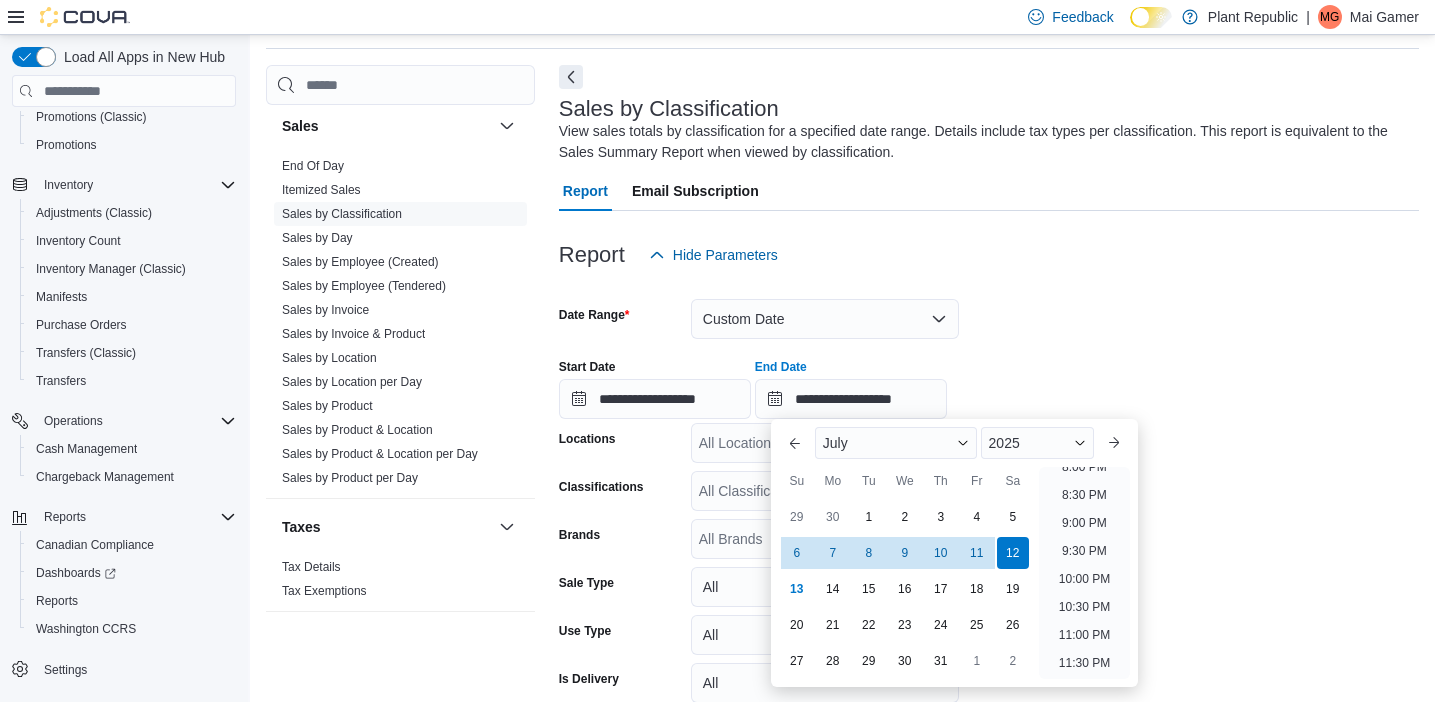 click on "**********" at bounding box center (989, 381) 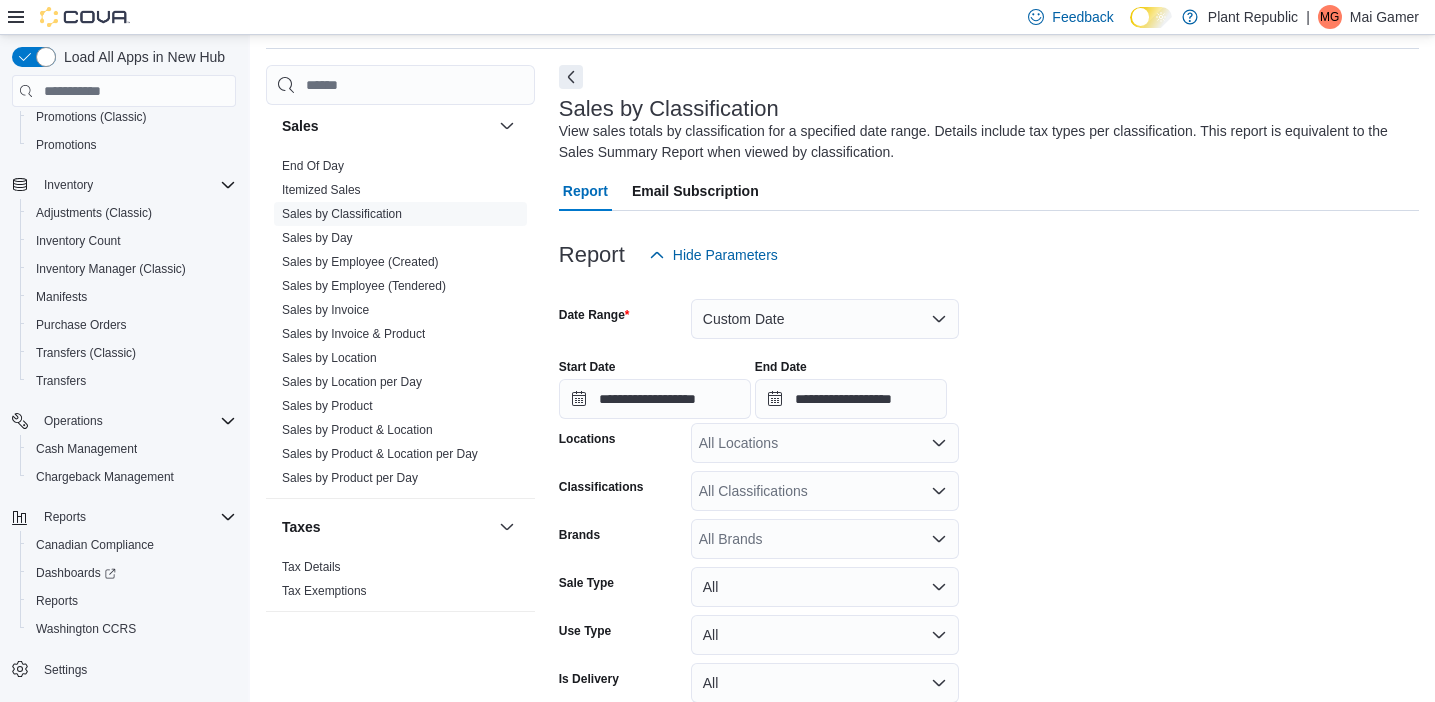 drag, startPoint x: 890, startPoint y: 450, endPoint x: 851, endPoint y: 449, distance: 39.012817 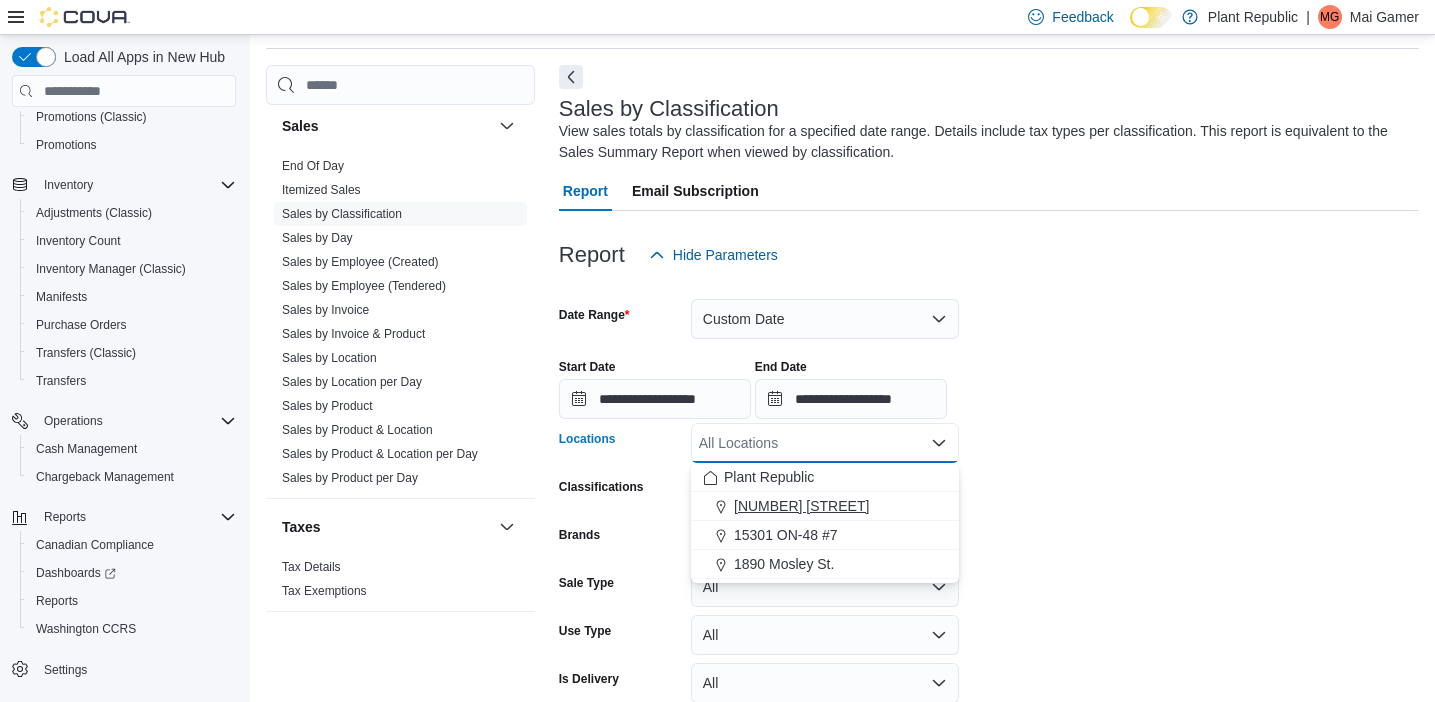 click on "1031 Pape Ave" at bounding box center [825, 506] 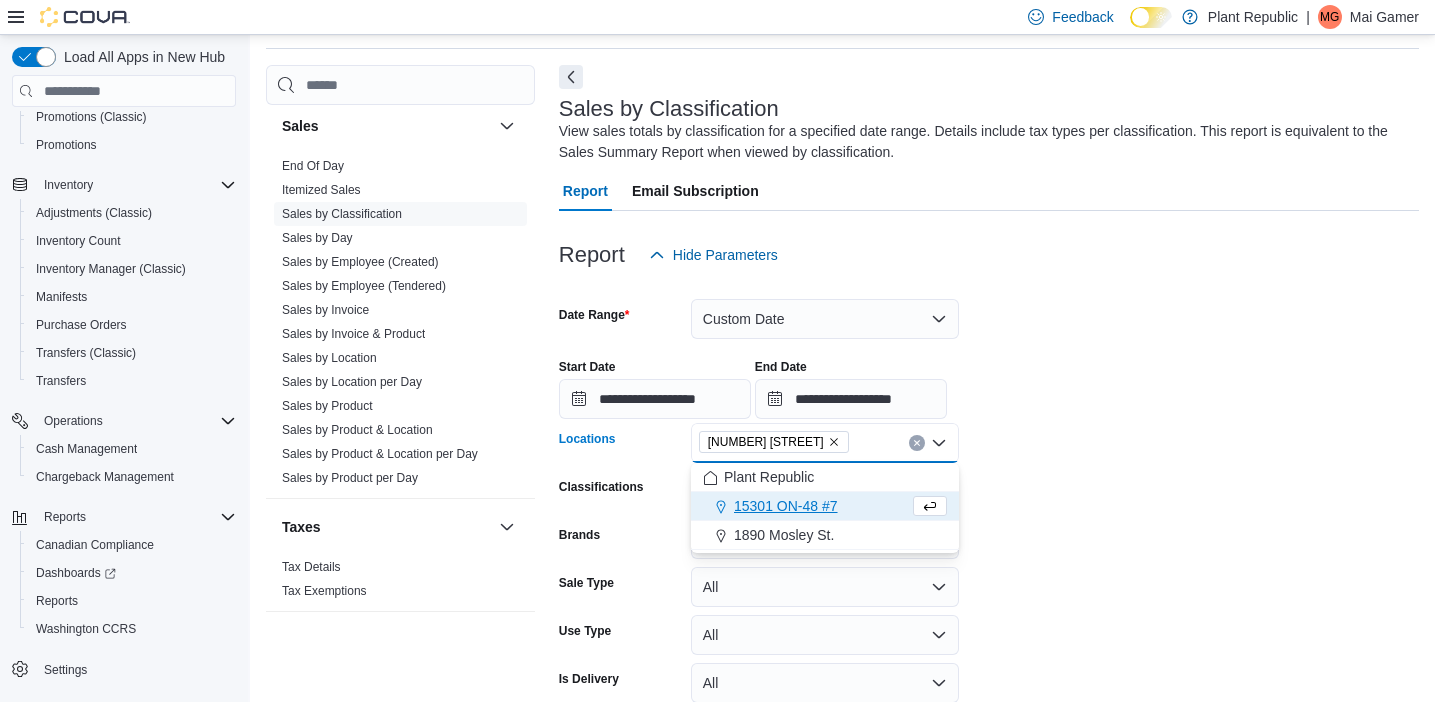 click on "**********" at bounding box center (989, 517) 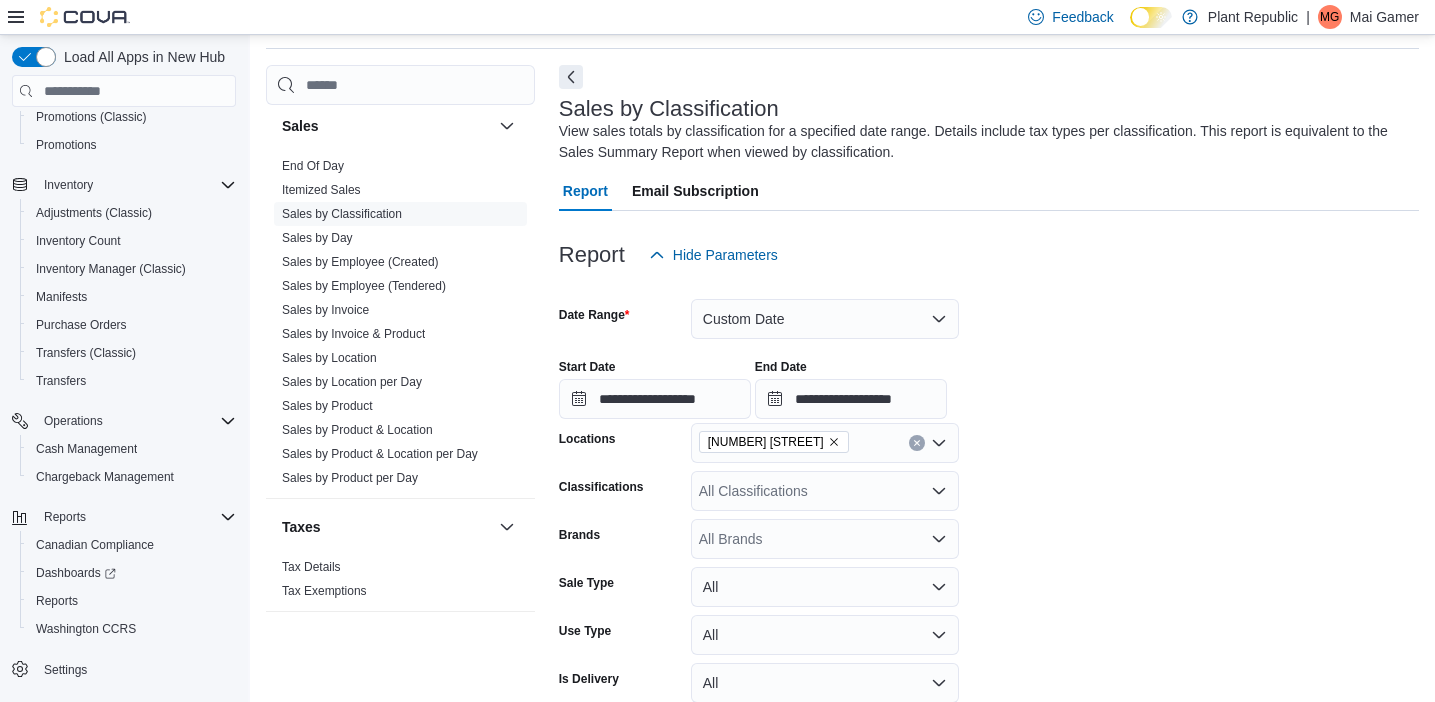 click on "All Classifications" at bounding box center [825, 491] 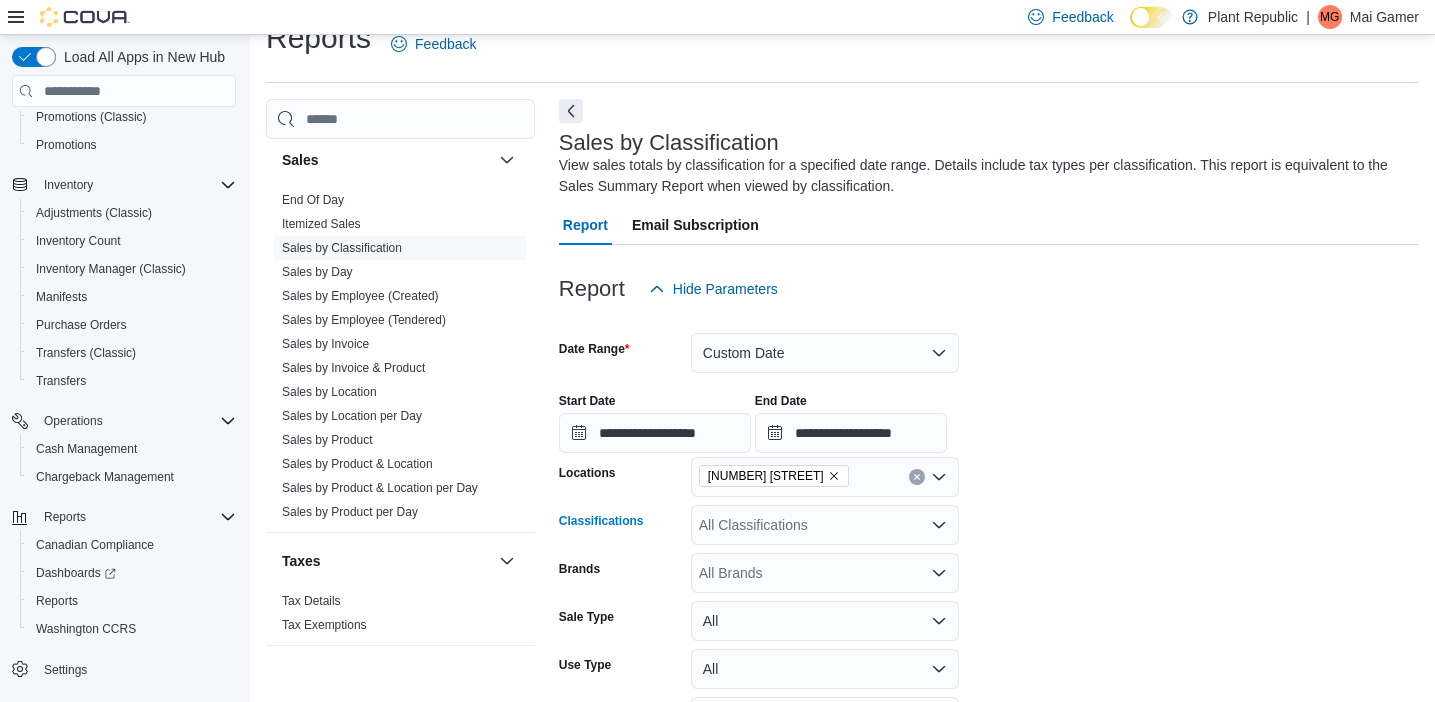 scroll, scrollTop: 0, scrollLeft: 0, axis: both 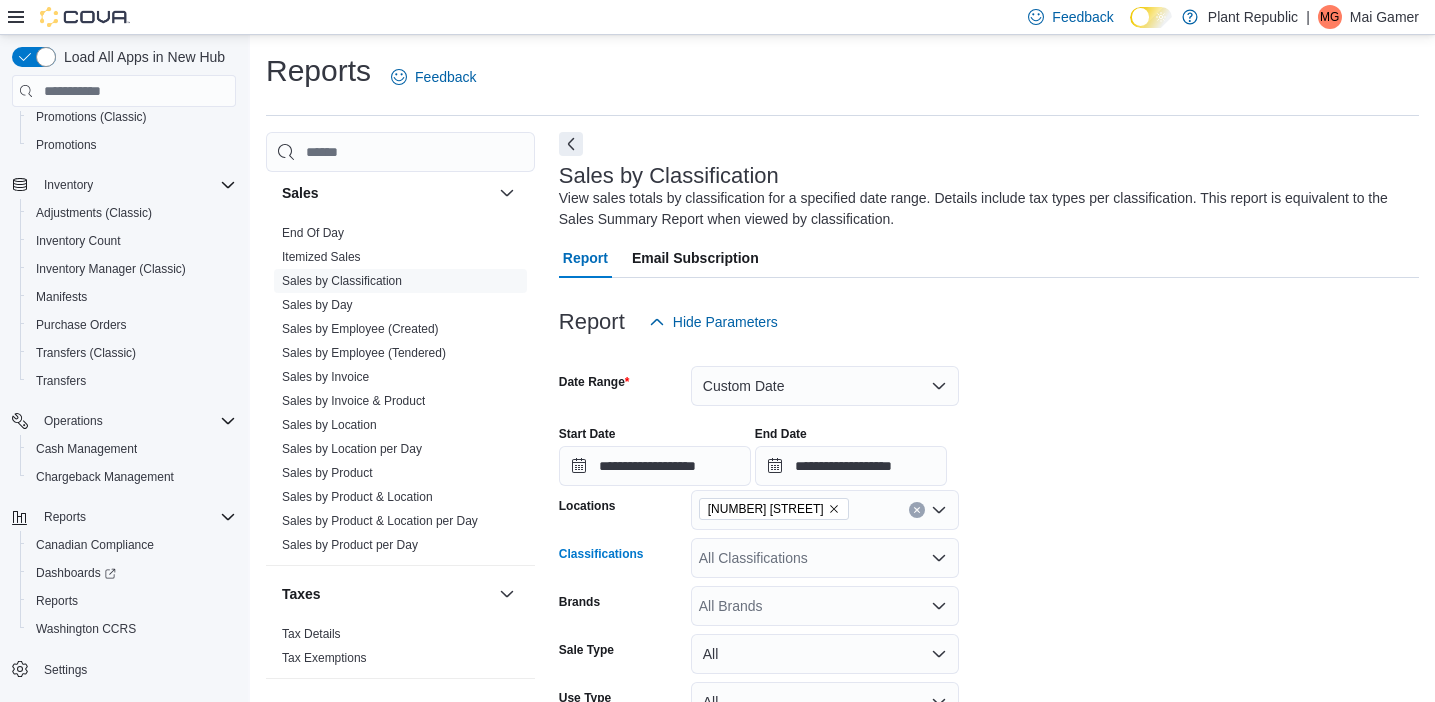 click on "All Classifications Combo box. Selected. Combo box input. All Classifications. Type some text or, to display a list of choices, press Down Arrow. To exit the list of choices, press Escape." at bounding box center [825, 558] 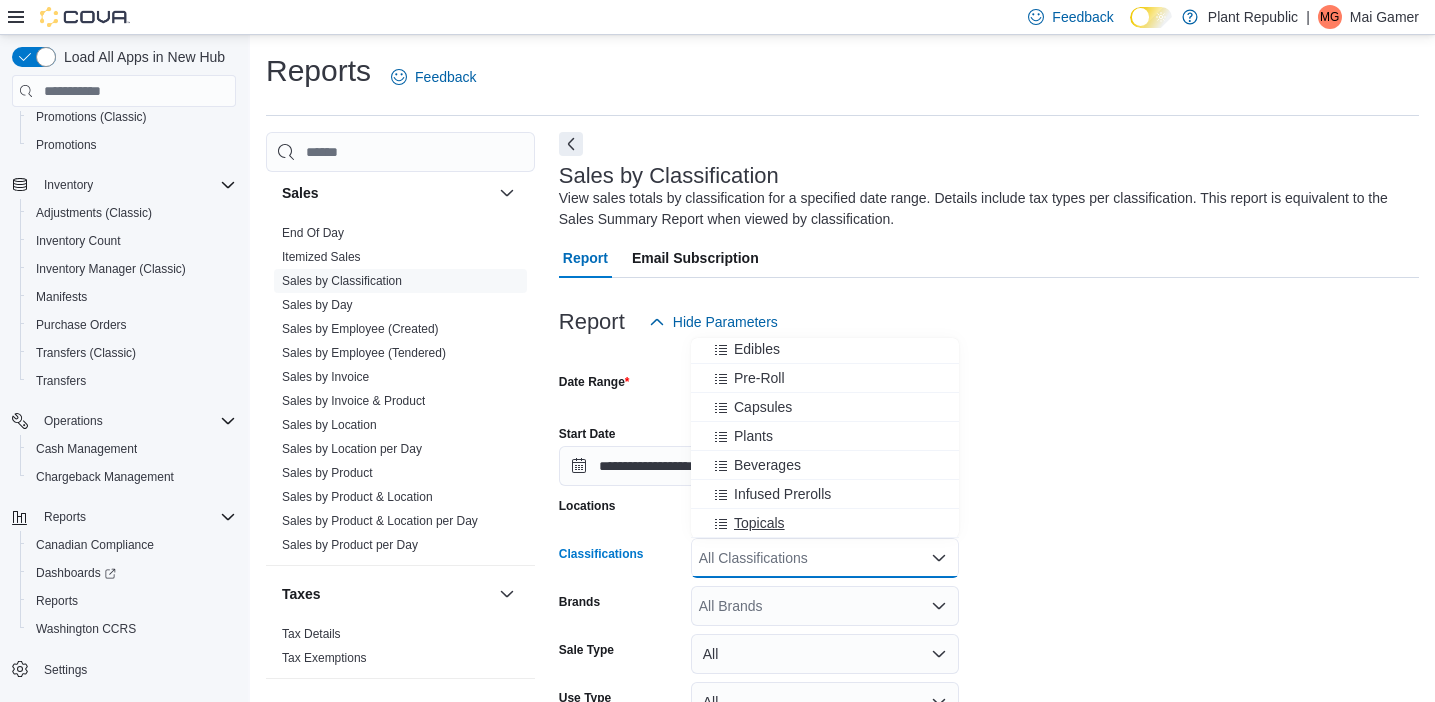 click on "Topicals" at bounding box center [825, 523] 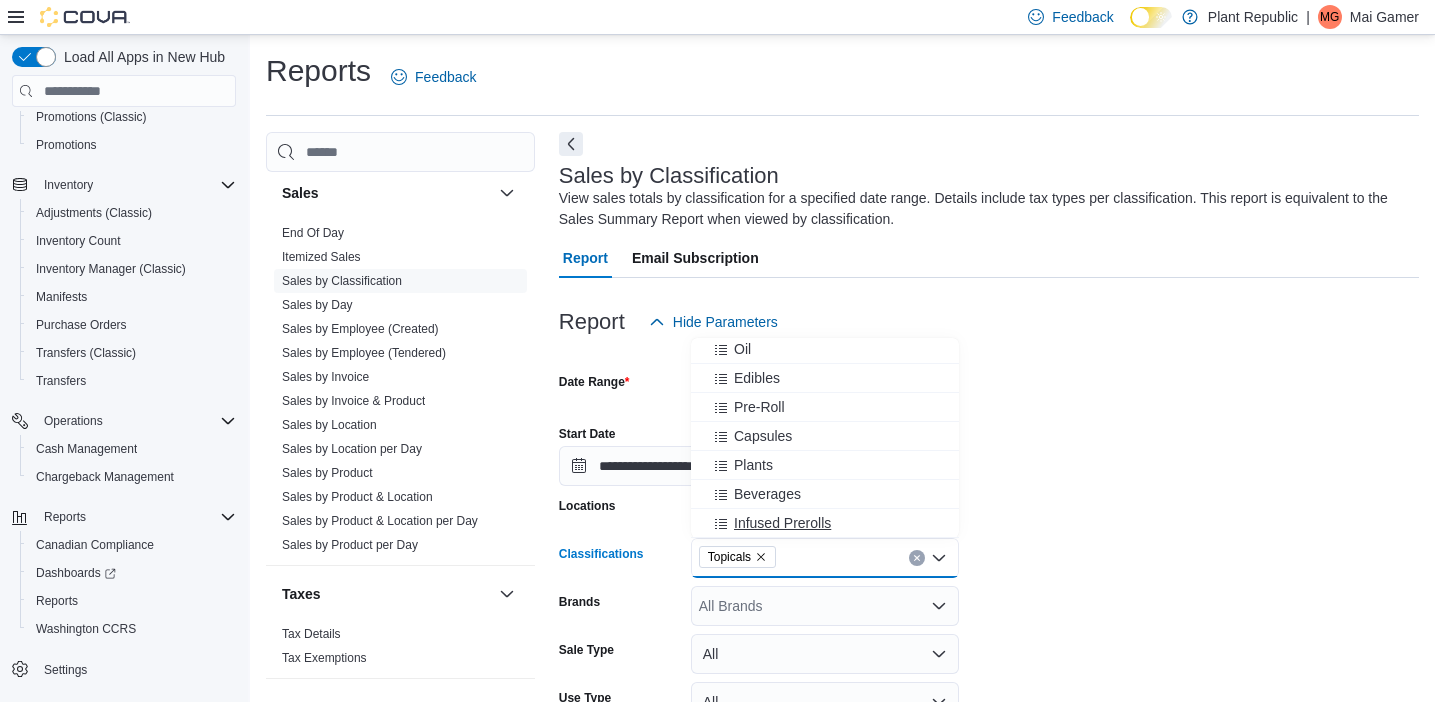 click on "Infused Prerolls" at bounding box center (782, 523) 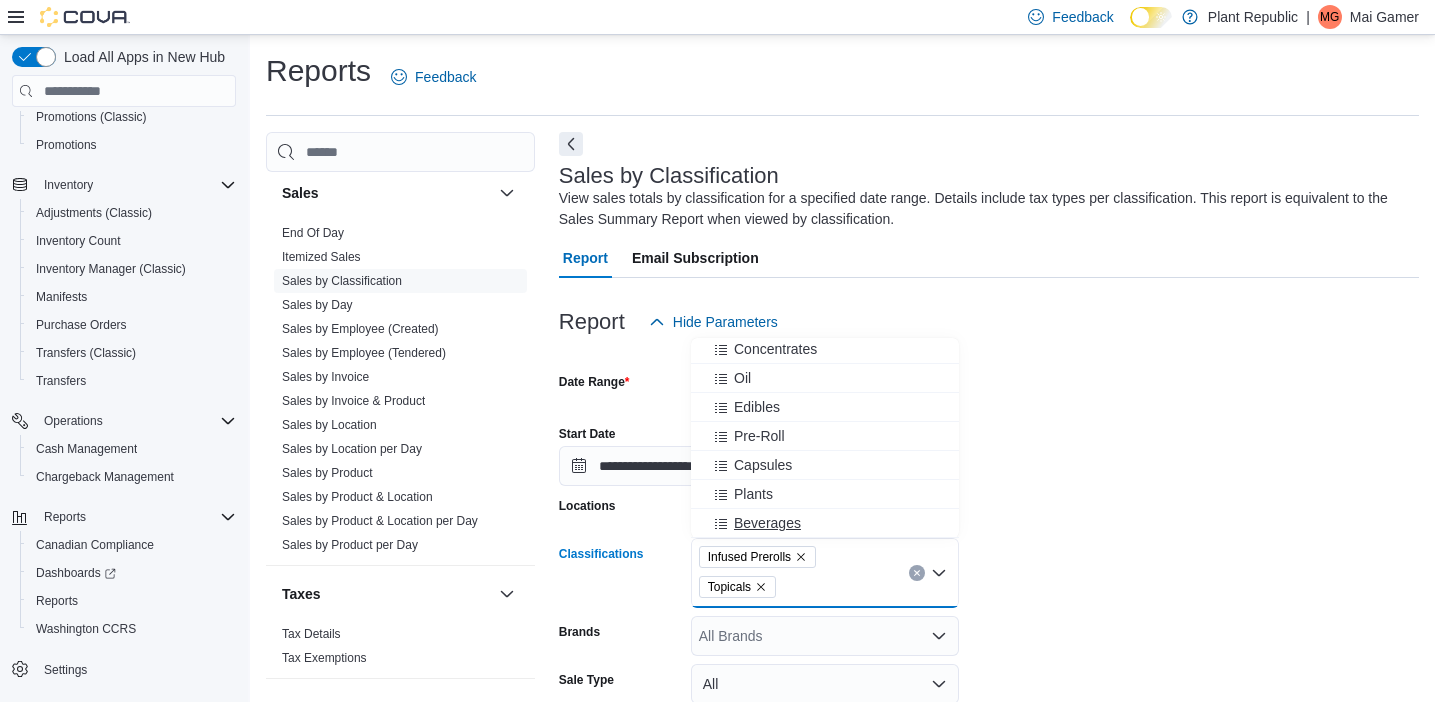click on "Beverages" at bounding box center (767, 523) 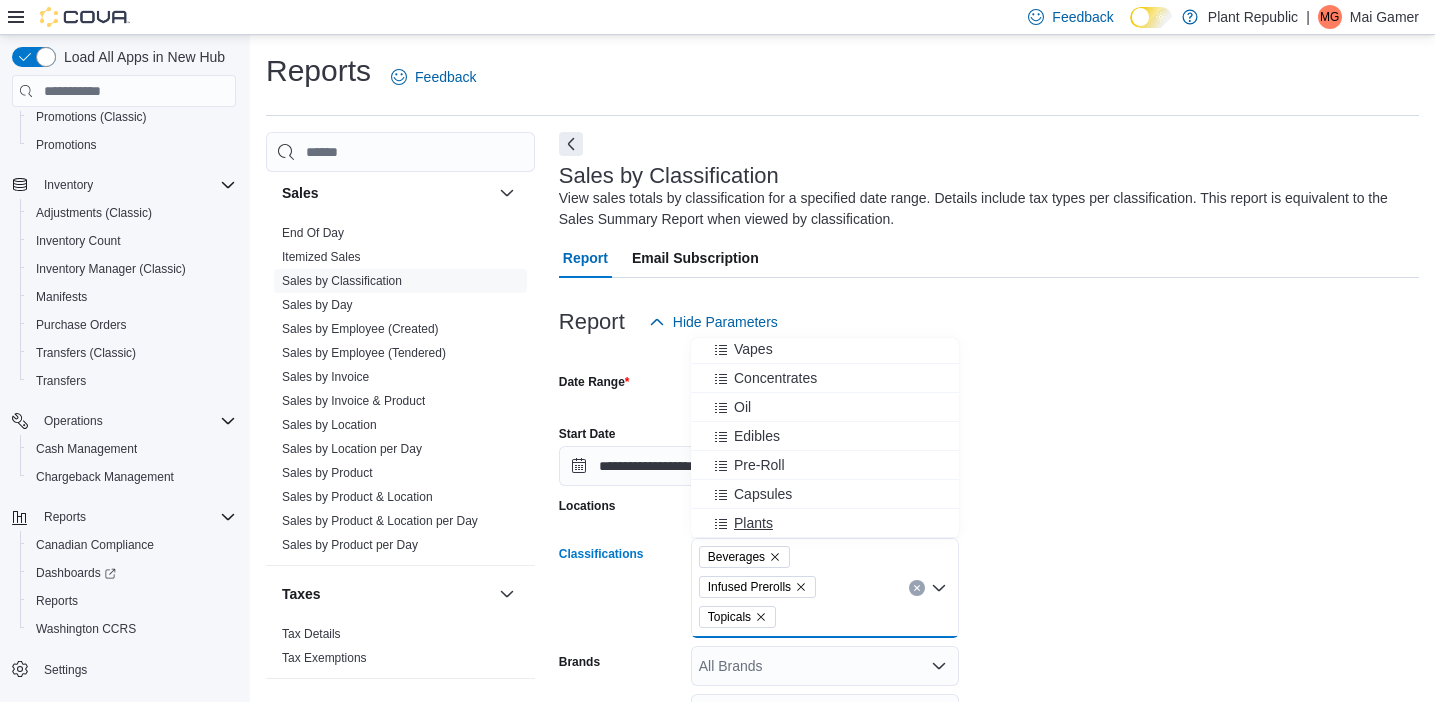 click on "Plants" at bounding box center [825, 523] 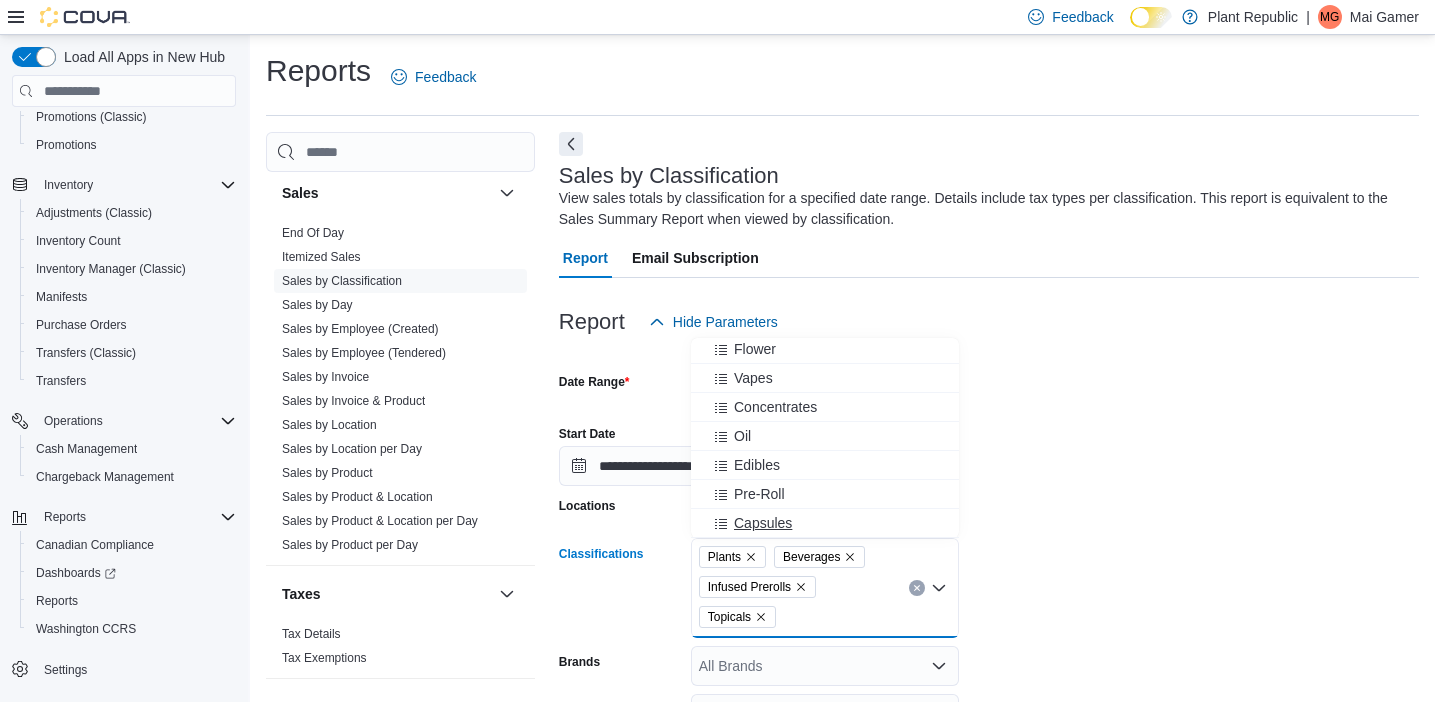 click on "Capsules" at bounding box center [825, 523] 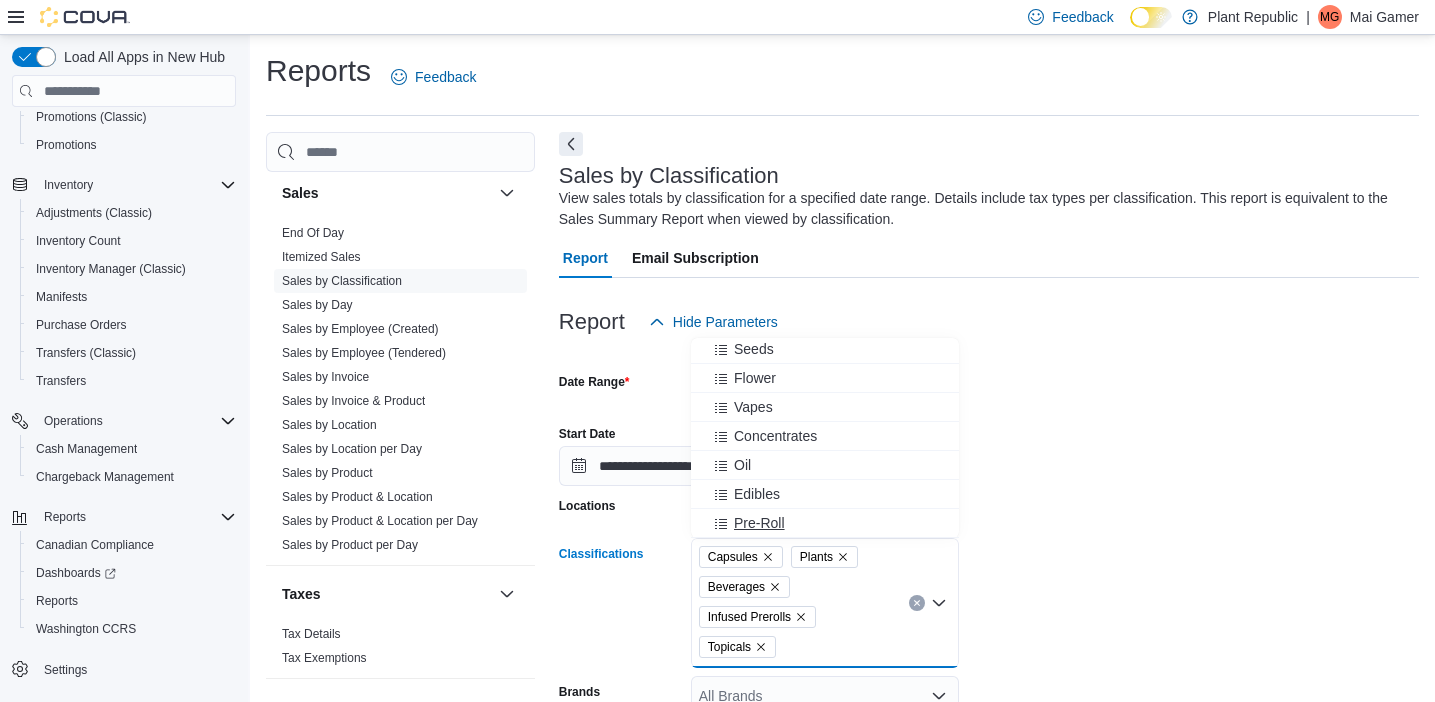 click on "Pre-Roll" at bounding box center (825, 523) 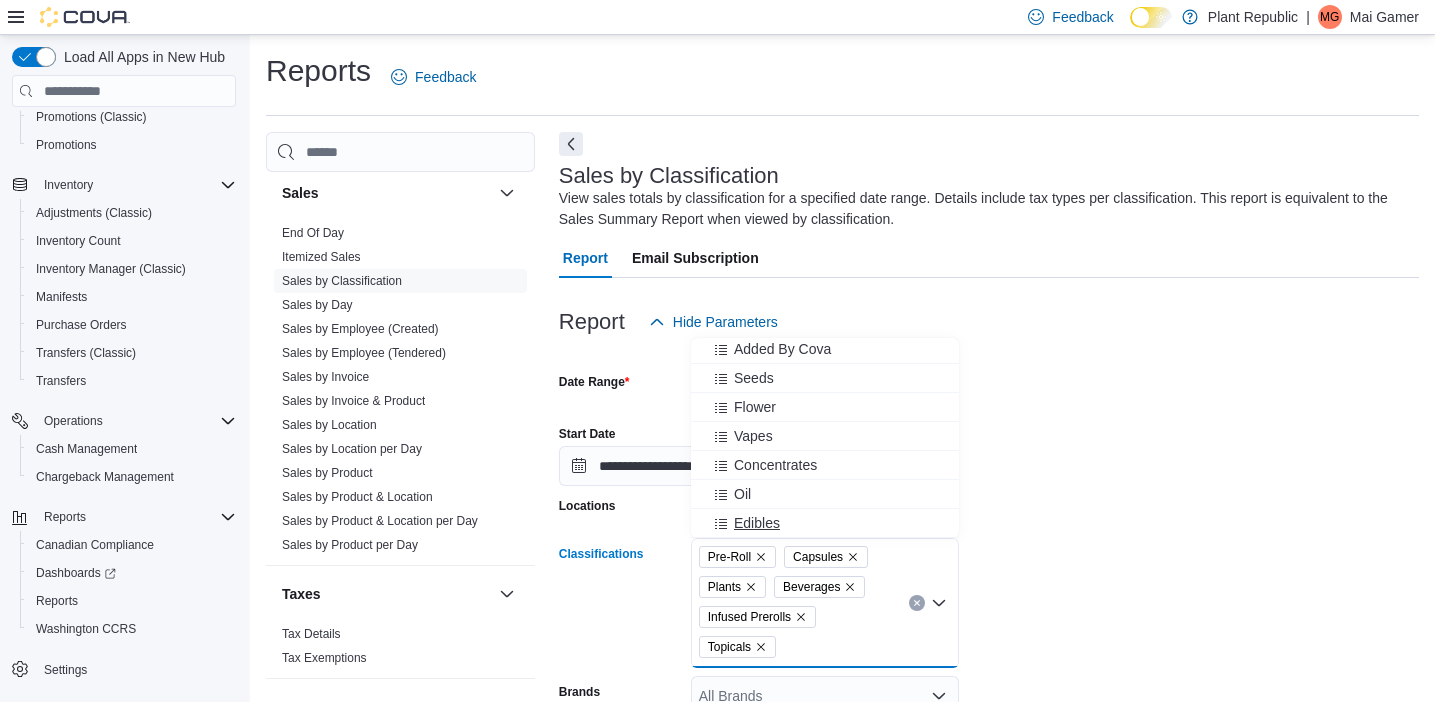 click on "Edibles" at bounding box center (825, 523) 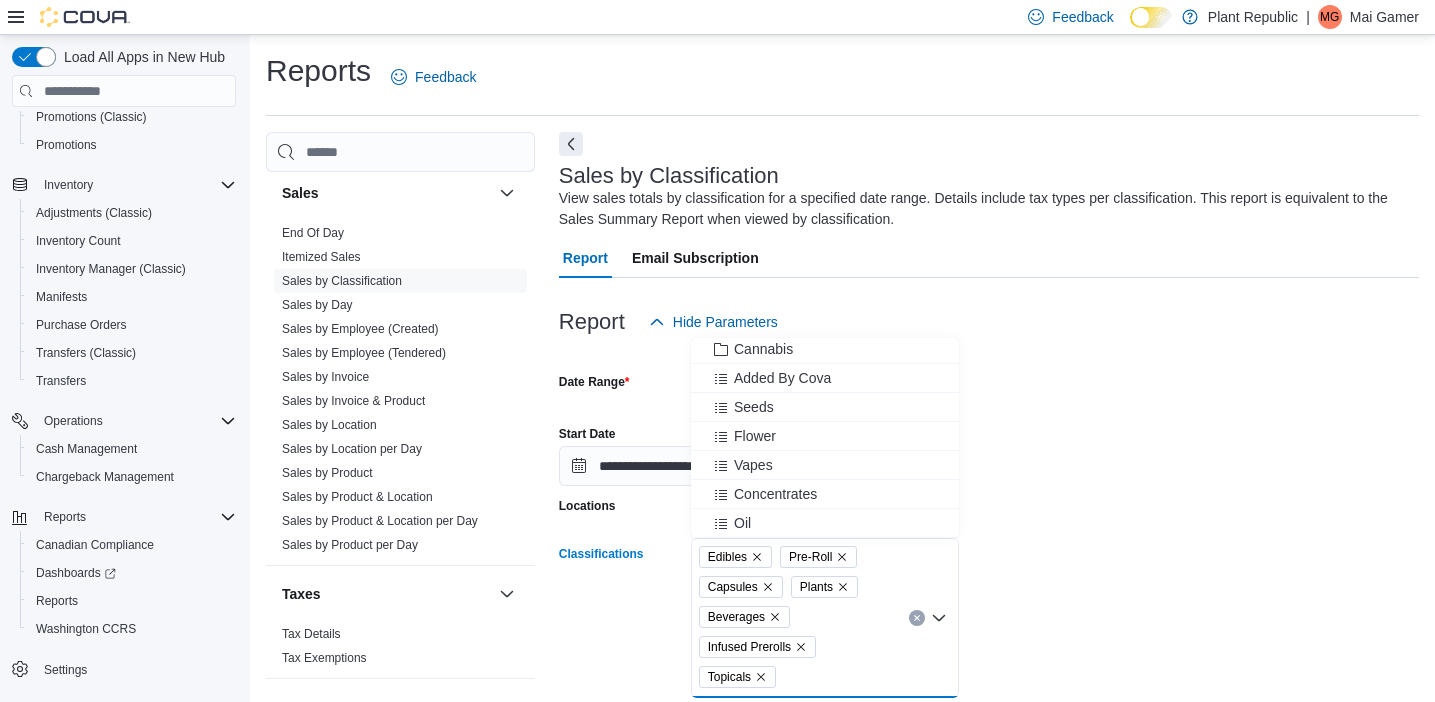 click on "Oil" at bounding box center (825, 523) 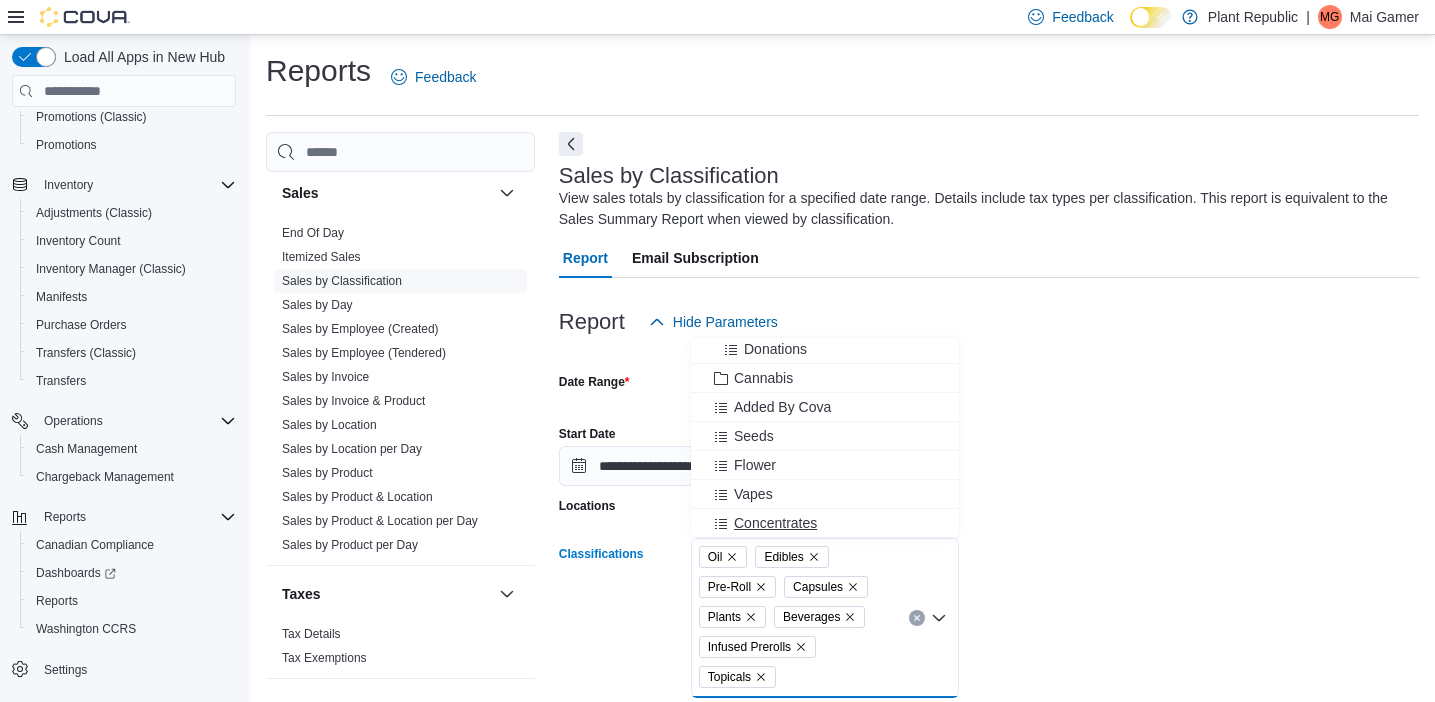 click on "Concentrates" at bounding box center (775, 523) 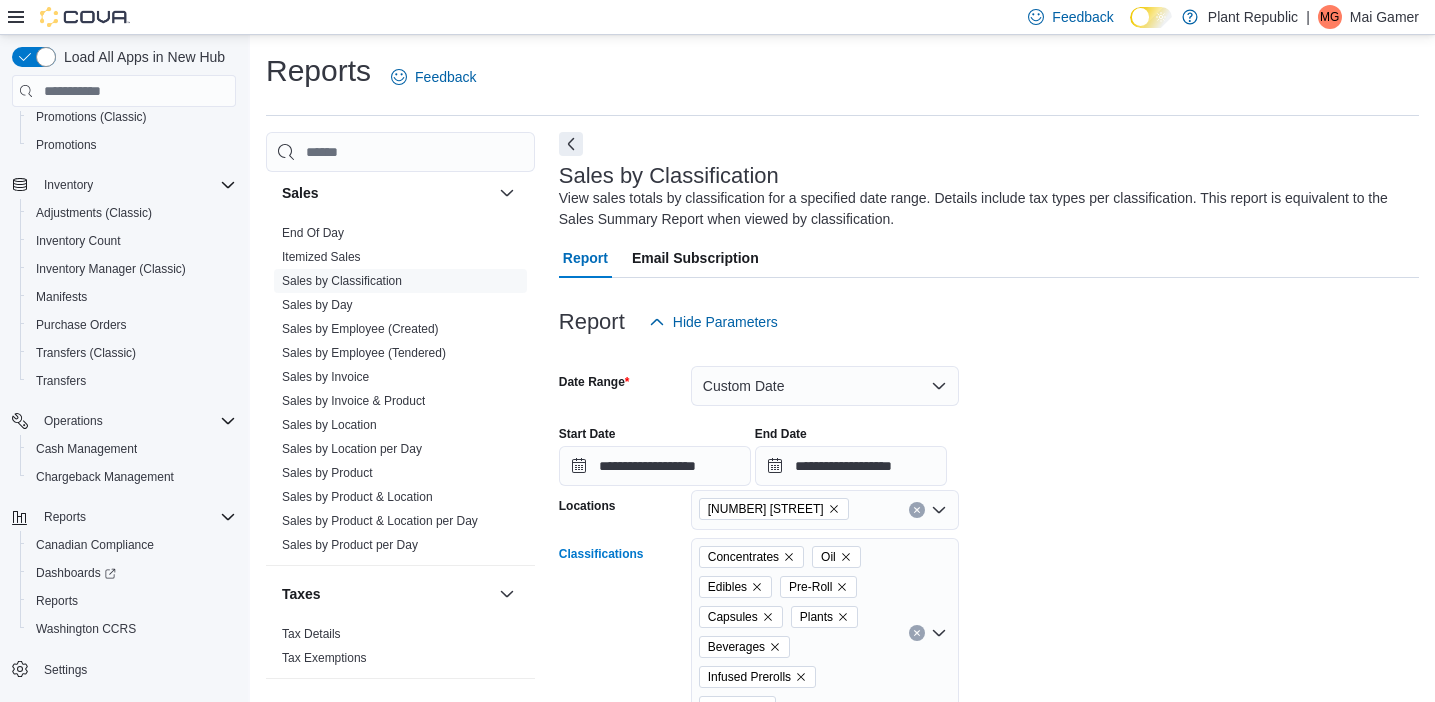 scroll, scrollTop: 18, scrollLeft: 0, axis: vertical 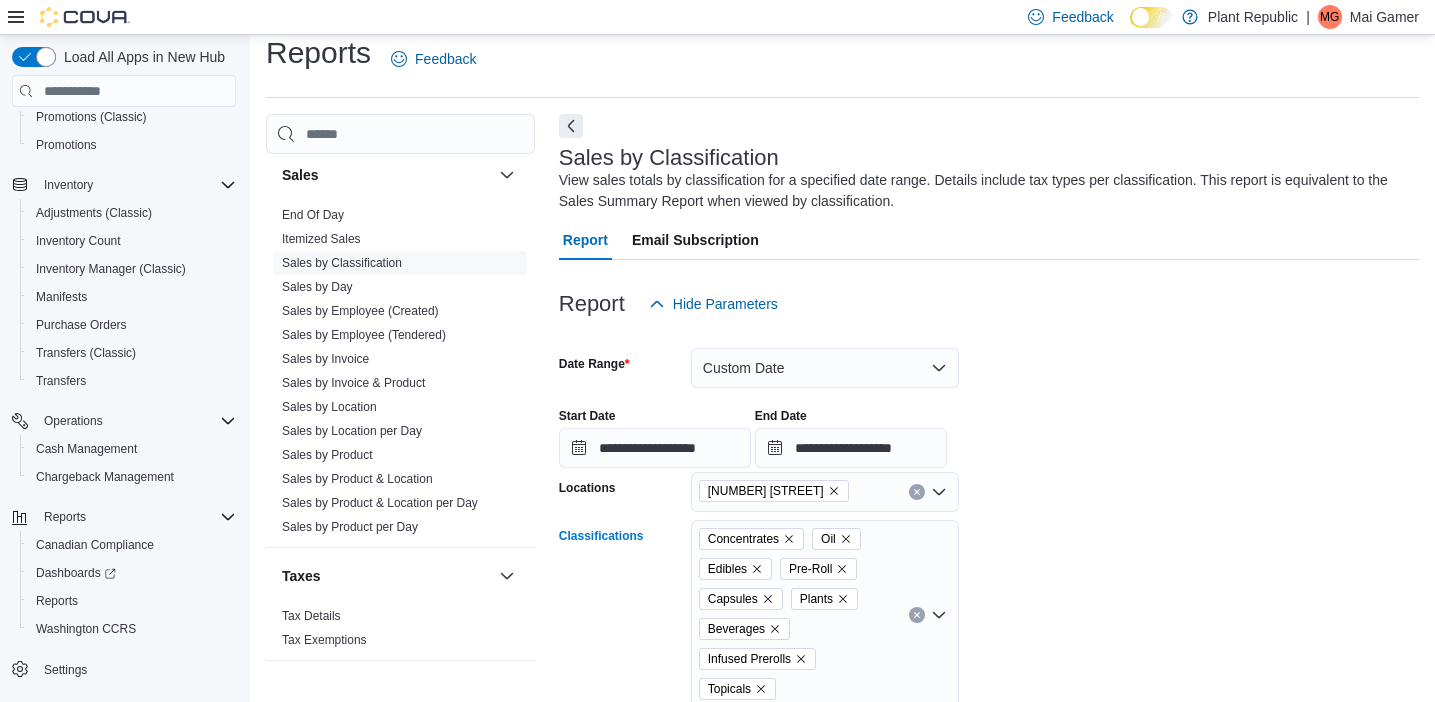 click on "Concentrates Oil Edibles Pre-Roll Capsules Plants Beverages Infused Prerolls Topicals Combo box. Selected. Concentrates, Oil, Edibles, Pre-Roll, Capsules, Plants, Beverages, Infused Prerolls, Topicals. Press Backspace to delete Topicals. Combo box input. All Classifications. Type some text or, to display a list of choices, press Down Arrow. To exit the list of choices, press Escape." at bounding box center [825, 615] 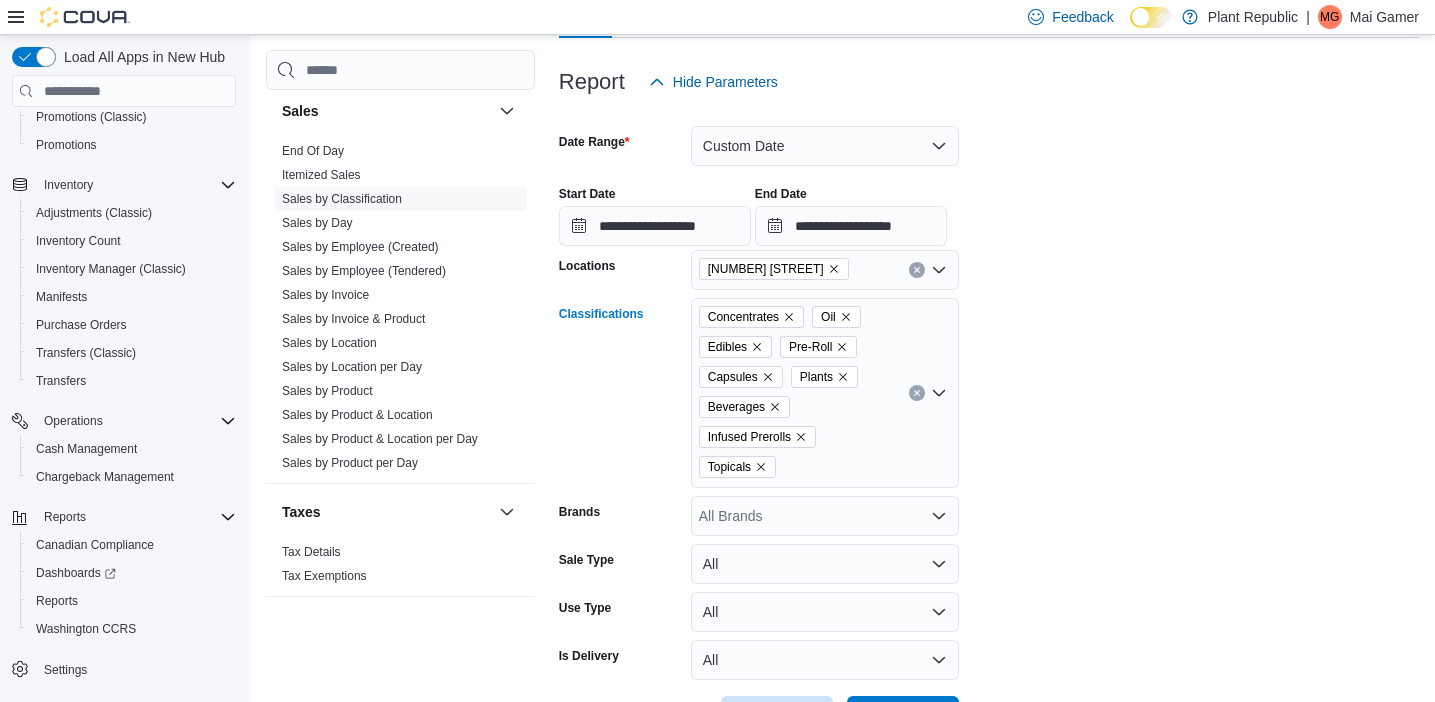 scroll, scrollTop: 248, scrollLeft: 0, axis: vertical 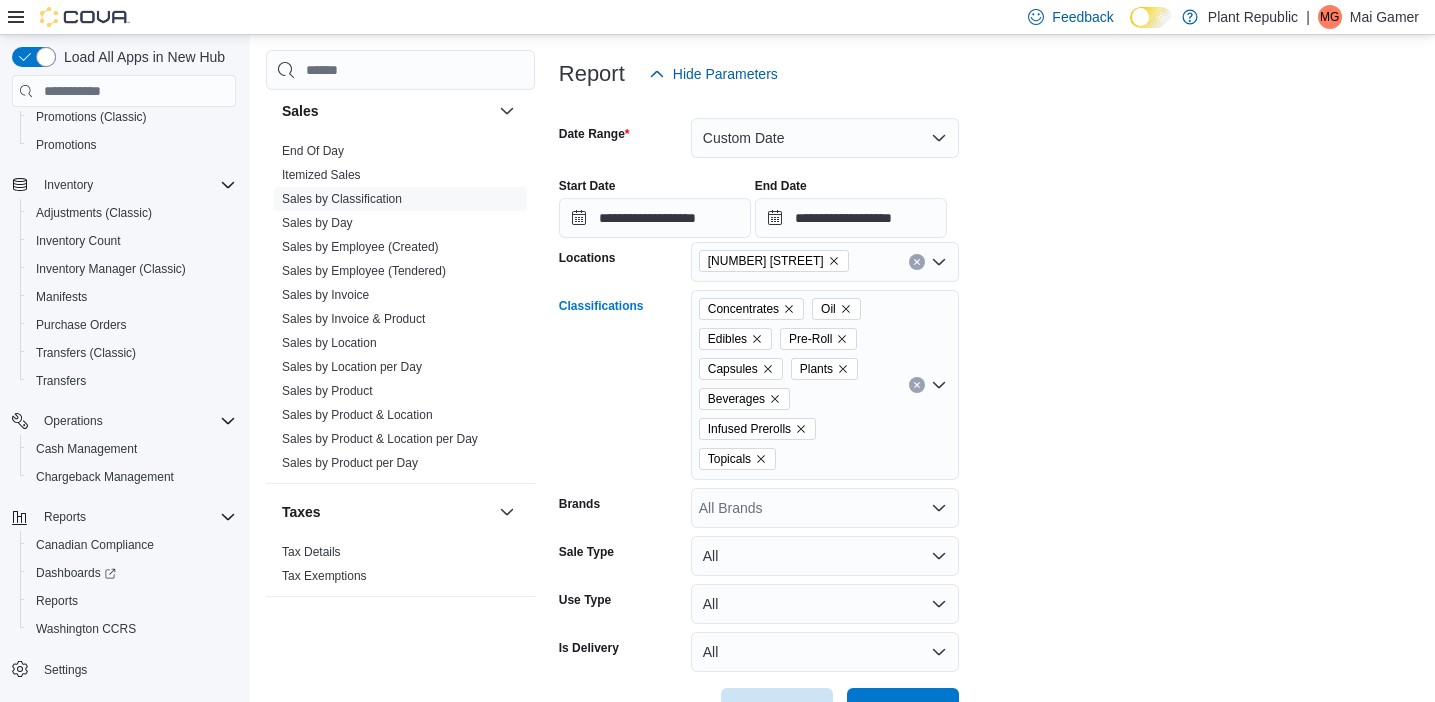 click on "Concentrates Oil Edibles Pre-Roll Capsules Plants Beverages Infused Prerolls Topicals Combo box. Selected. Concentrates, Oil, Edibles, Pre-Roll, Capsules, Plants, Beverages, Infused Prerolls, Topicals. Press Backspace to delete Topicals. Combo box input. All Classifications. Type some text or, to display a list of choices, press Down Arrow. To exit the list of choices, press Escape." at bounding box center (825, 385) 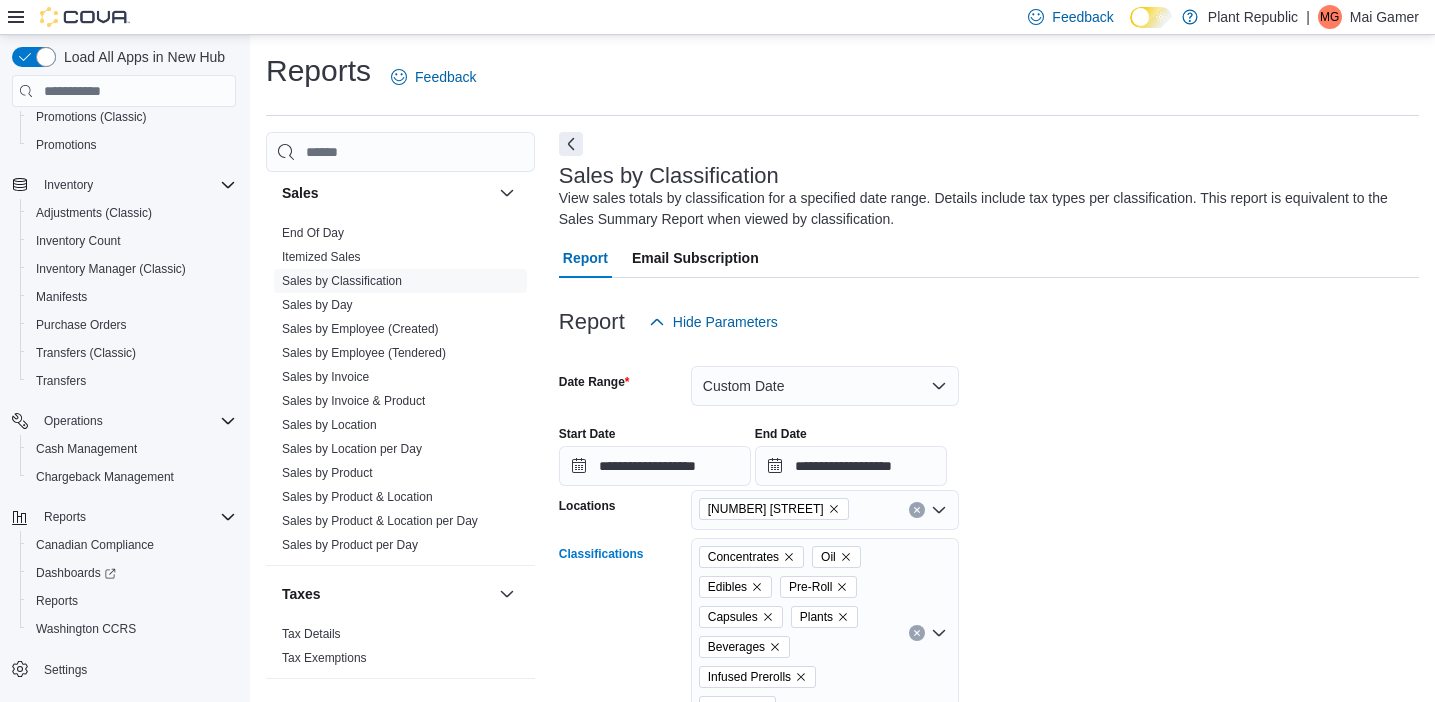 scroll, scrollTop: 314, scrollLeft: 0, axis: vertical 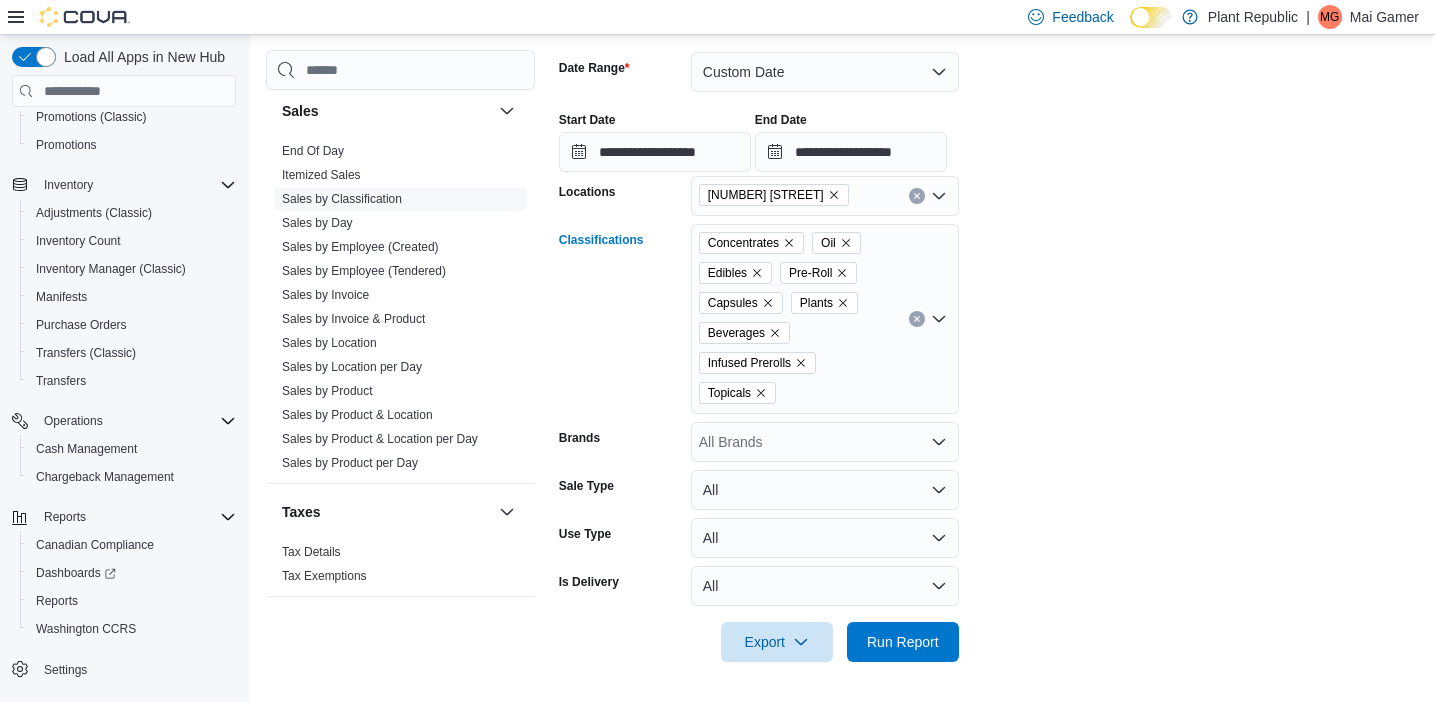 click on "Concentrates Oil Edibles Pre-Roll Capsules Plants Beverages Infused Prerolls Topicals" at bounding box center [825, 319] 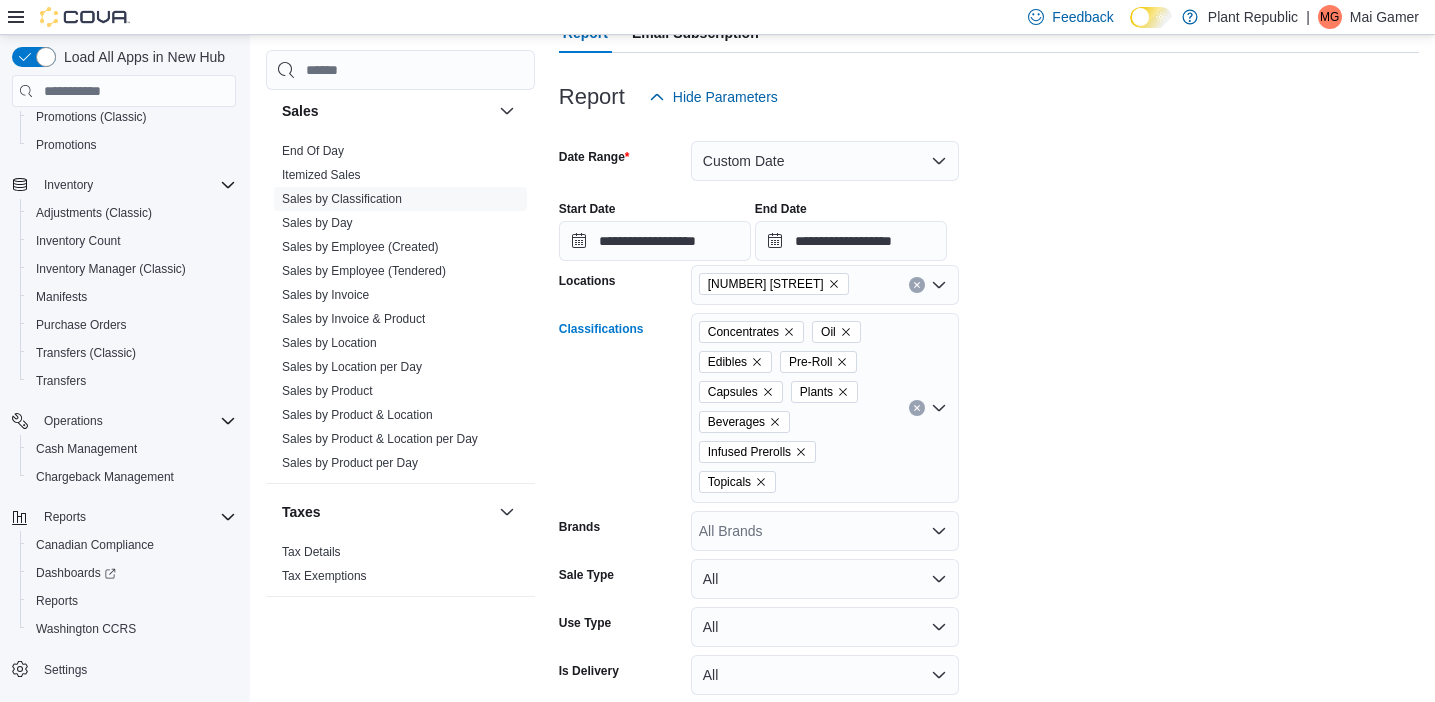 scroll, scrollTop: 314, scrollLeft: 0, axis: vertical 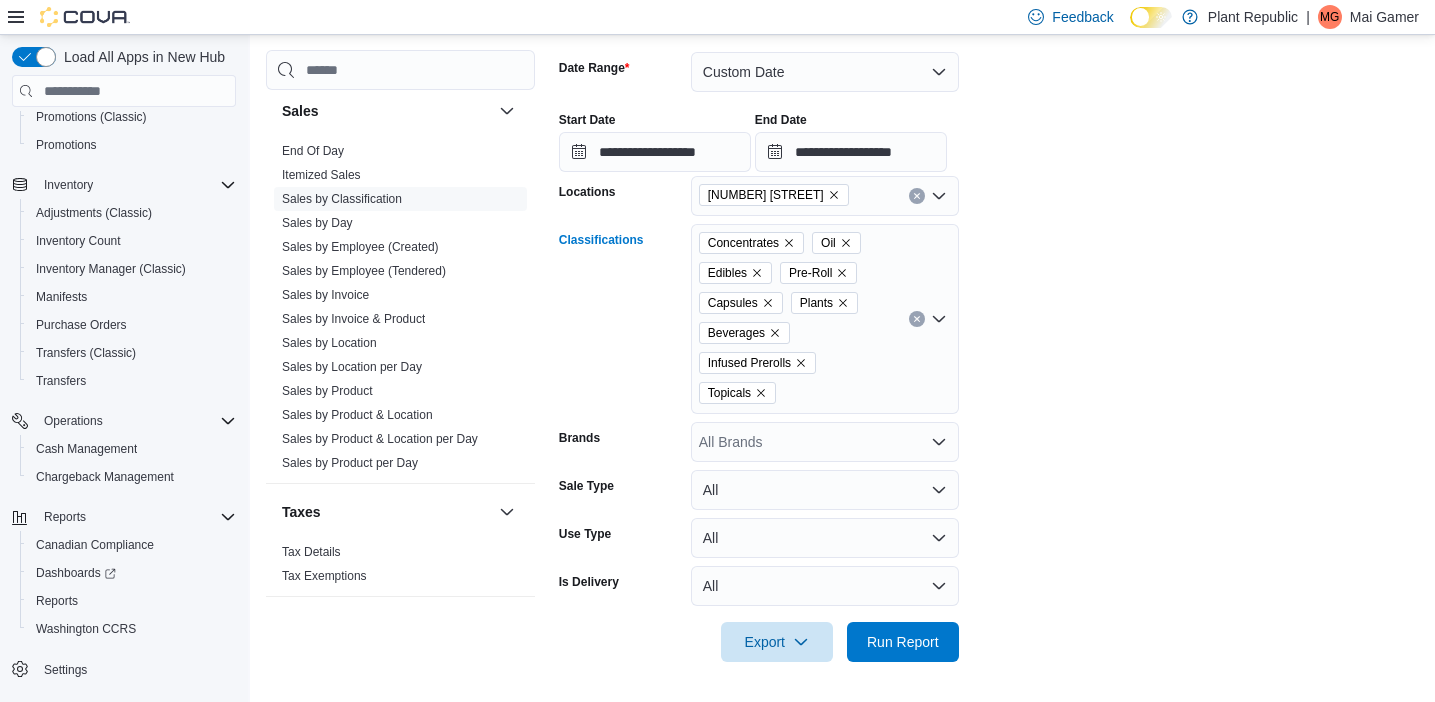 click on "Concentrates Oil Edibles Pre-Roll Capsules Plants Beverages Infused Prerolls Topicals" at bounding box center (825, 319) 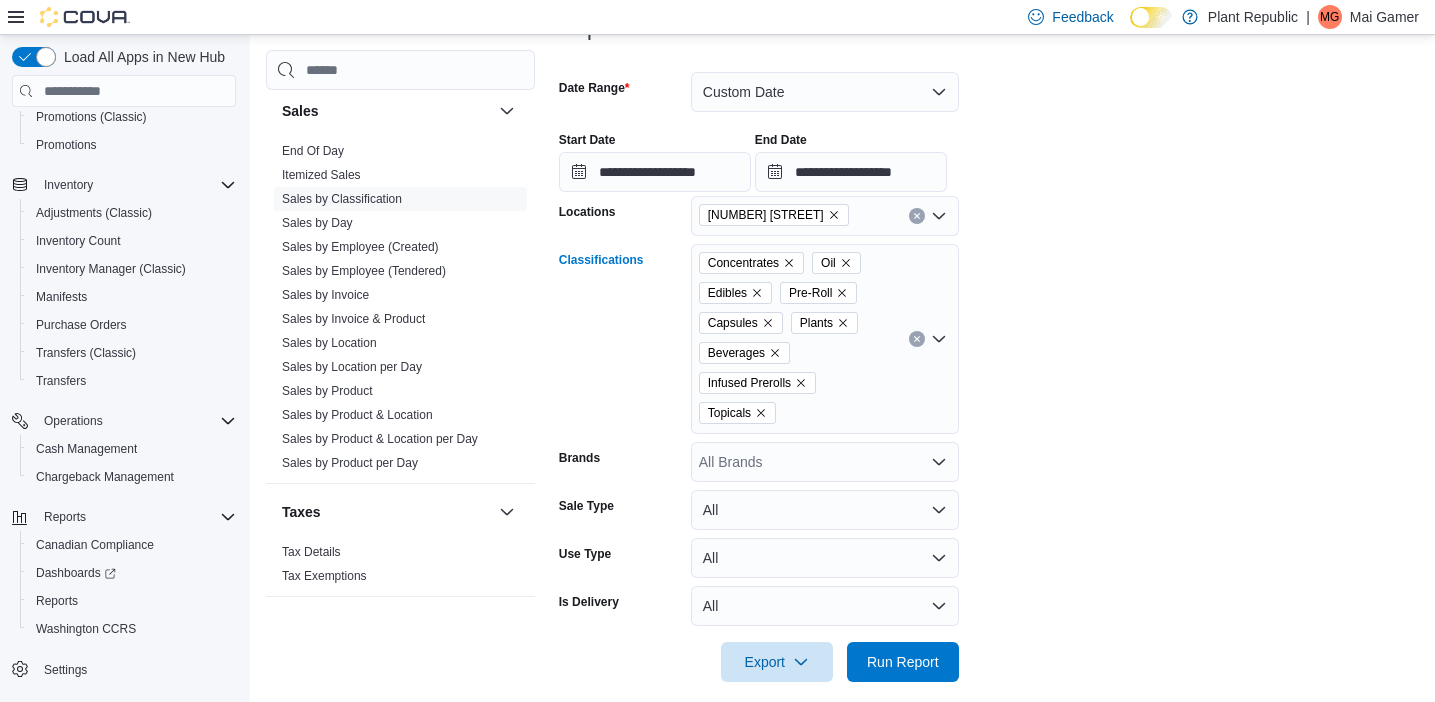 scroll, scrollTop: 273, scrollLeft: 0, axis: vertical 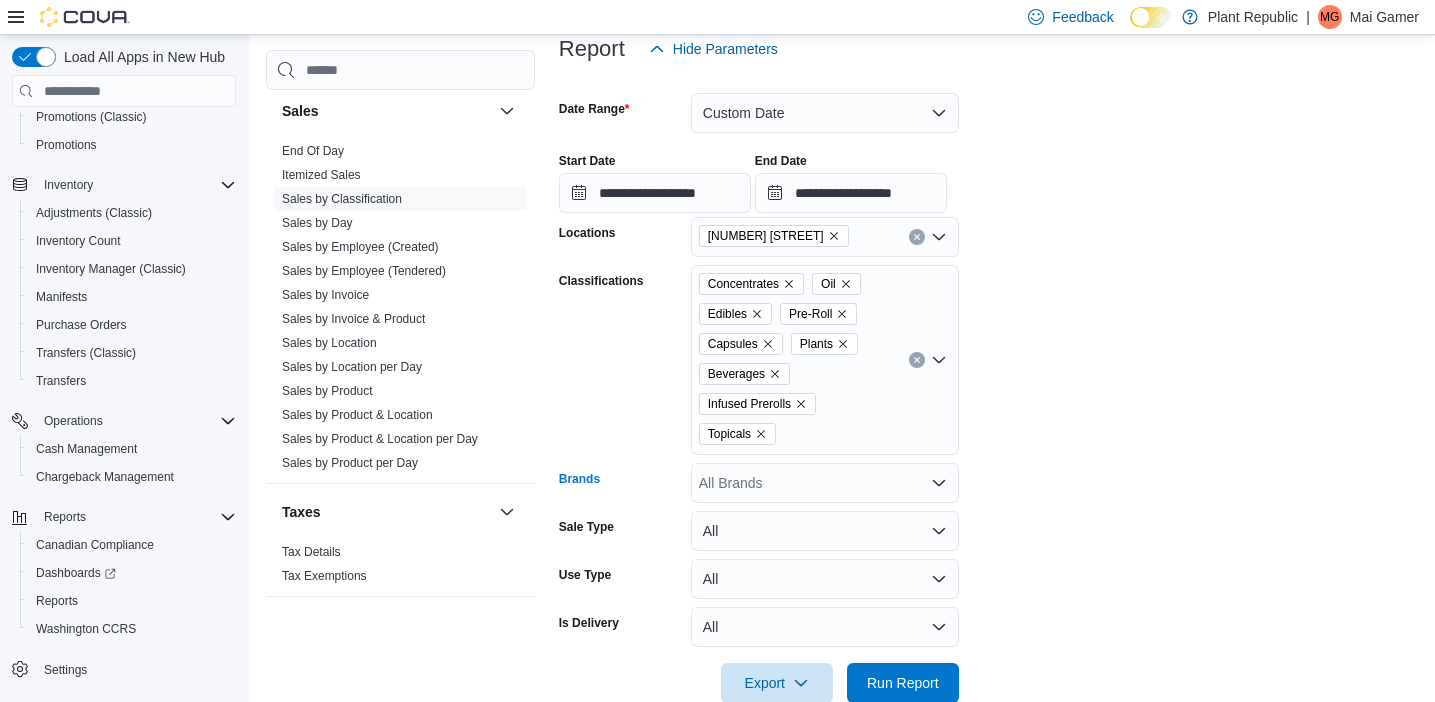 click on "All Brands" at bounding box center [825, 483] 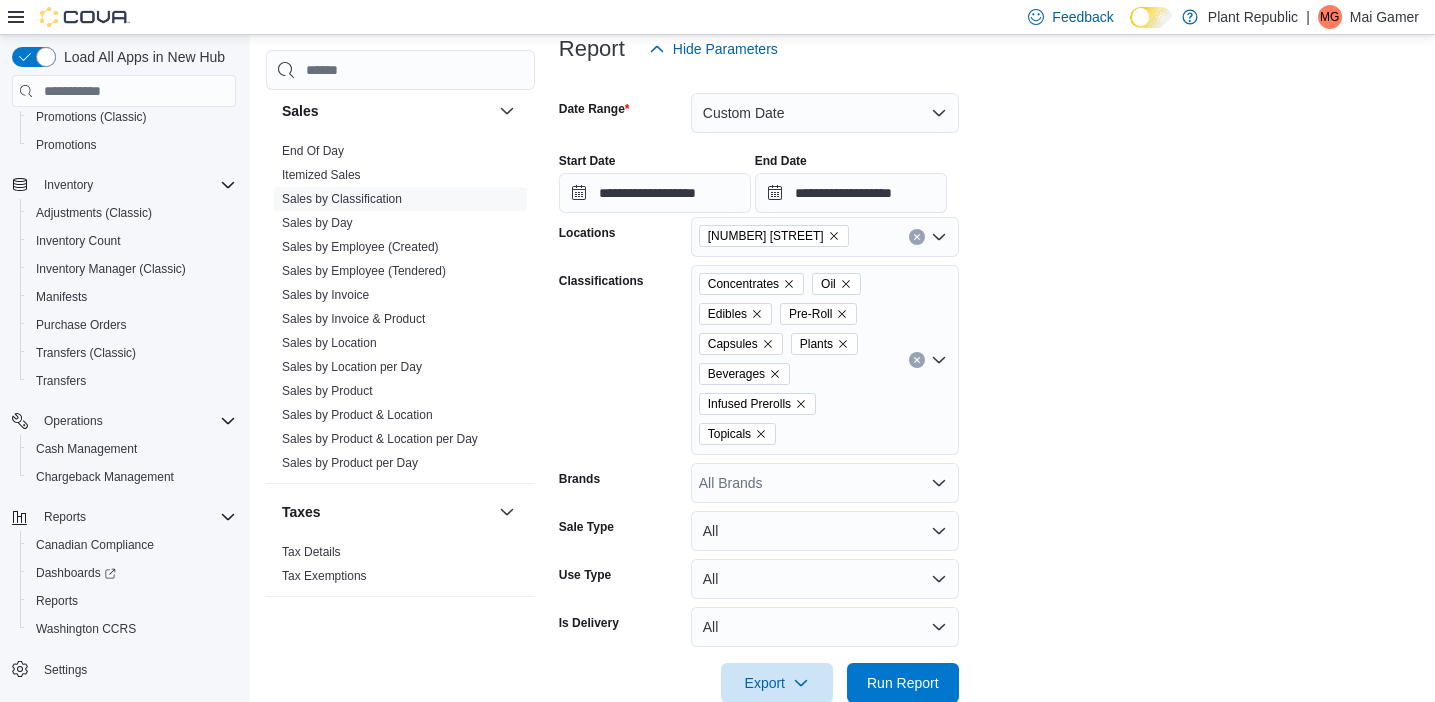 click on "**********" at bounding box center [989, 386] 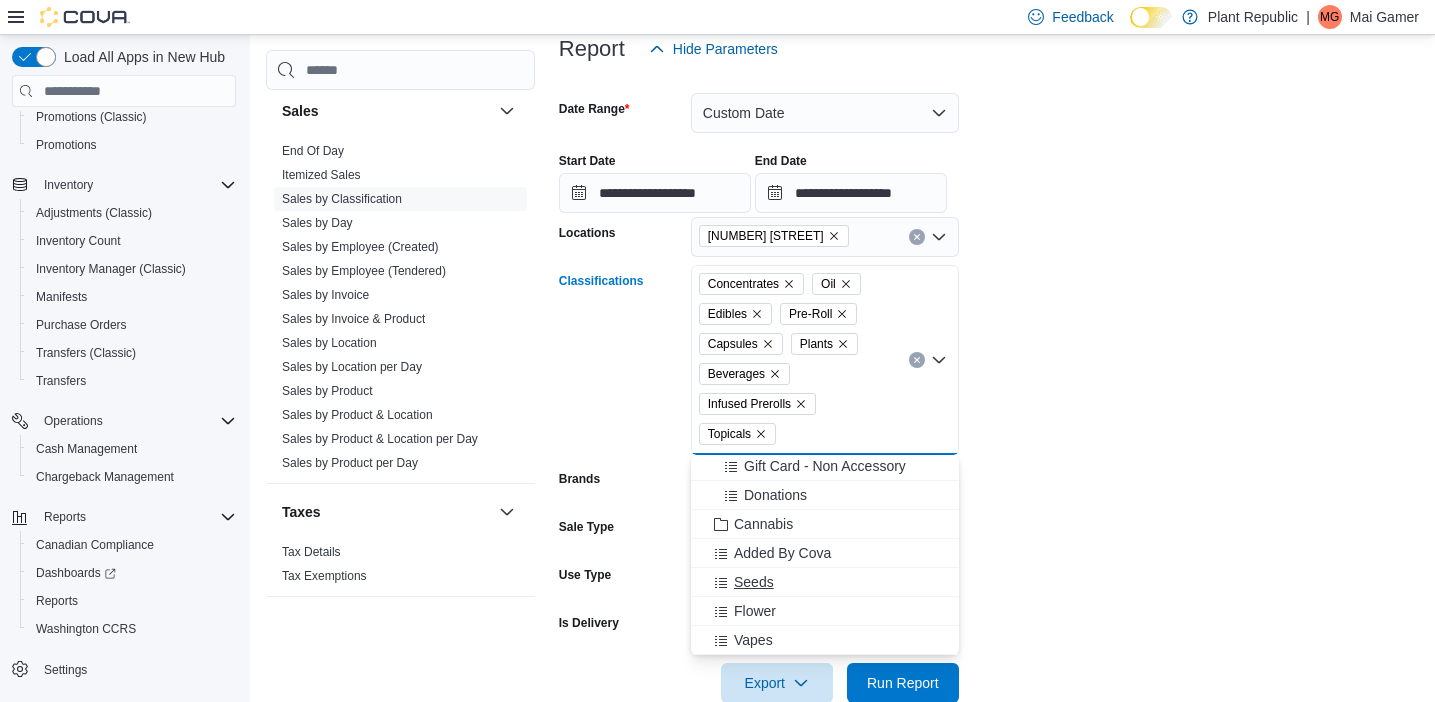 click on "Seeds" at bounding box center [825, 582] 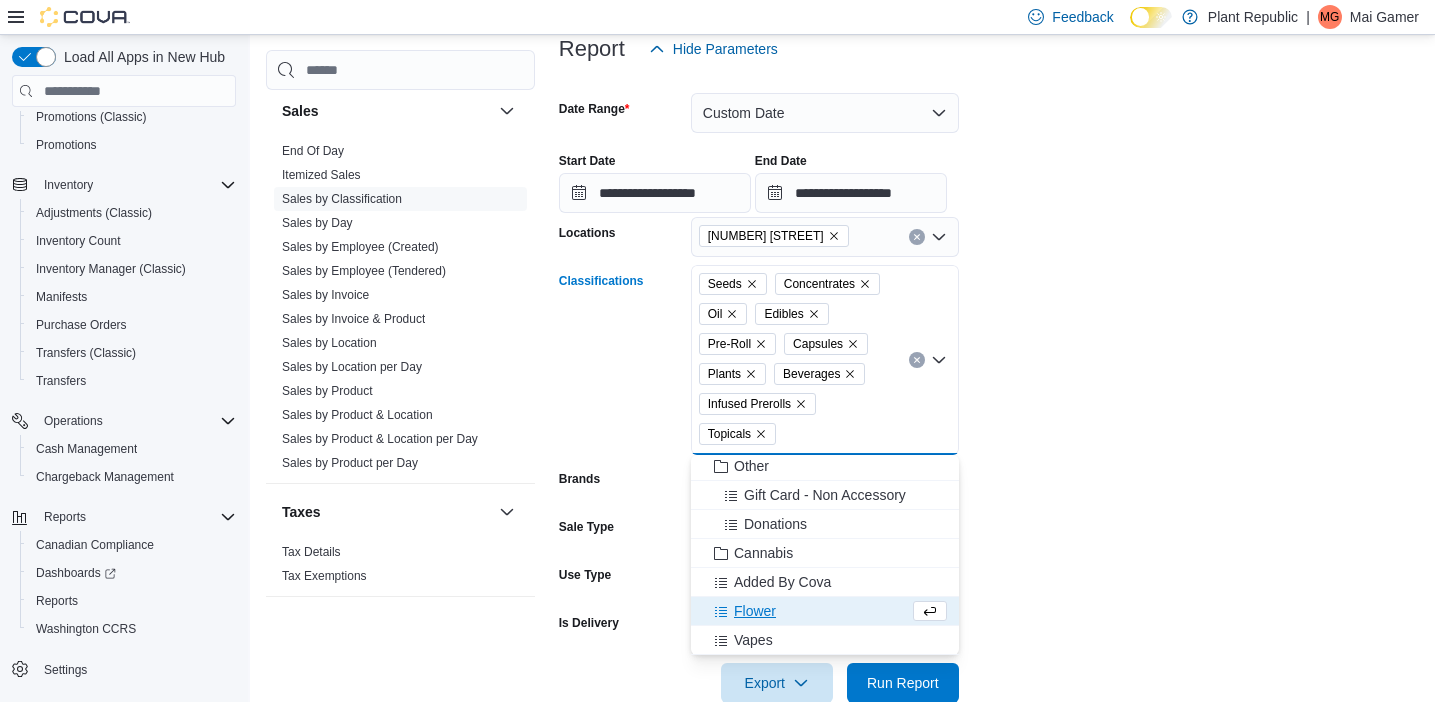 drag, startPoint x: 860, startPoint y: 608, endPoint x: 858, endPoint y: 621, distance: 13.152946 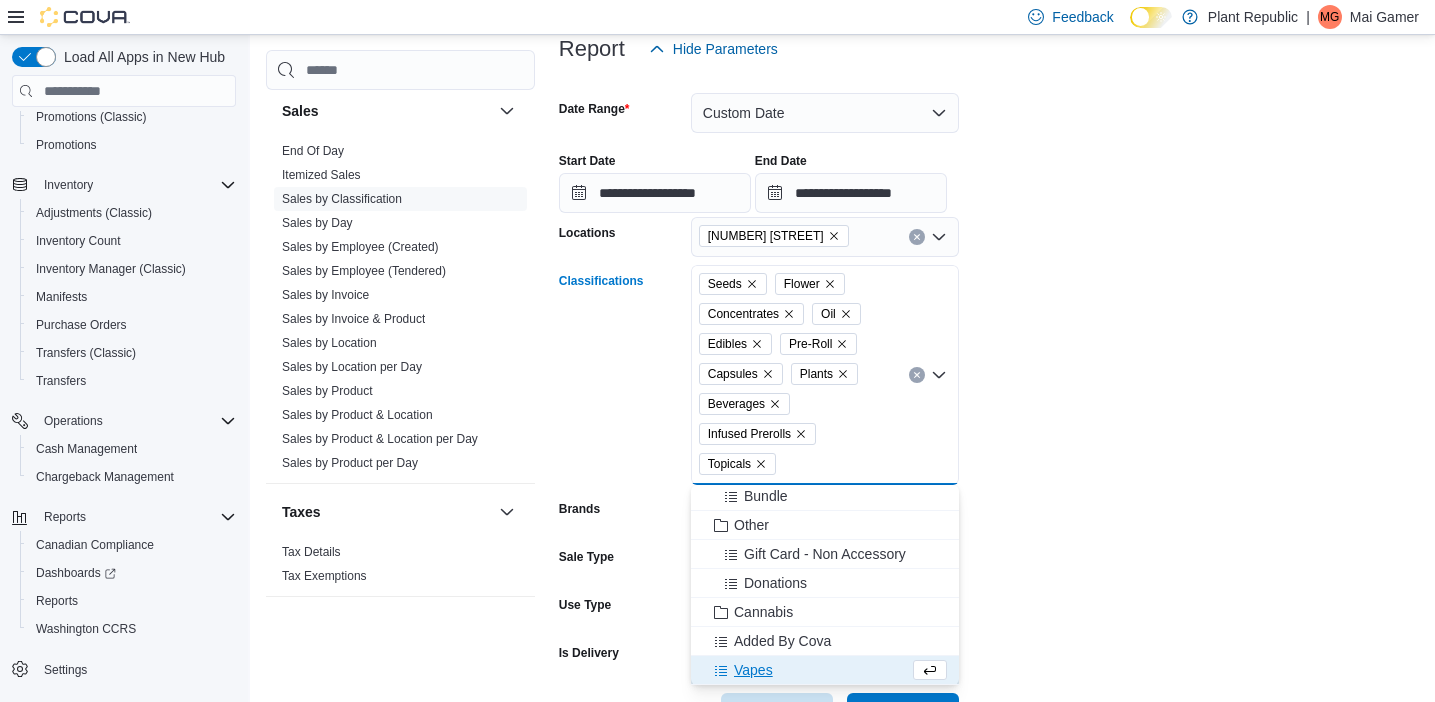 click on "Vapes" at bounding box center [806, 670] 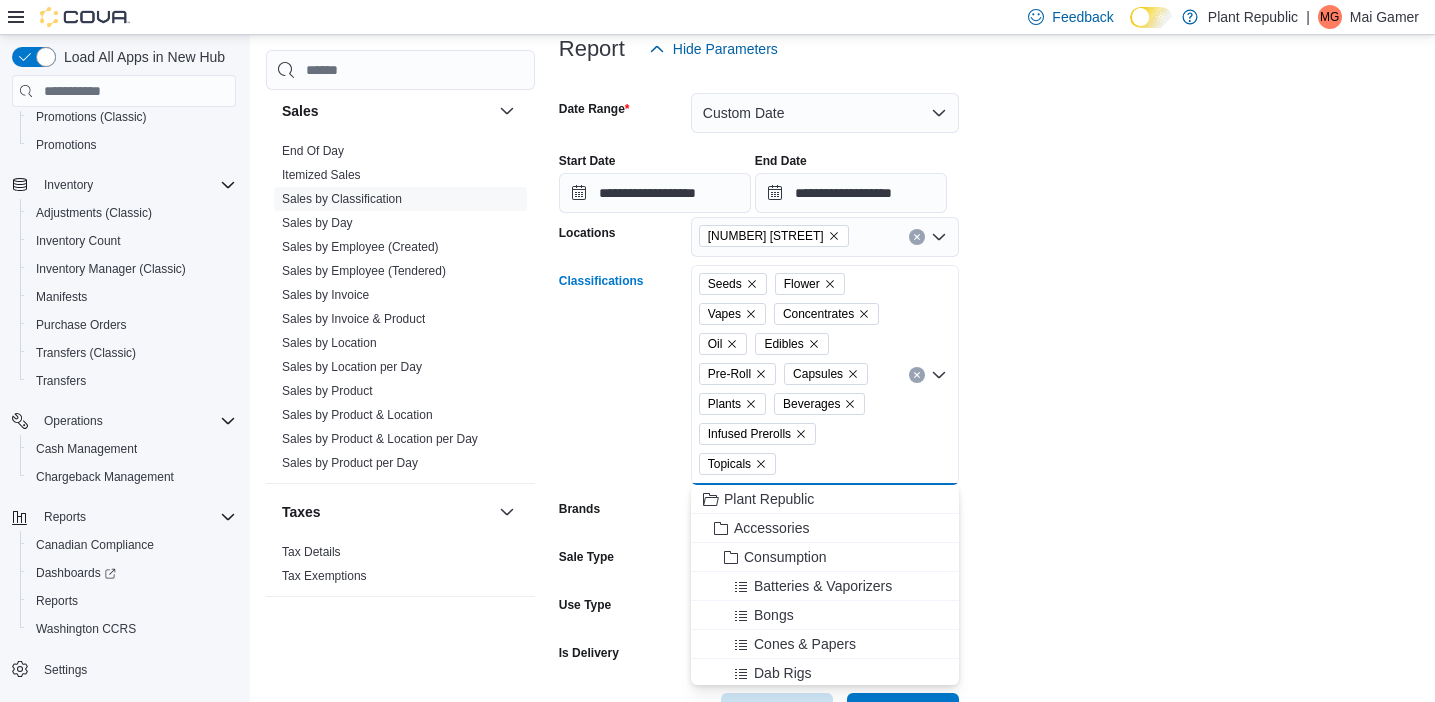 click on "**********" at bounding box center [989, 401] 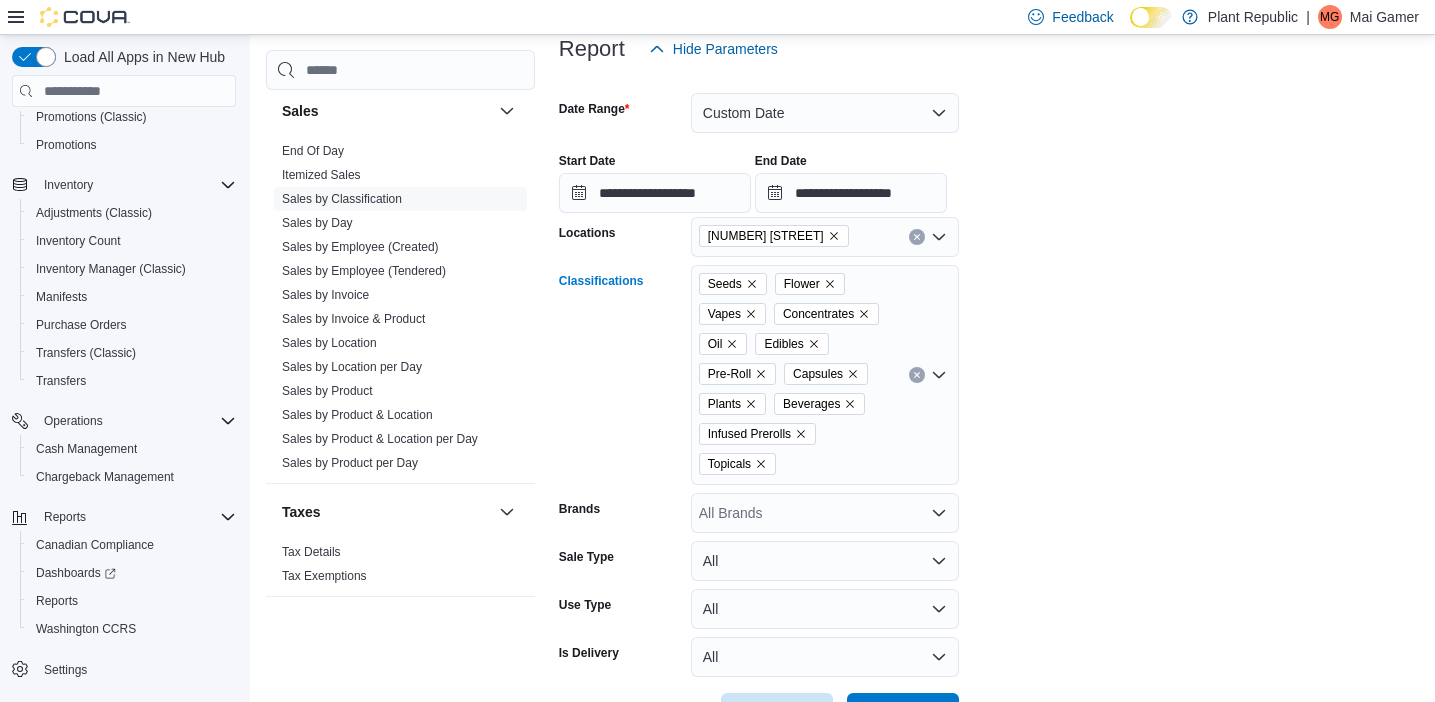drag, startPoint x: 924, startPoint y: 441, endPoint x: 915, endPoint y: 459, distance: 20.12461 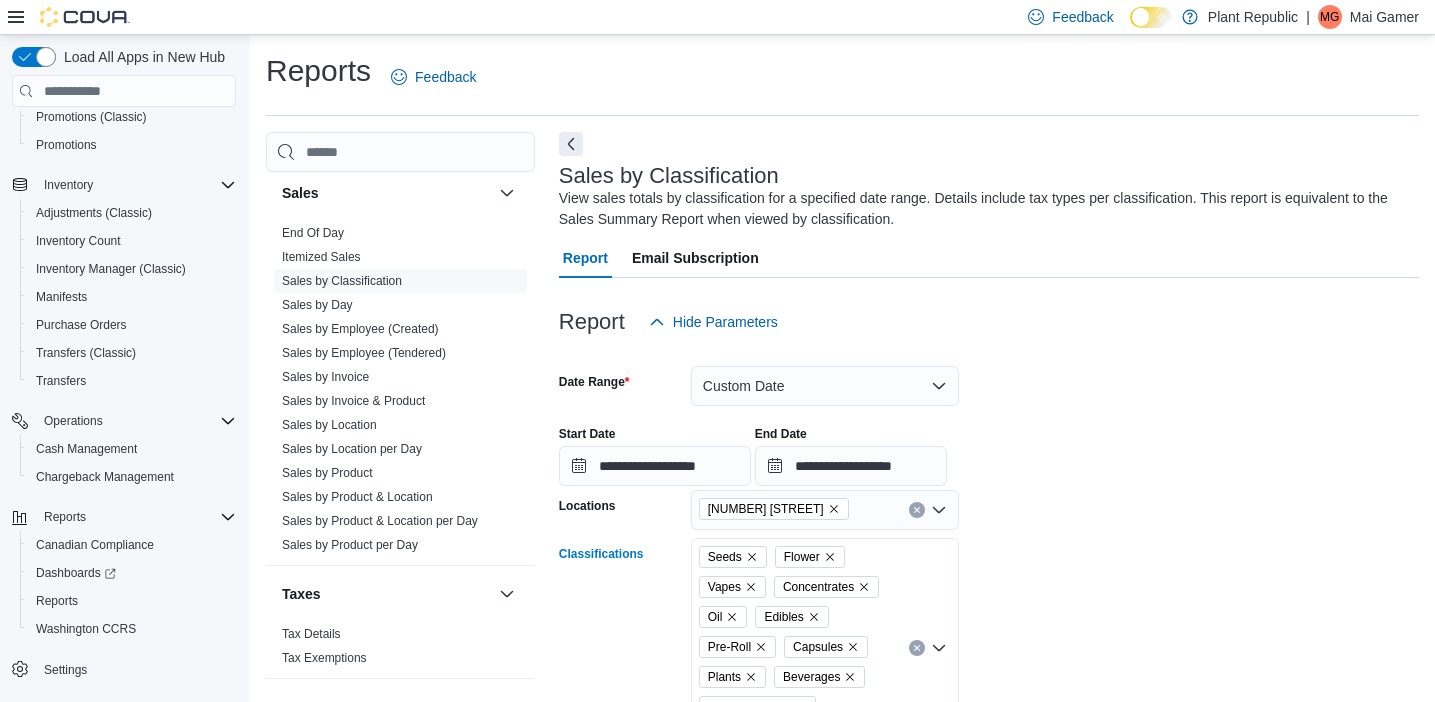 scroll, scrollTop: 344, scrollLeft: 0, axis: vertical 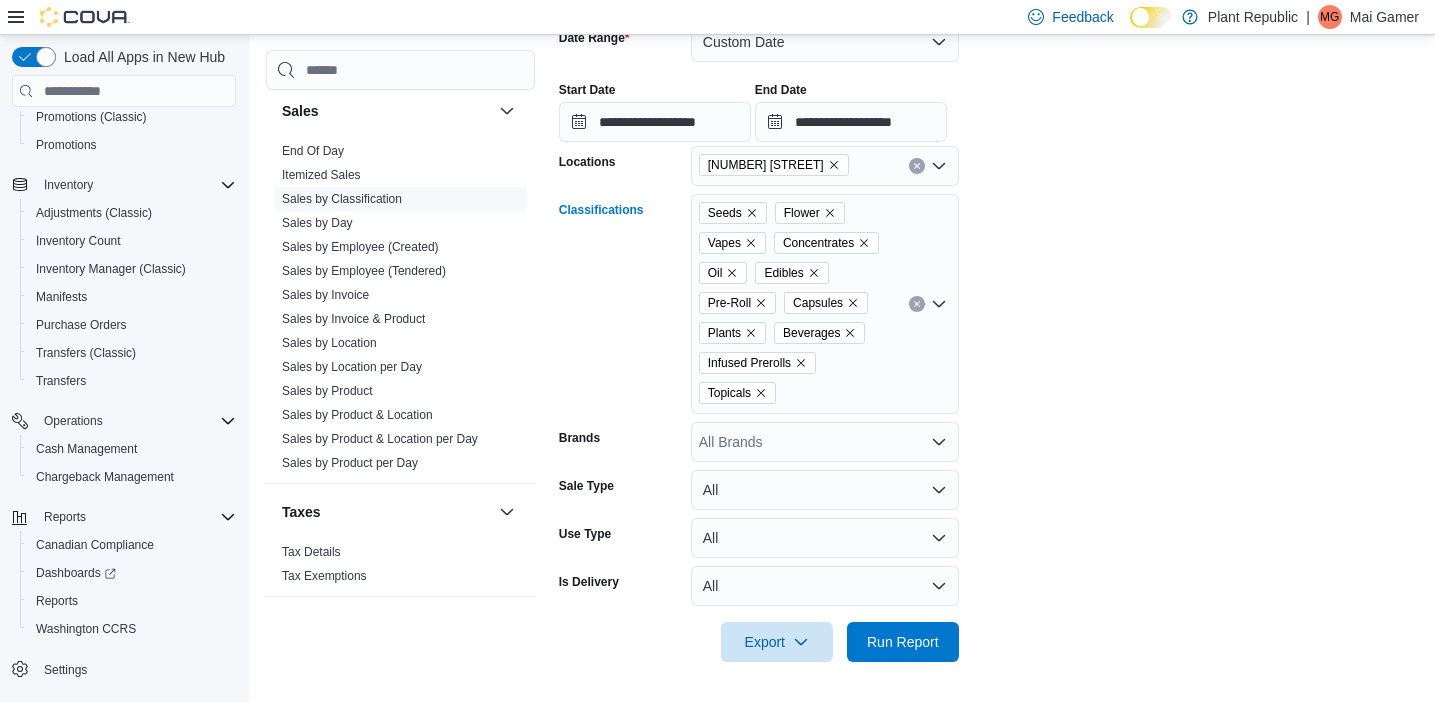 click on "Seeds Flower Vapes Concentrates Oil Edibles Pre-Roll Capsules Plants Beverages Infused Prerolls Topicals Combo box. Selected. Seeds, Flower, Vapes, Concentrates, Oil, Edibles, Pre-Roll, Capsules, Plants, Beverages, Infused Prerolls, Topicals. Press Backspace to delete Topicals. Combo box input. All Classifications. Type some text or, to display a list of choices, press Down Arrow. To exit the list of choices, press Escape." at bounding box center (825, 304) 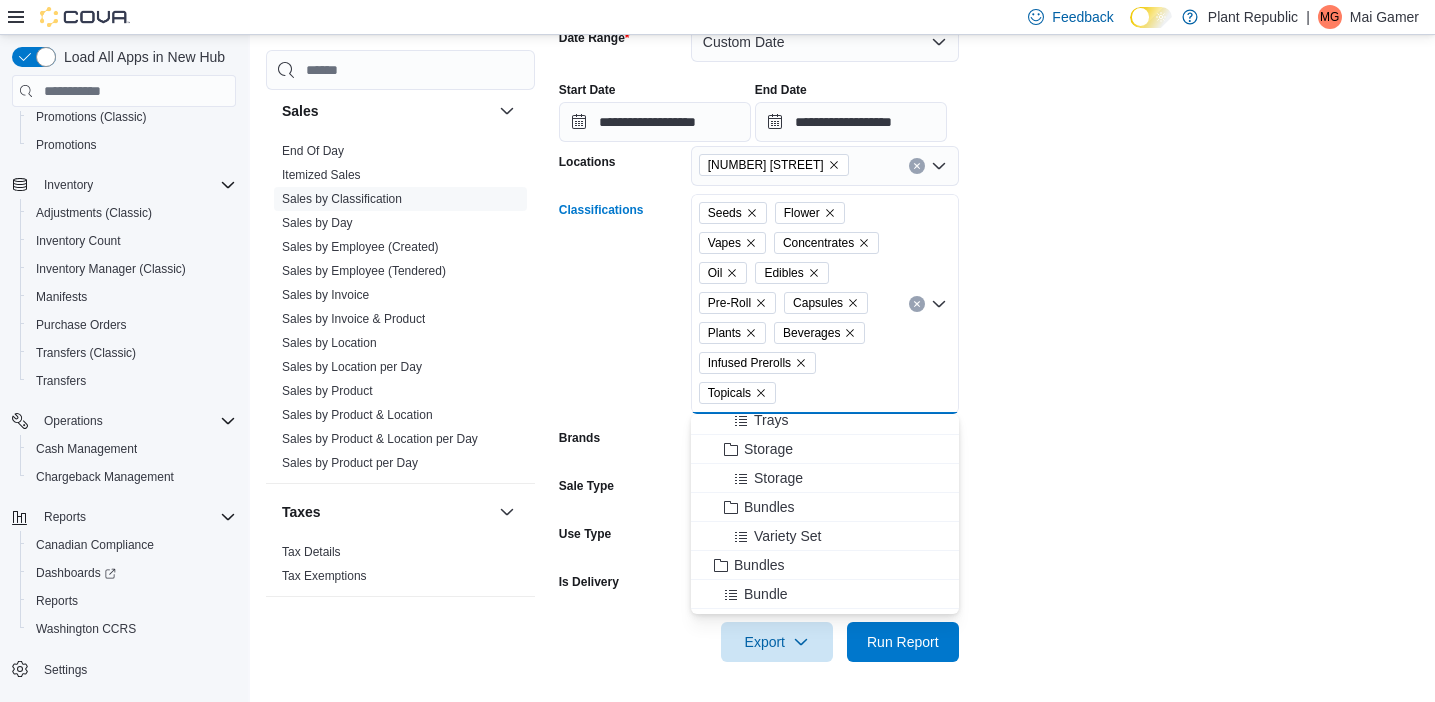 scroll, scrollTop: 786, scrollLeft: 0, axis: vertical 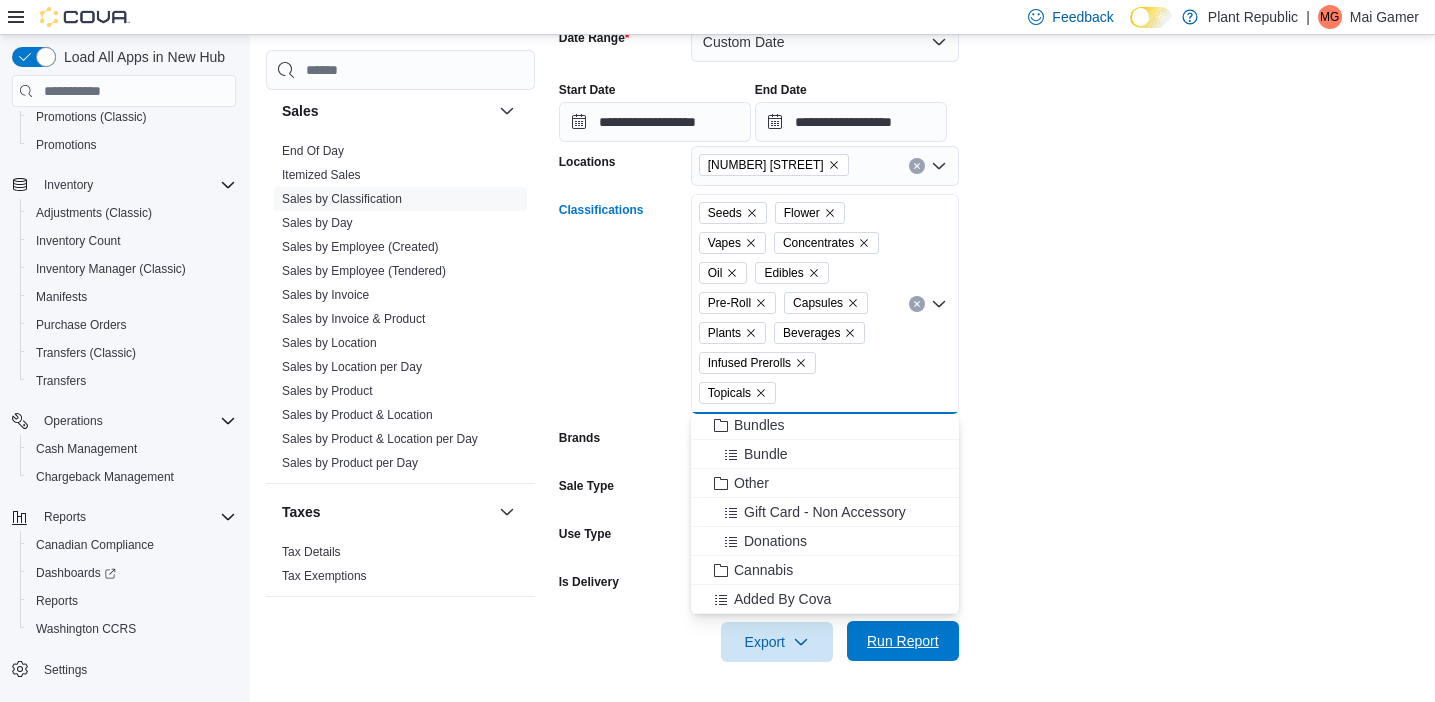 click on "Run Report" at bounding box center [903, 641] 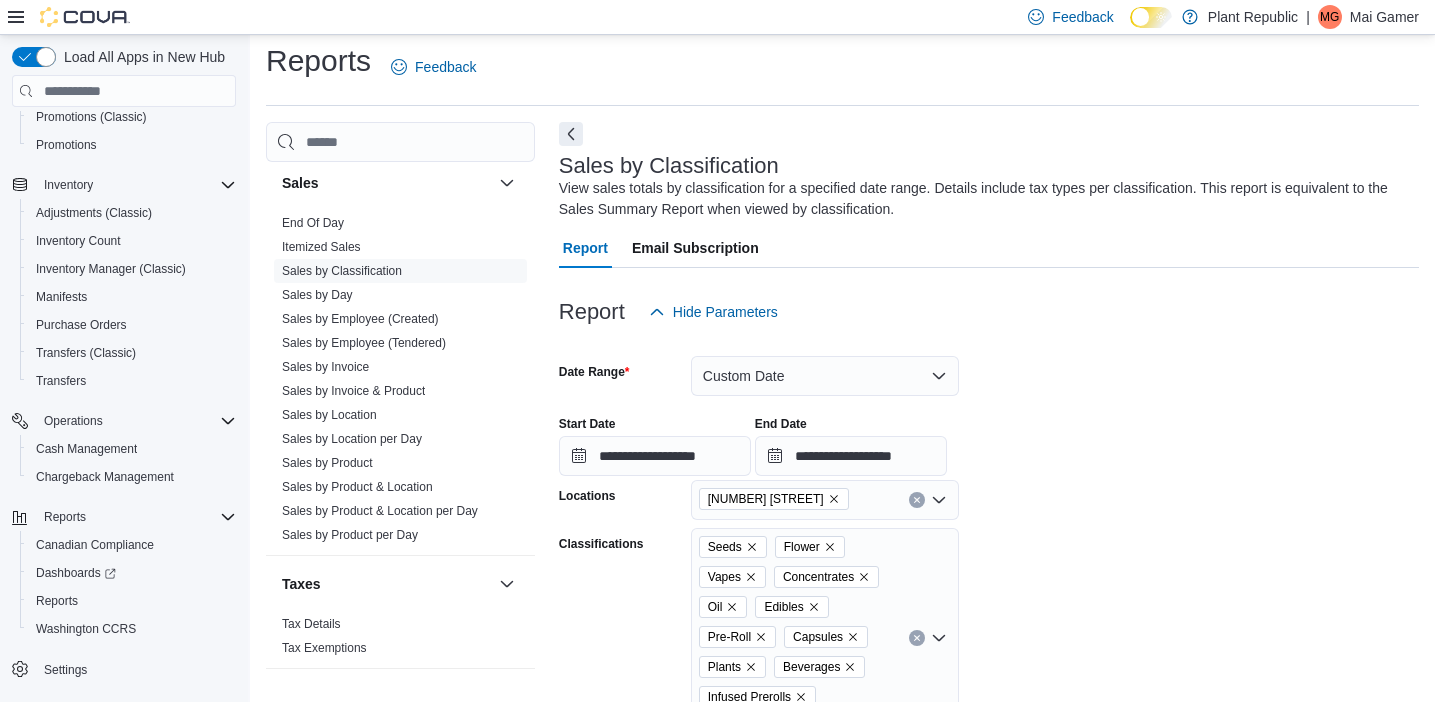 scroll, scrollTop: 0, scrollLeft: 0, axis: both 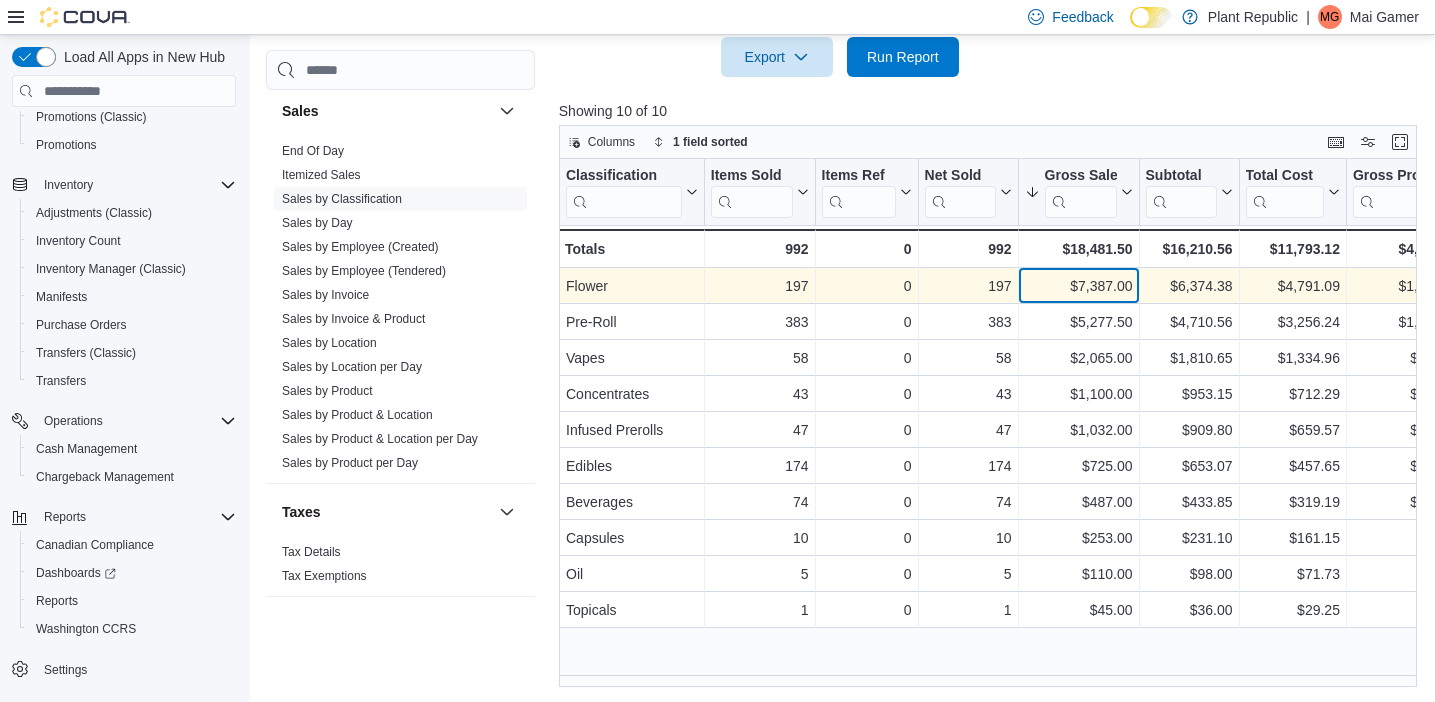 click on "$7,387.00" at bounding box center (1078, 286) 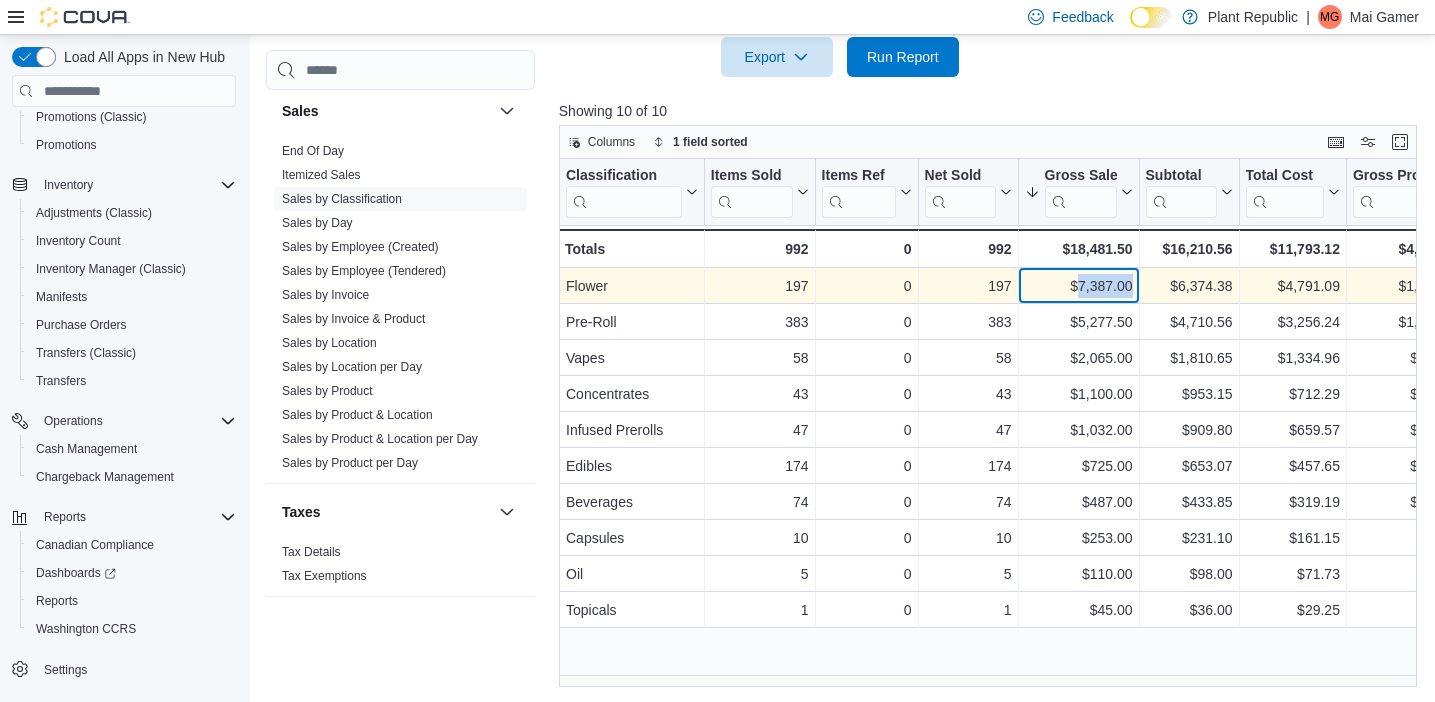click on "$7,387.00" at bounding box center [1078, 286] 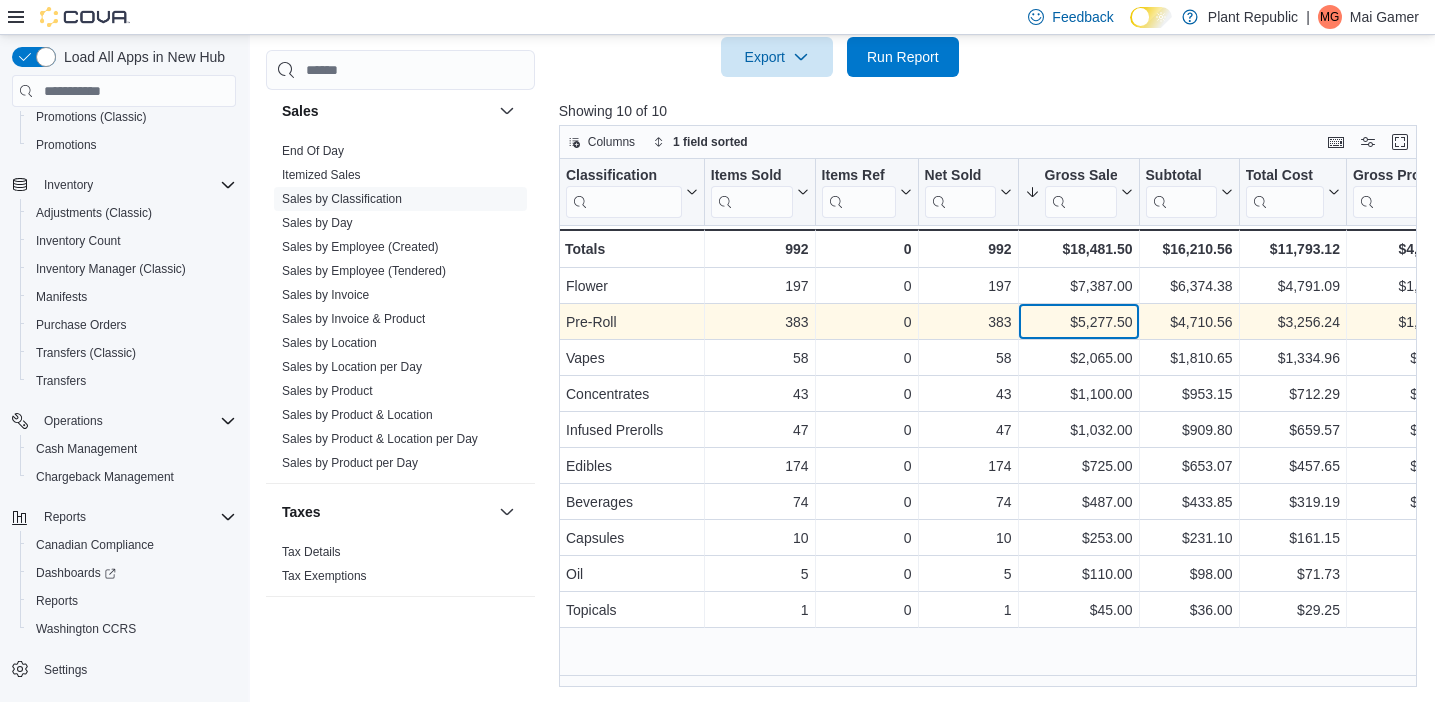 click on "$5,277.50" at bounding box center (1078, 322) 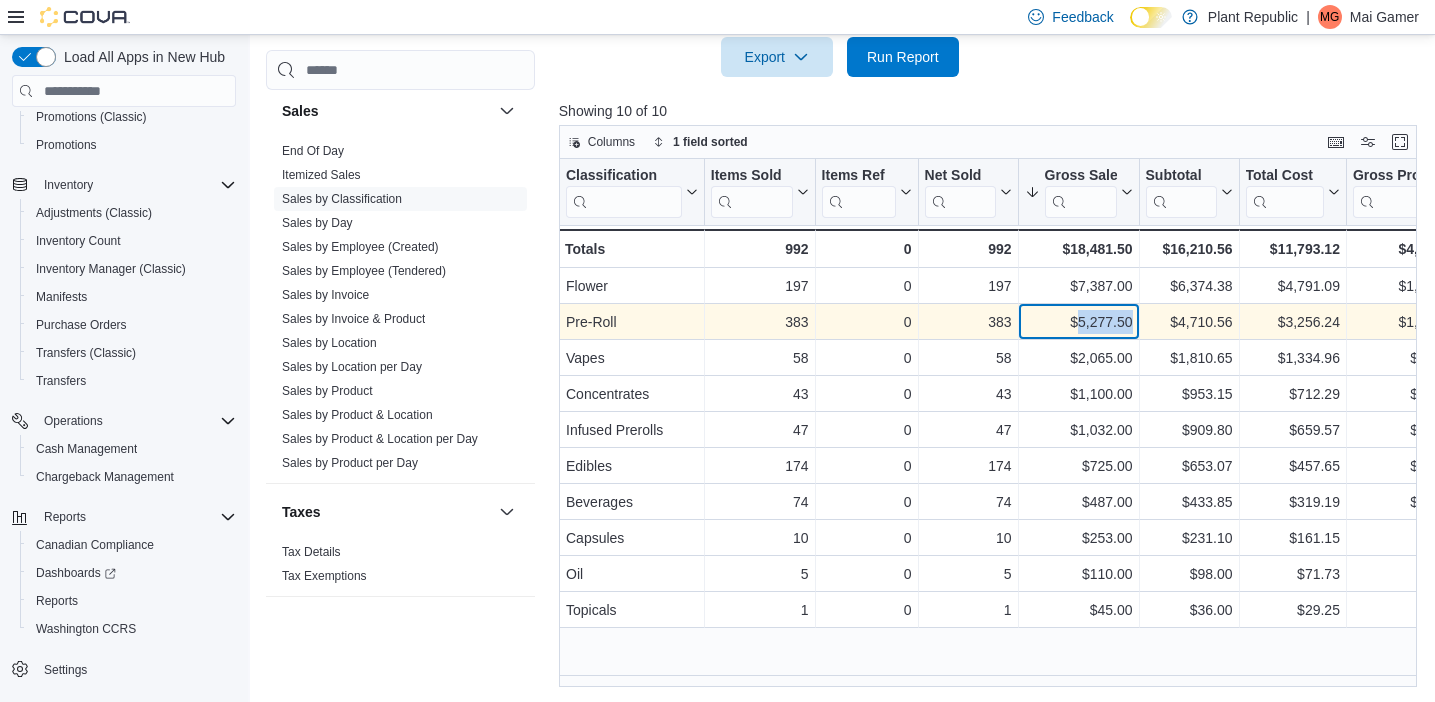 click on "$5,277.50" at bounding box center [1078, 322] 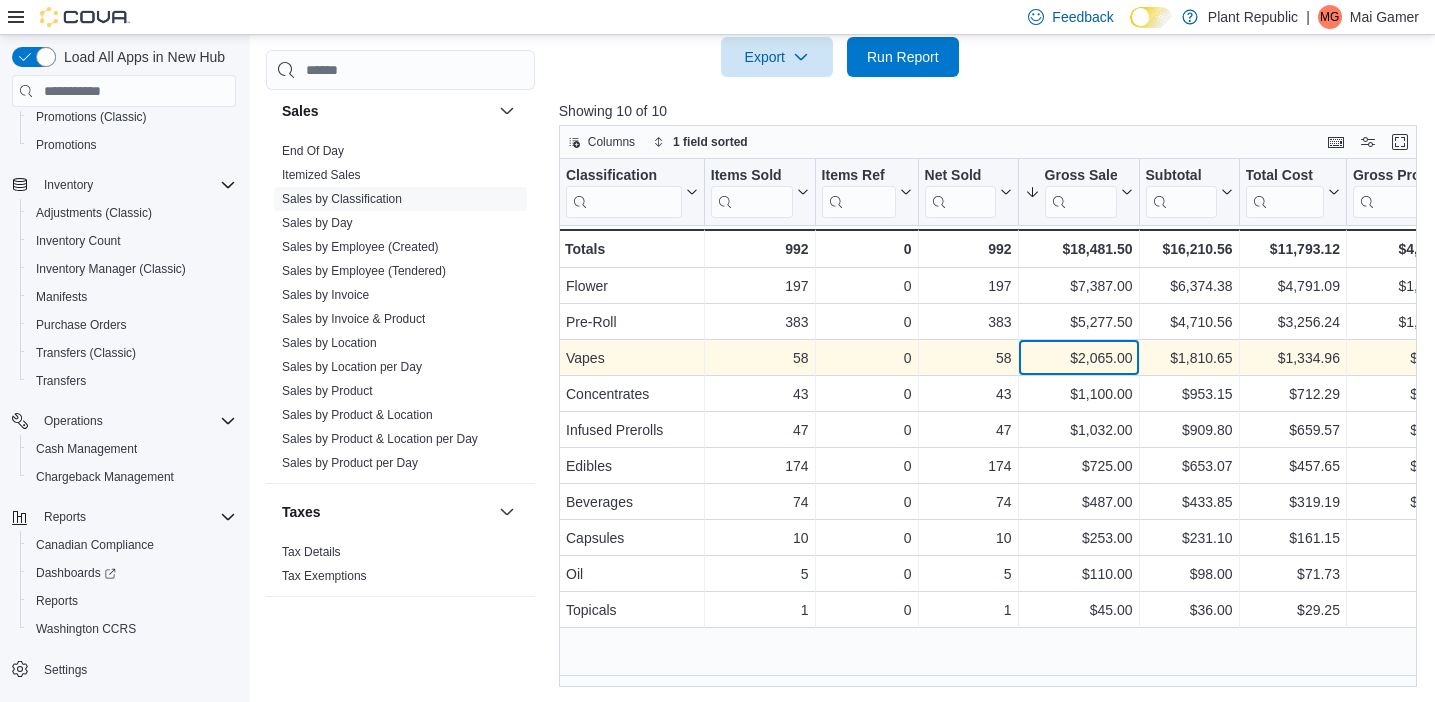 click on "$2,065.00" at bounding box center [1078, 358] 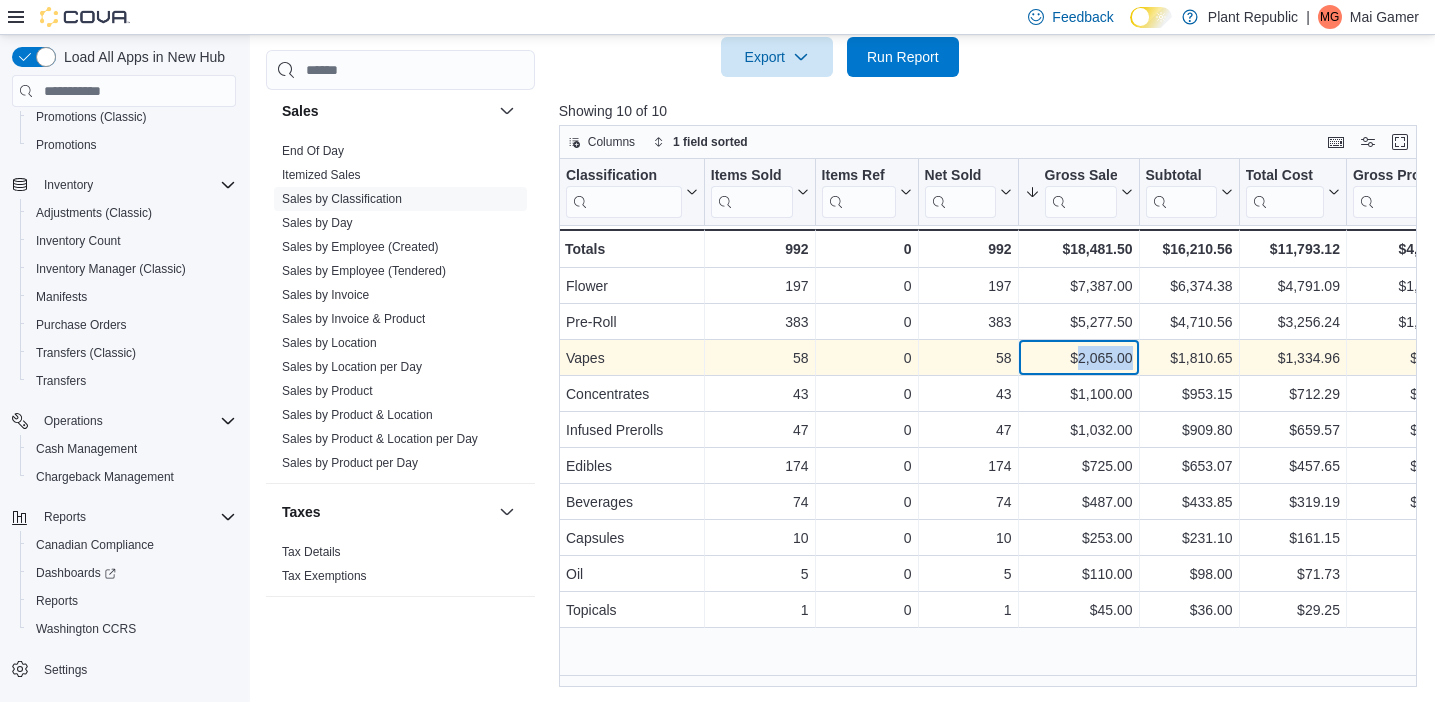 click on "$2,065.00" at bounding box center [1078, 358] 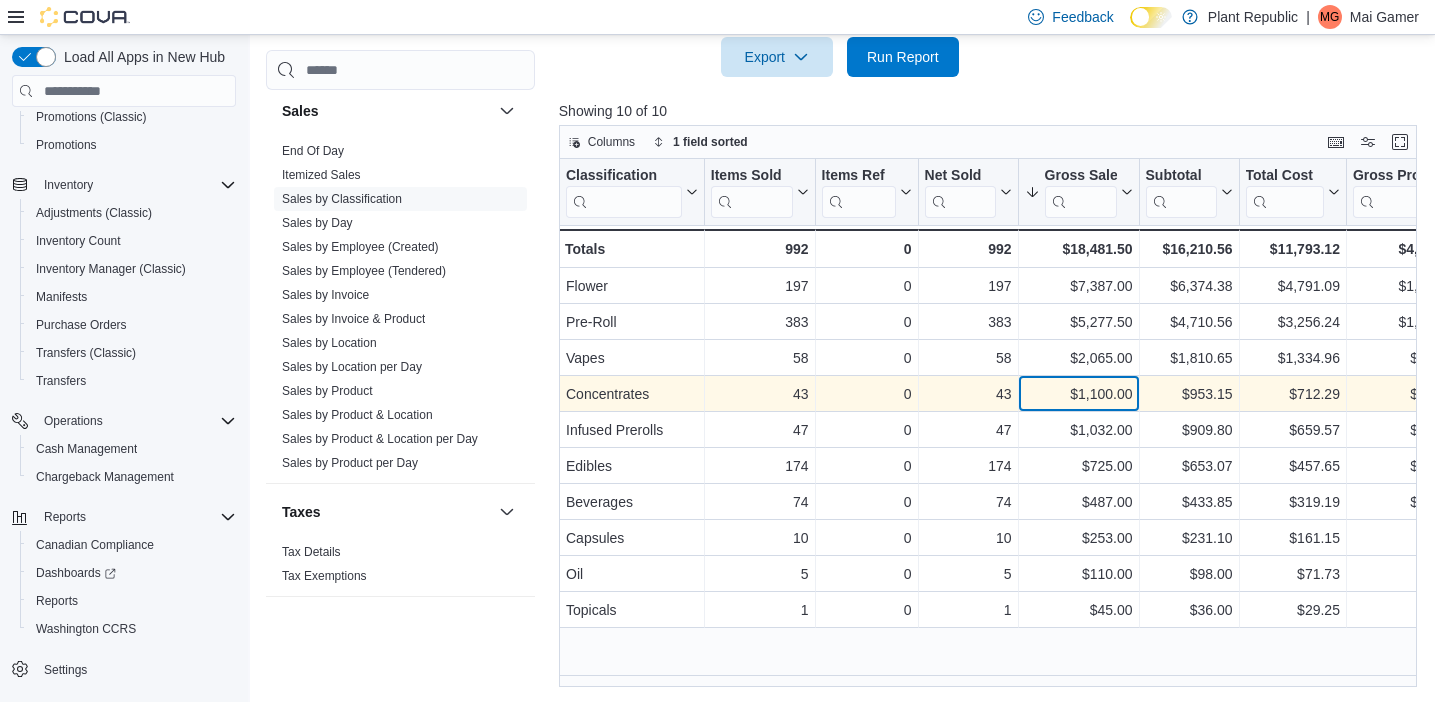click on "$1,100.00" at bounding box center (1078, 394) 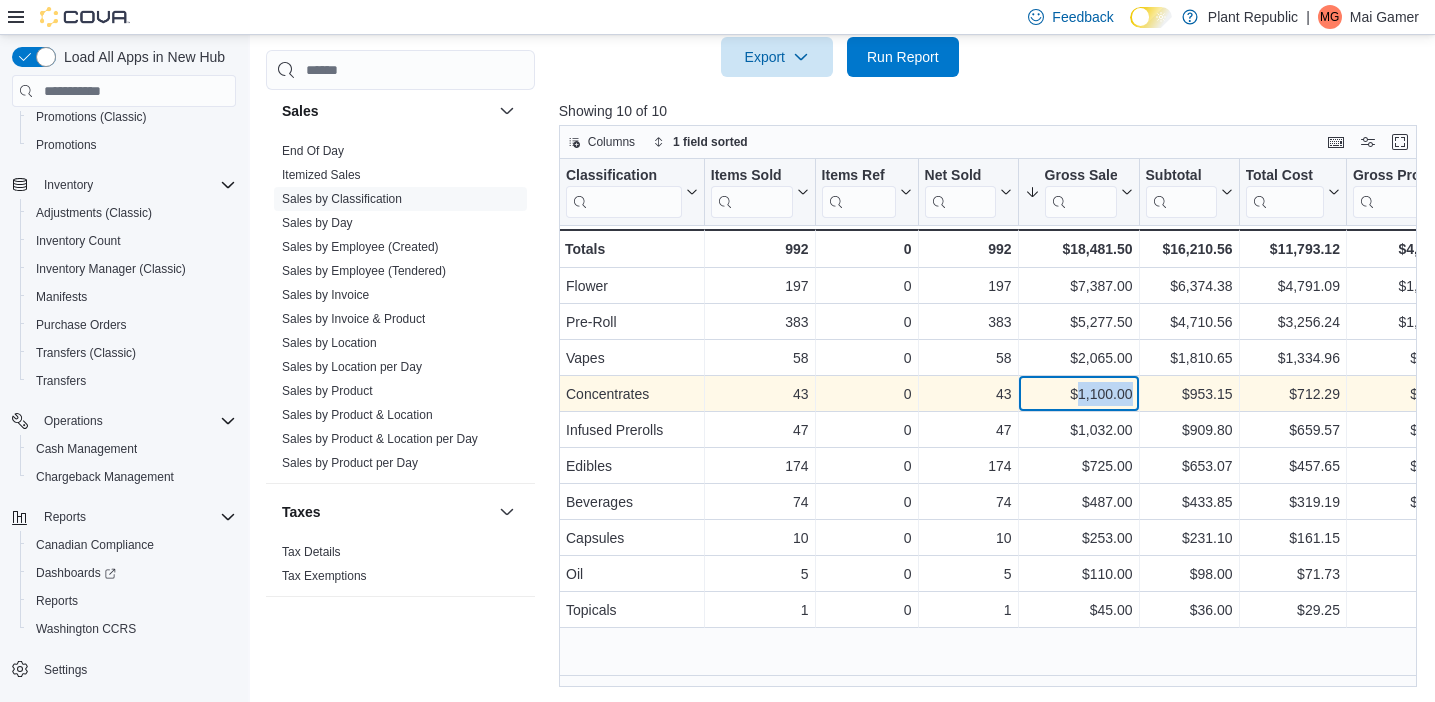click on "$1,100.00" at bounding box center [1078, 394] 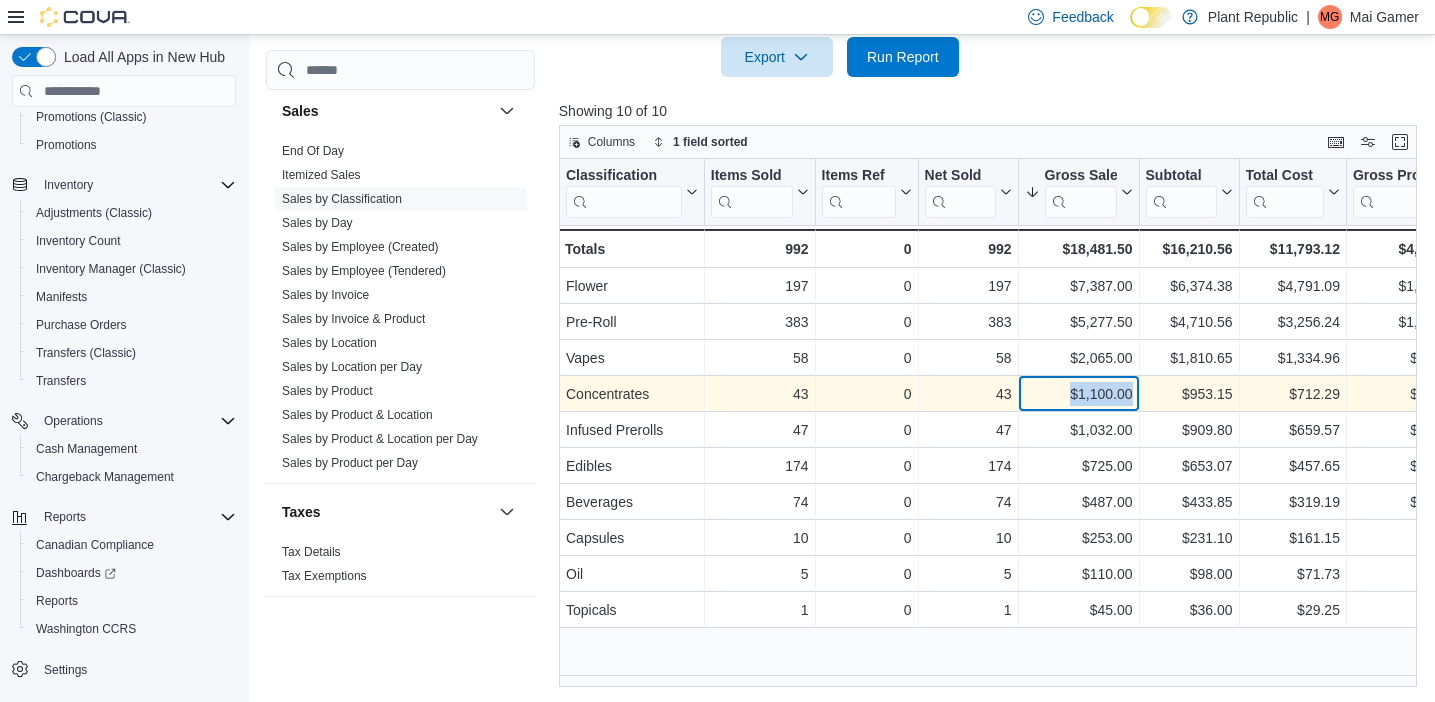 click on "$1,100.00" at bounding box center (1078, 394) 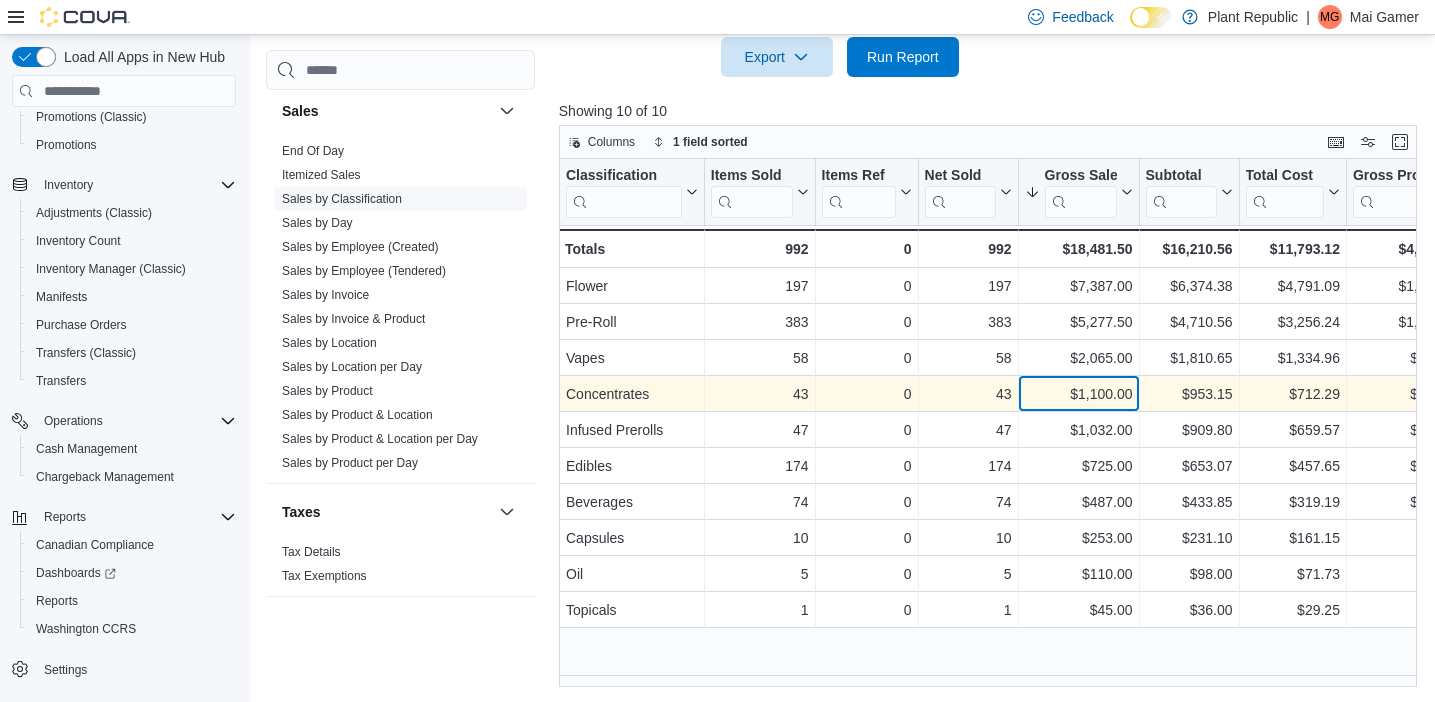 click on "$1,100.00" at bounding box center [1078, 394] 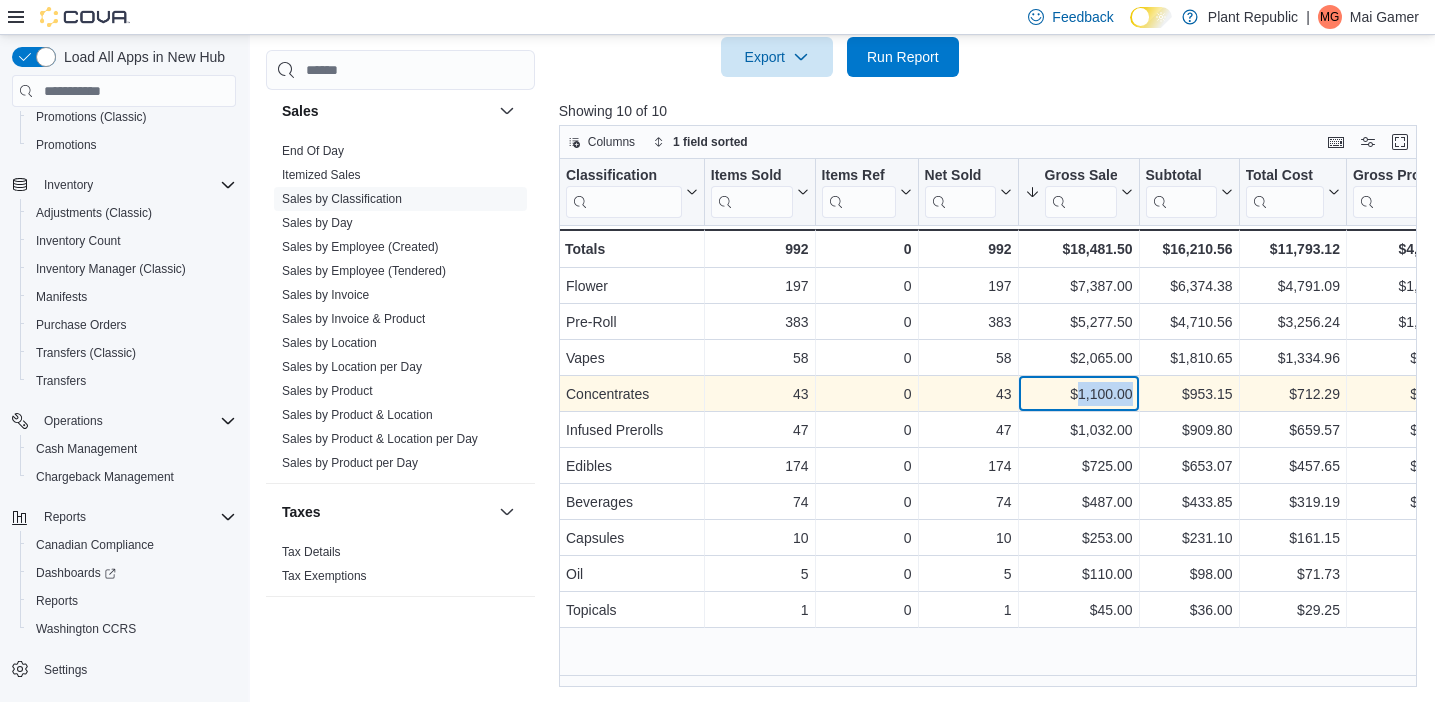 click on "$1,100.00" at bounding box center [1078, 394] 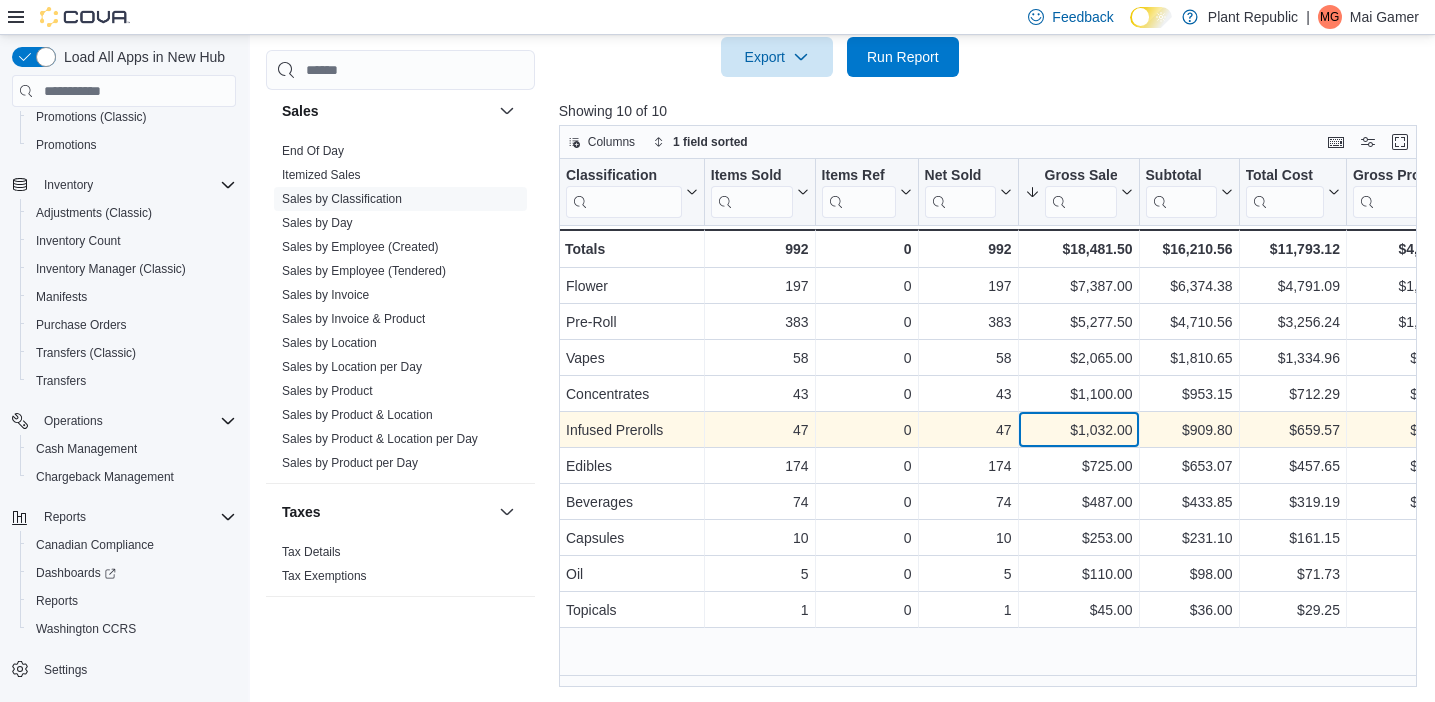 click on "$1,032.00" at bounding box center (1078, 430) 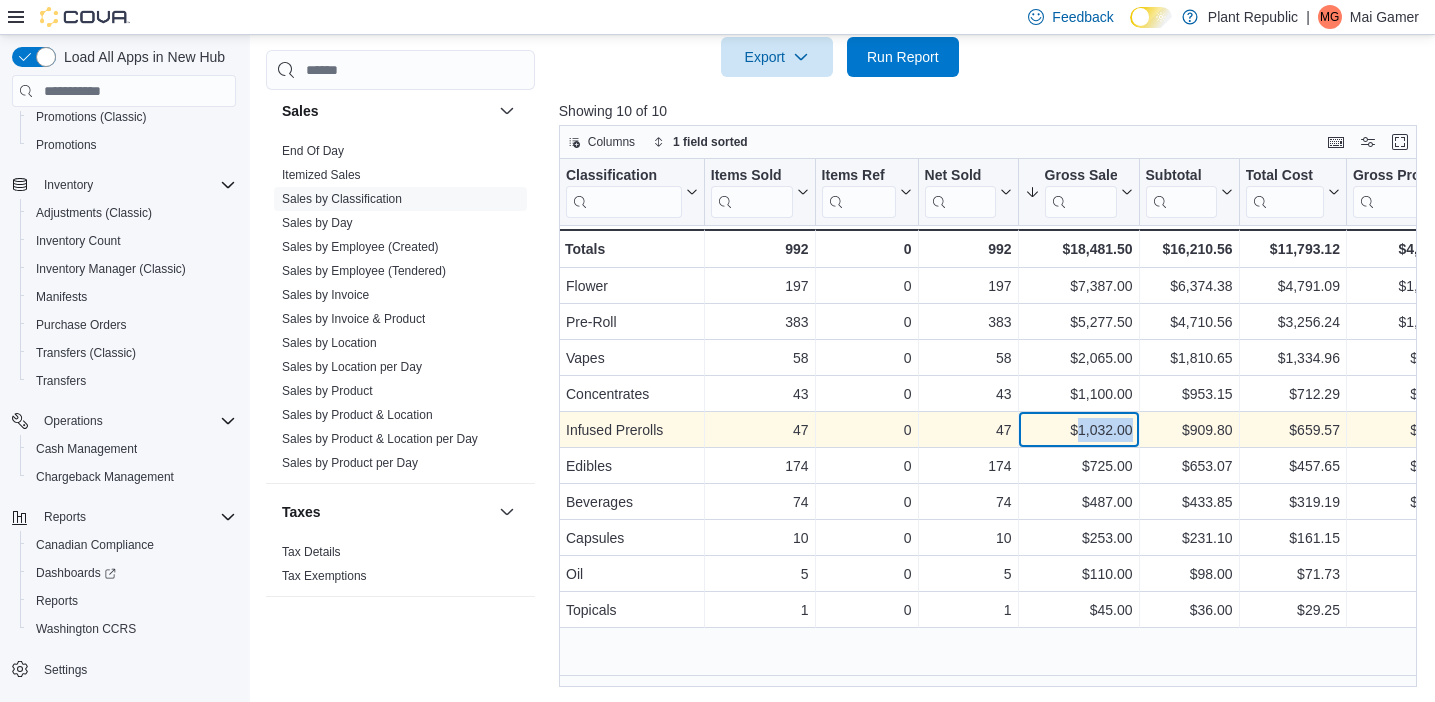 click on "$1,032.00" at bounding box center [1078, 430] 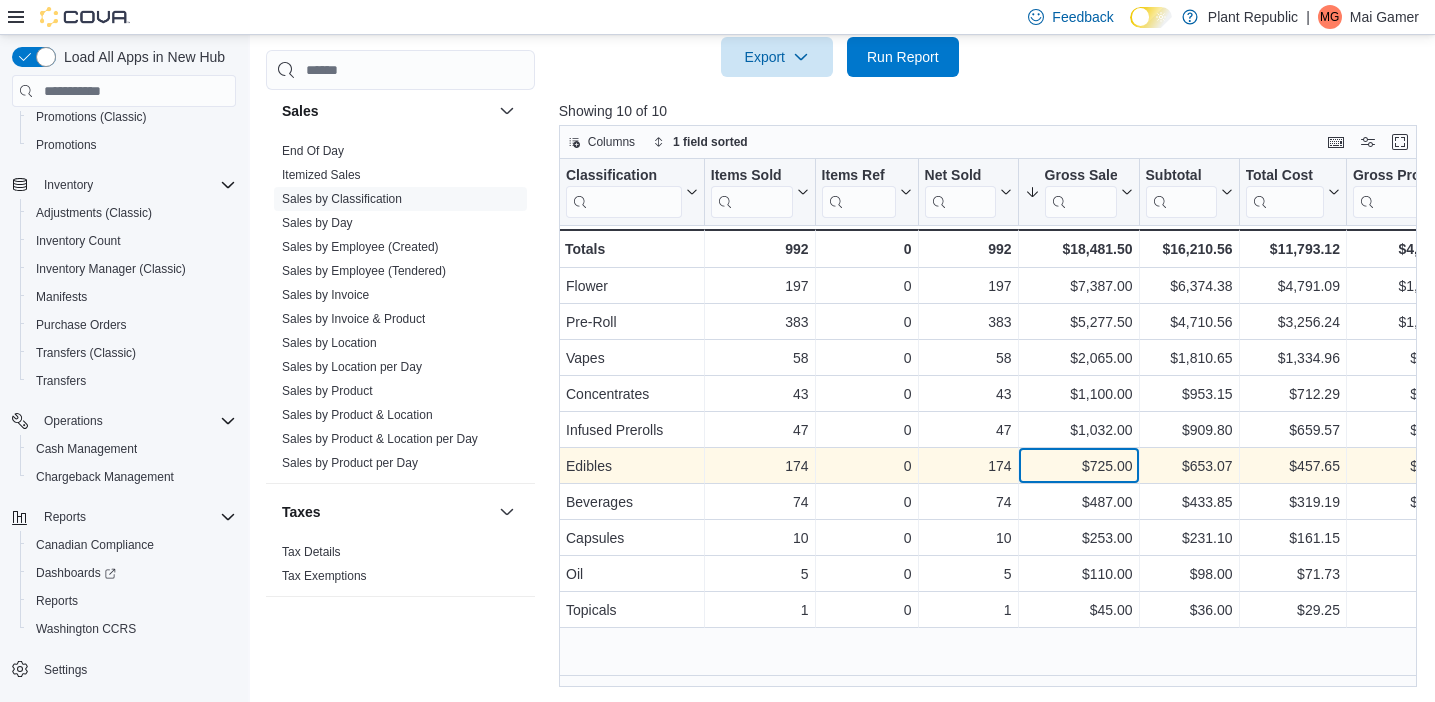 click on "$725.00" at bounding box center (1078, 466) 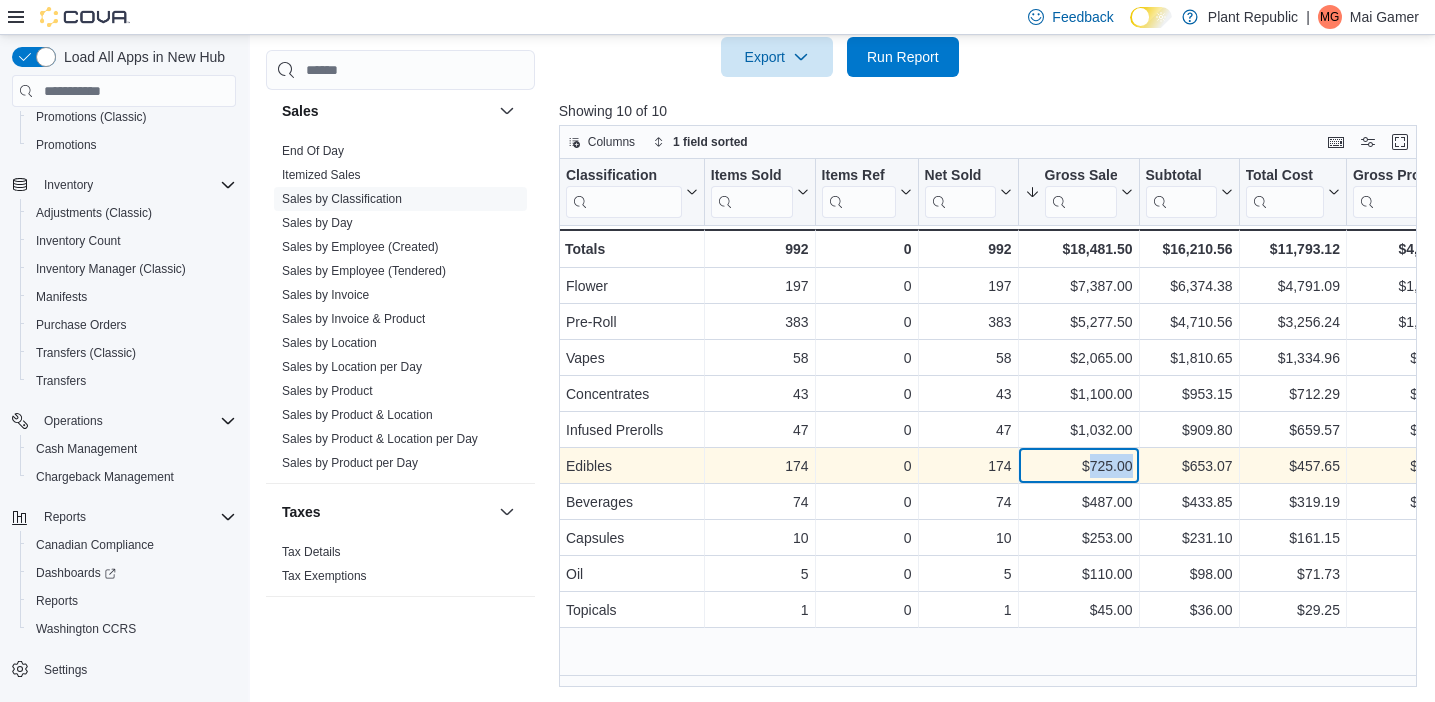 click on "$725.00" at bounding box center [1078, 466] 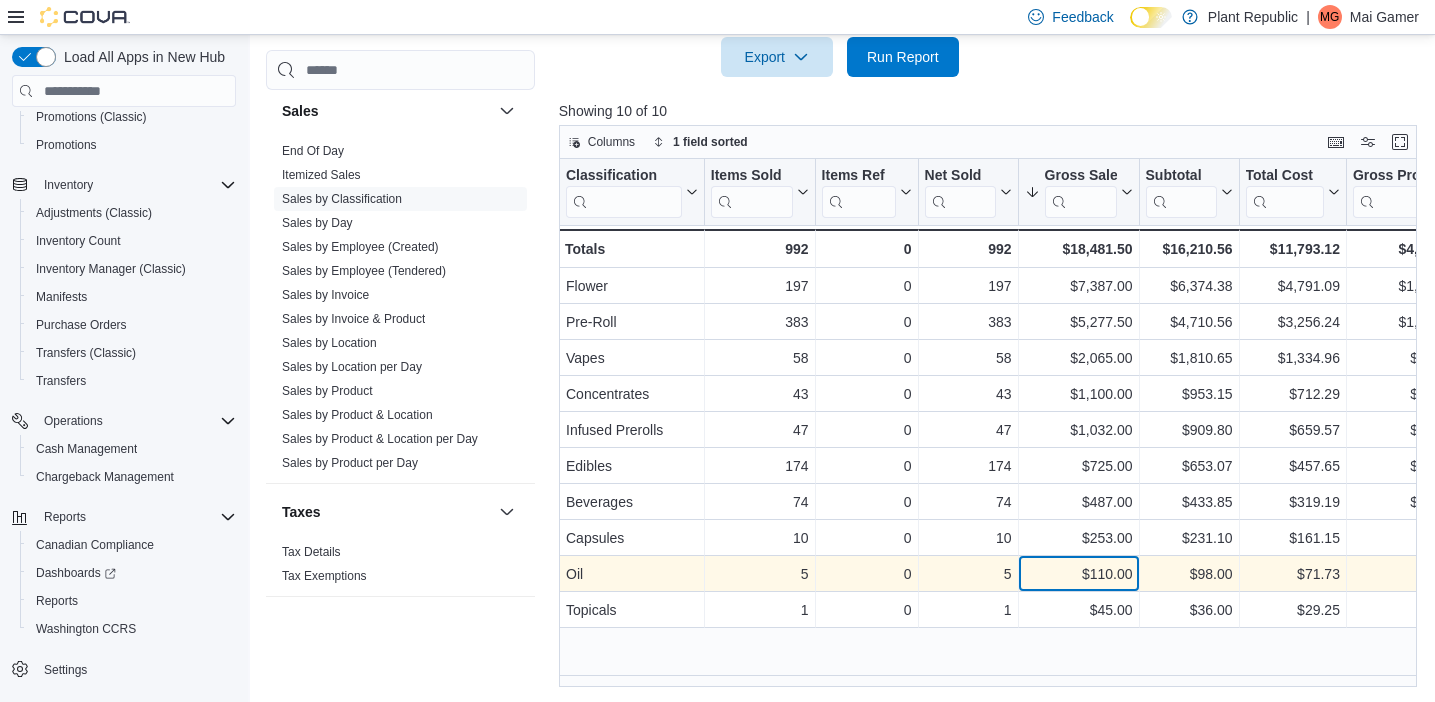 click on "$110.00" at bounding box center (1078, 574) 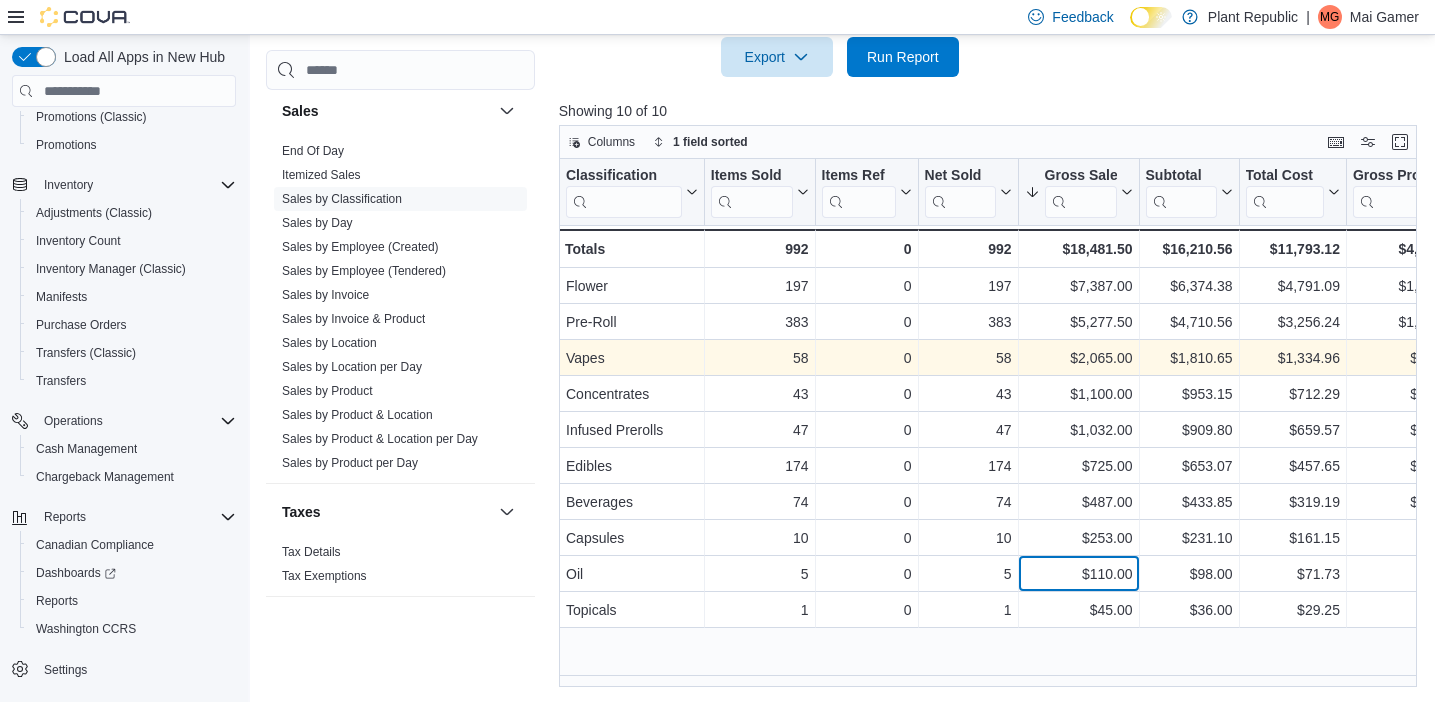 scroll, scrollTop: 0, scrollLeft: 0, axis: both 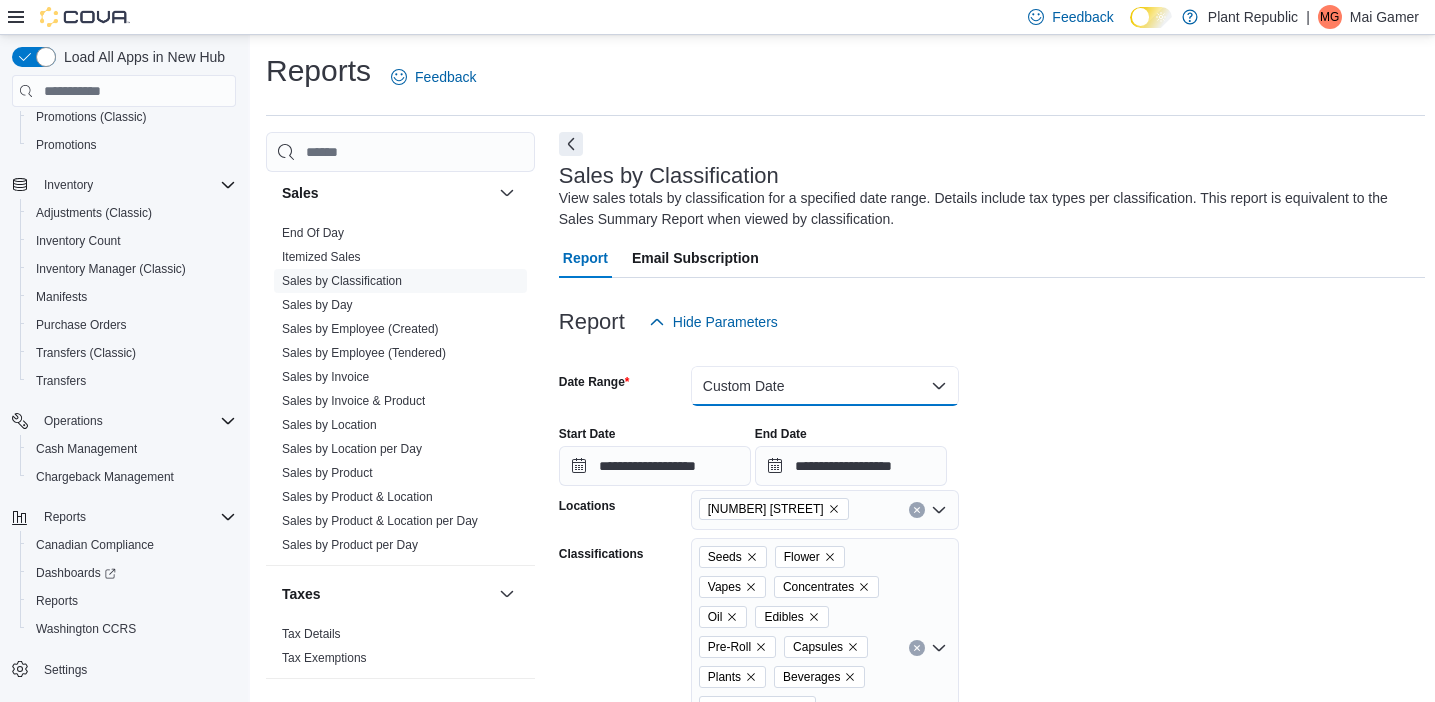 click on "Custom Date" at bounding box center (825, 386) 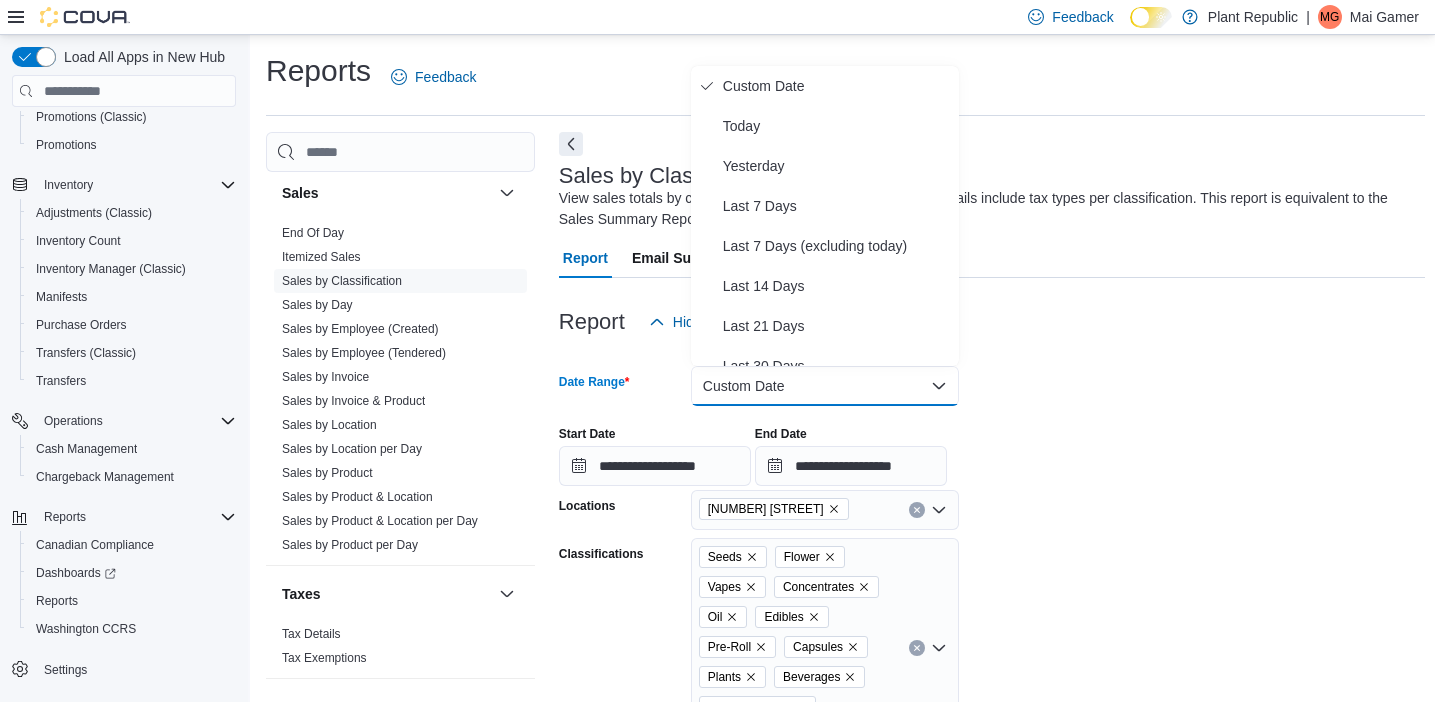 click on "**********" at bounding box center (992, 448) 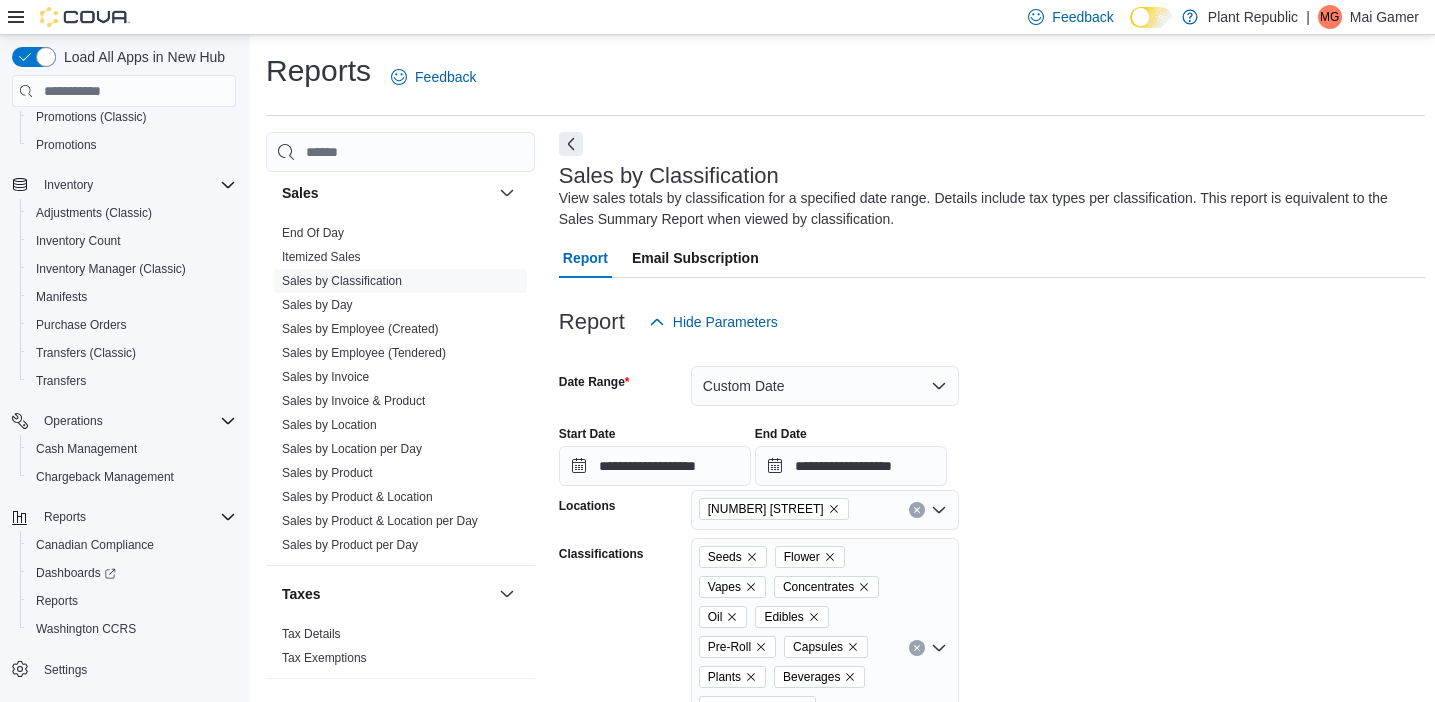 click 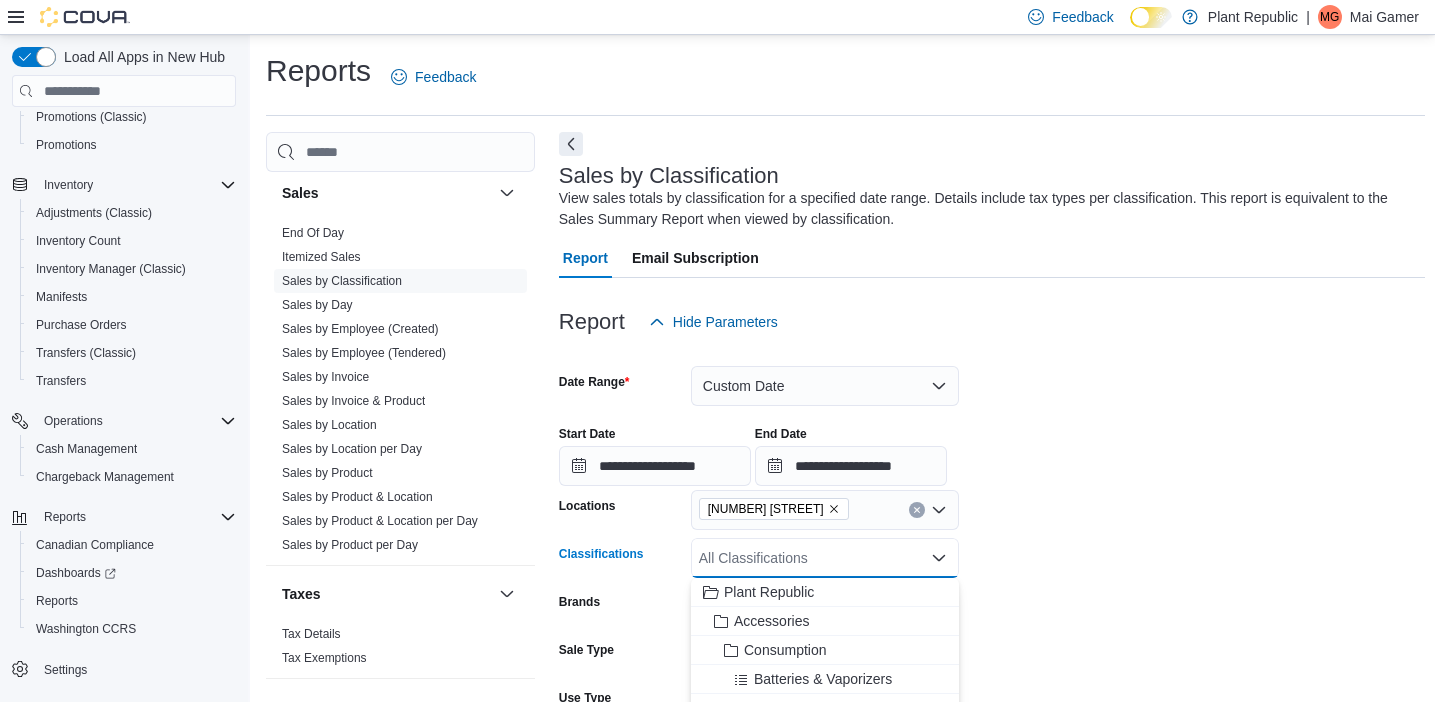 scroll, scrollTop: 387, scrollLeft: 0, axis: vertical 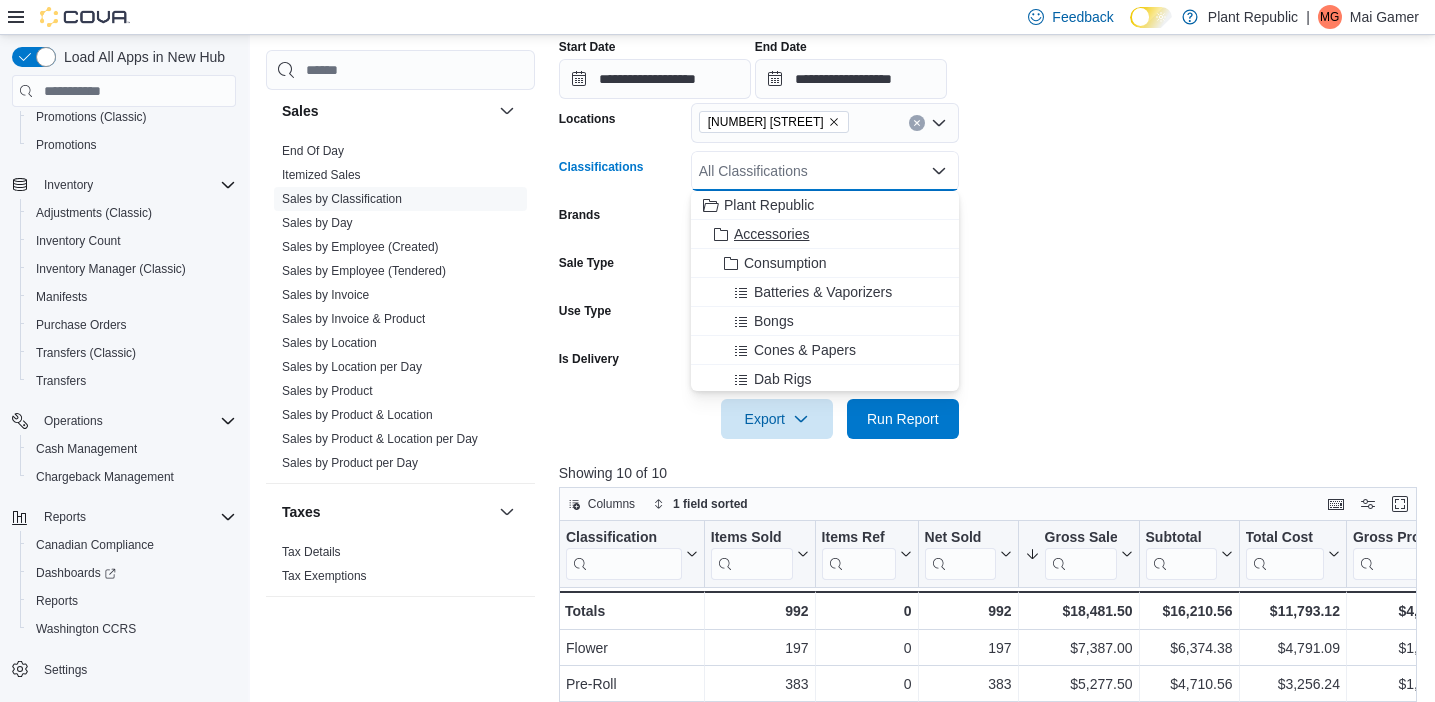 click on "Accessories" at bounding box center [825, 234] 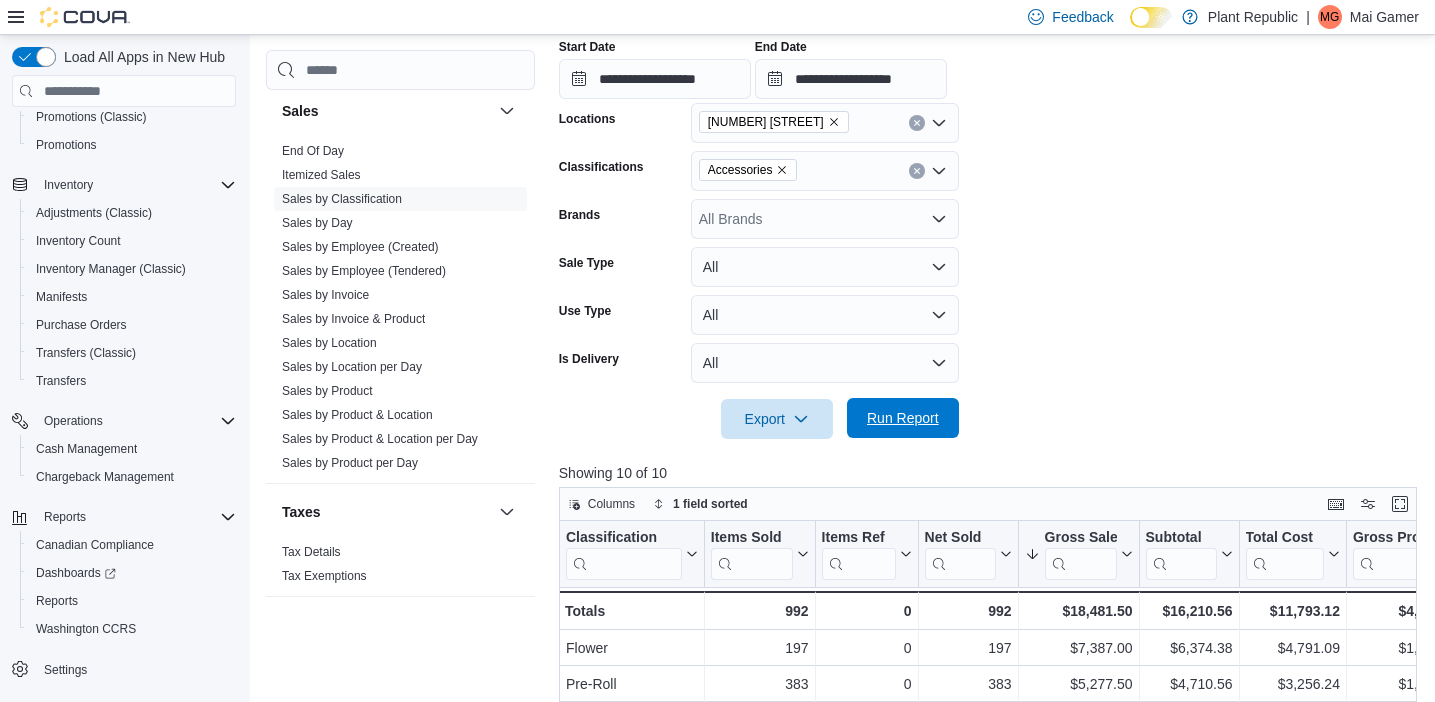 click on "Run Report" at bounding box center [903, 418] 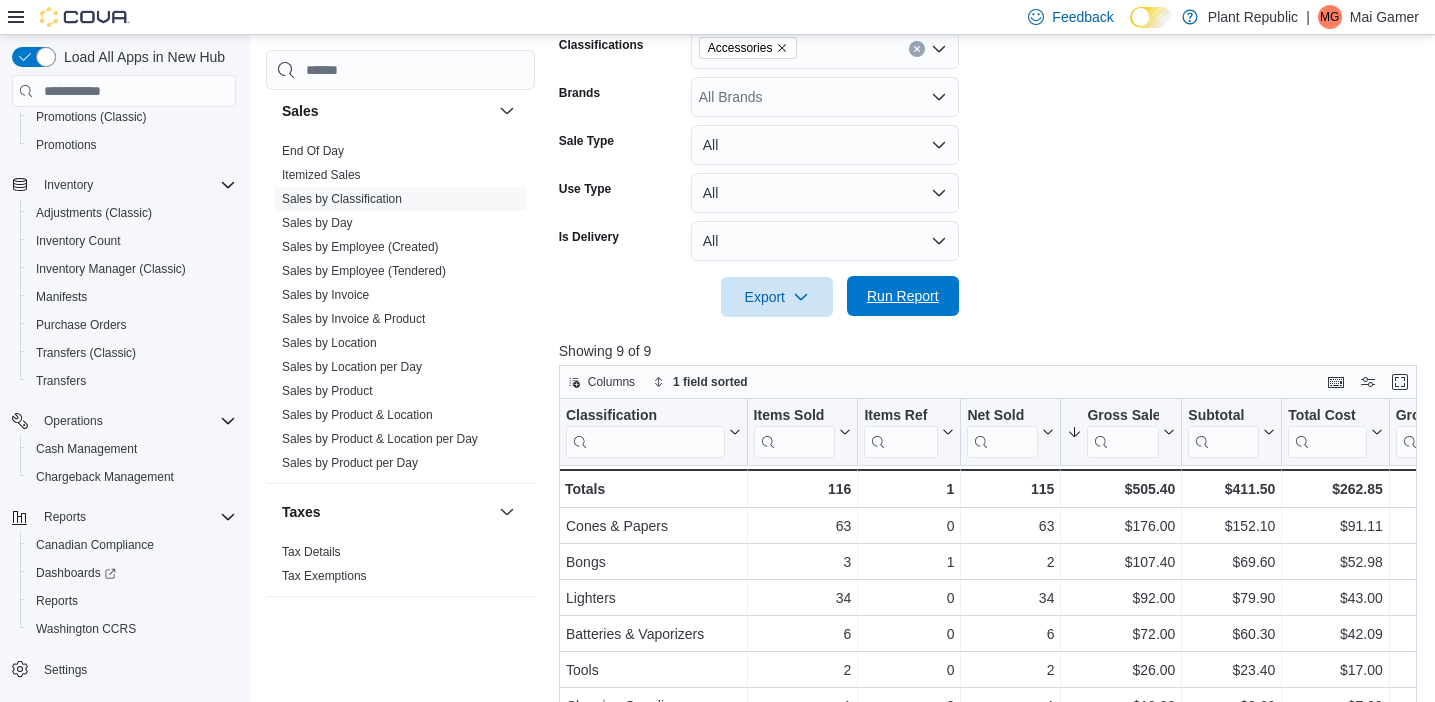 scroll, scrollTop: 511, scrollLeft: 0, axis: vertical 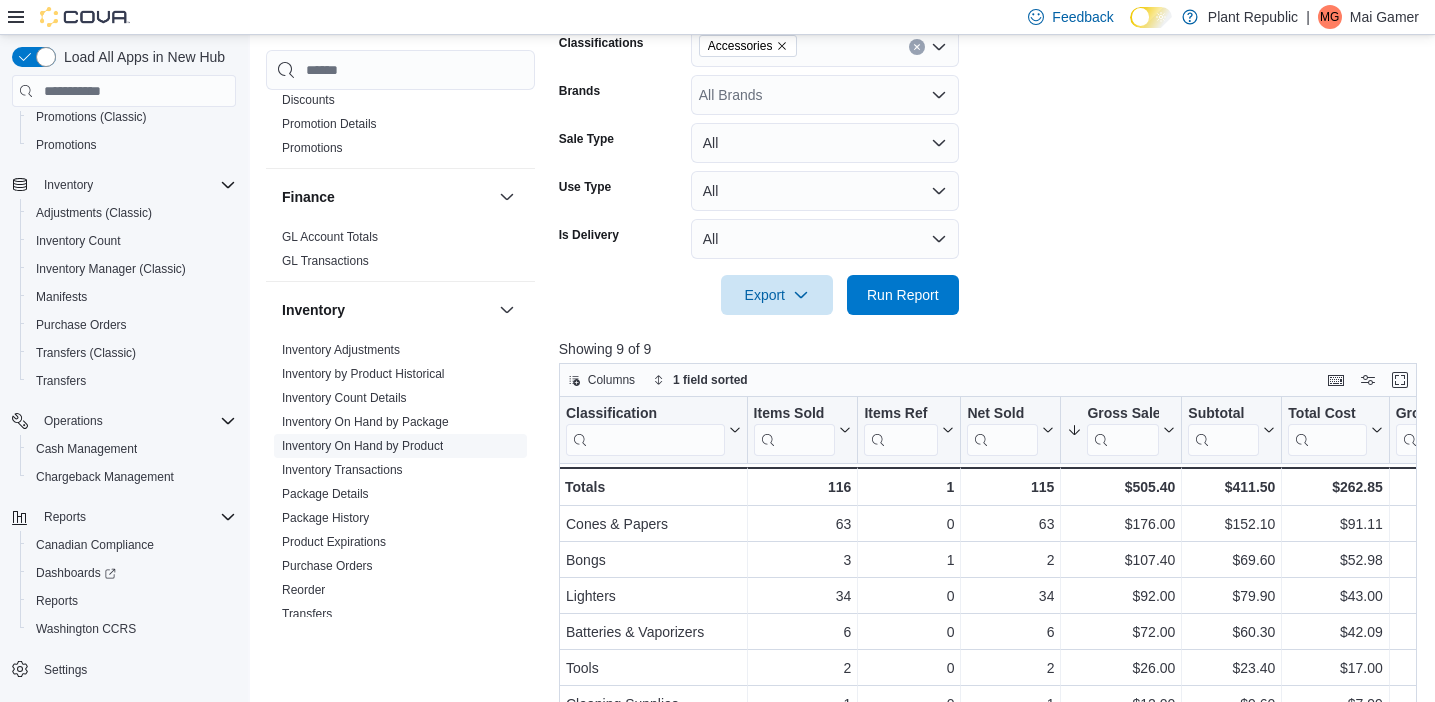 click on "Inventory On Hand by Product" at bounding box center (362, 446) 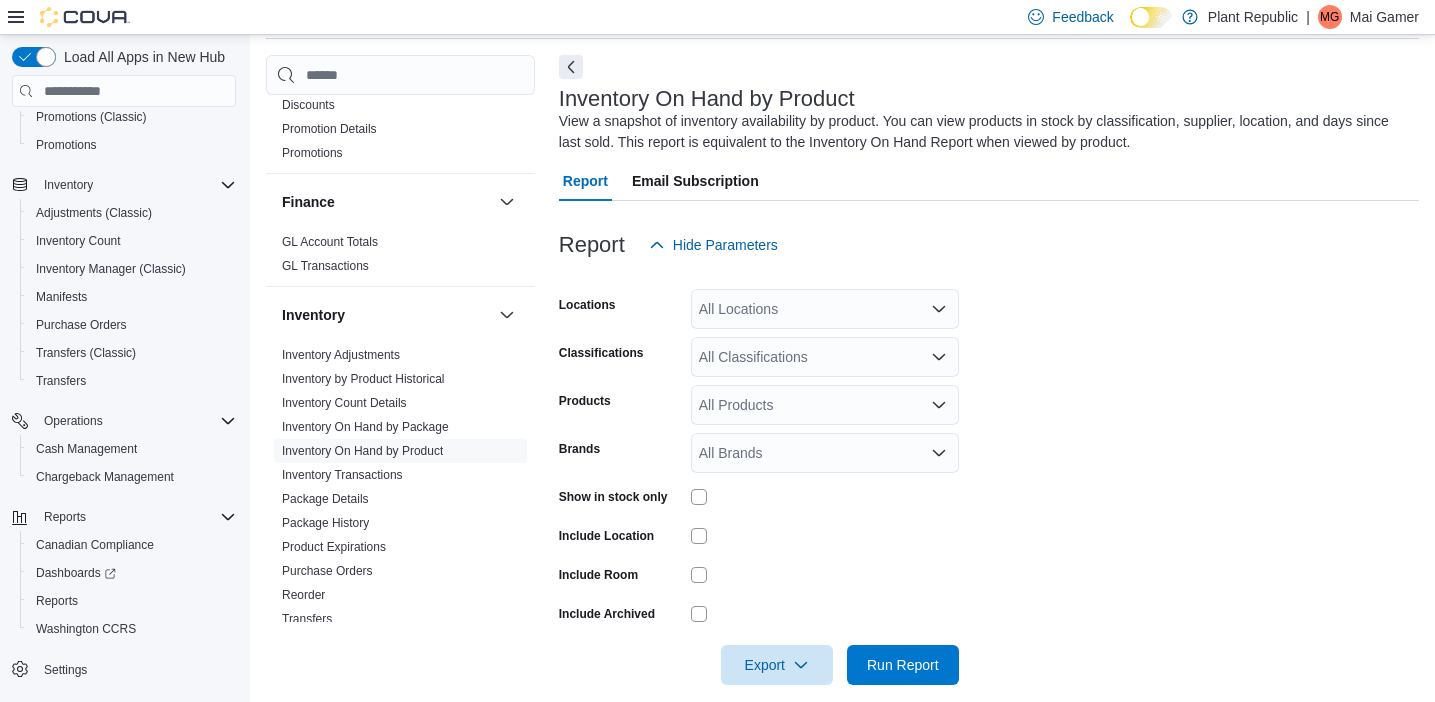 scroll, scrollTop: 67, scrollLeft: 0, axis: vertical 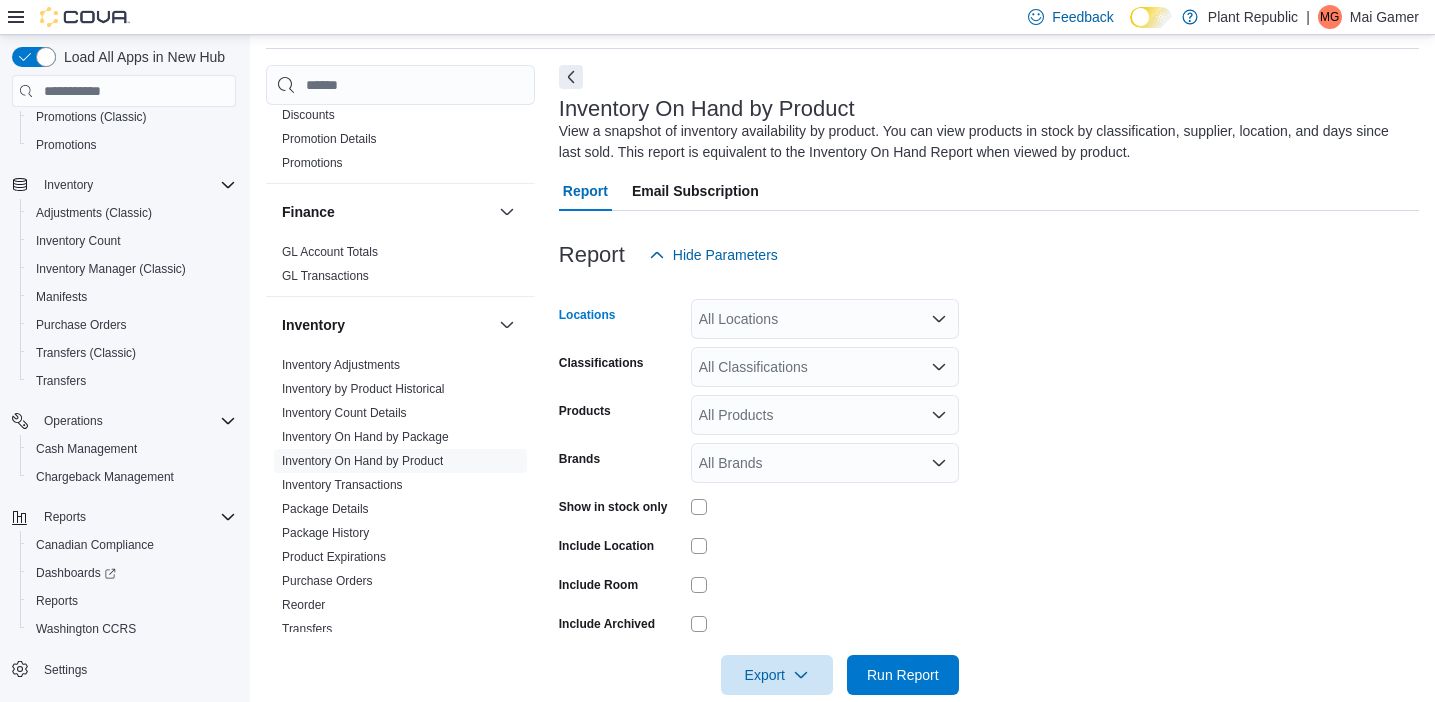 click on "All Locations" at bounding box center [825, 319] 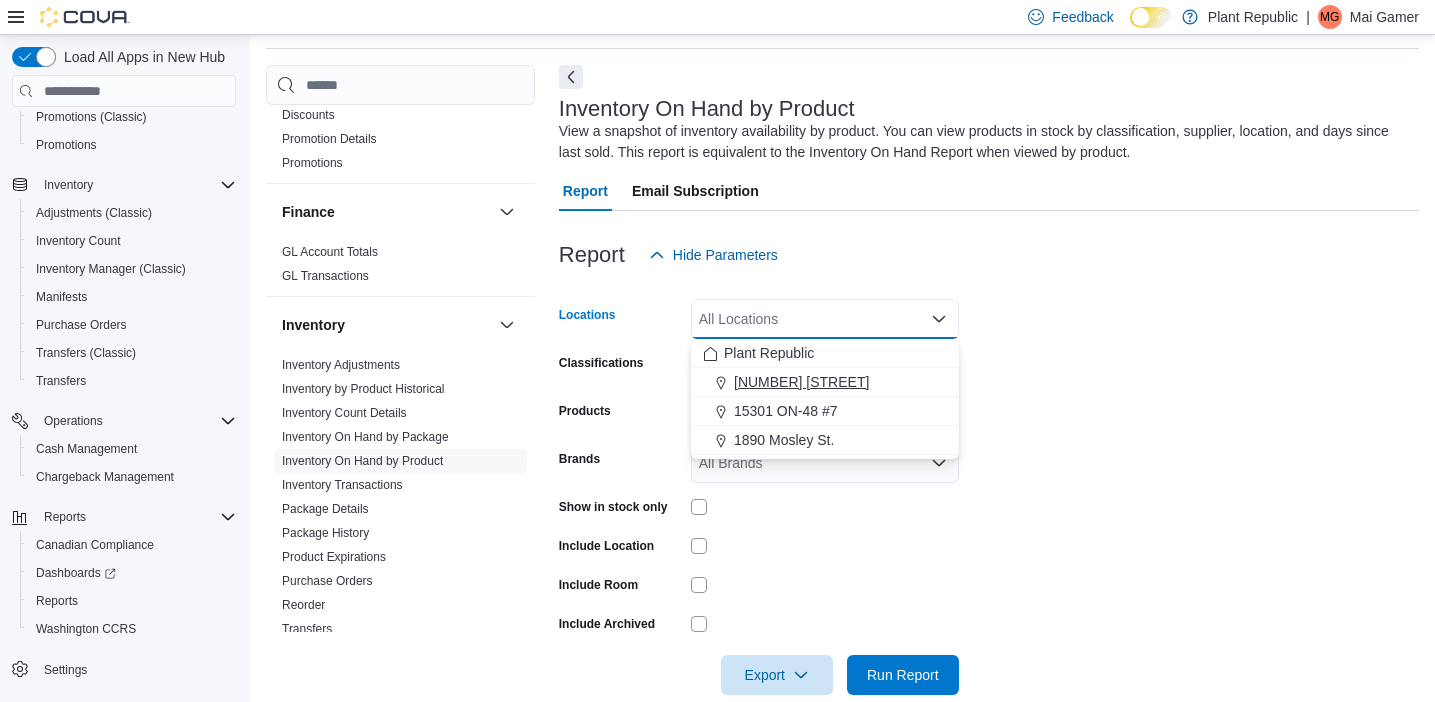 click on "1031 Pape Ave" at bounding box center [825, 382] 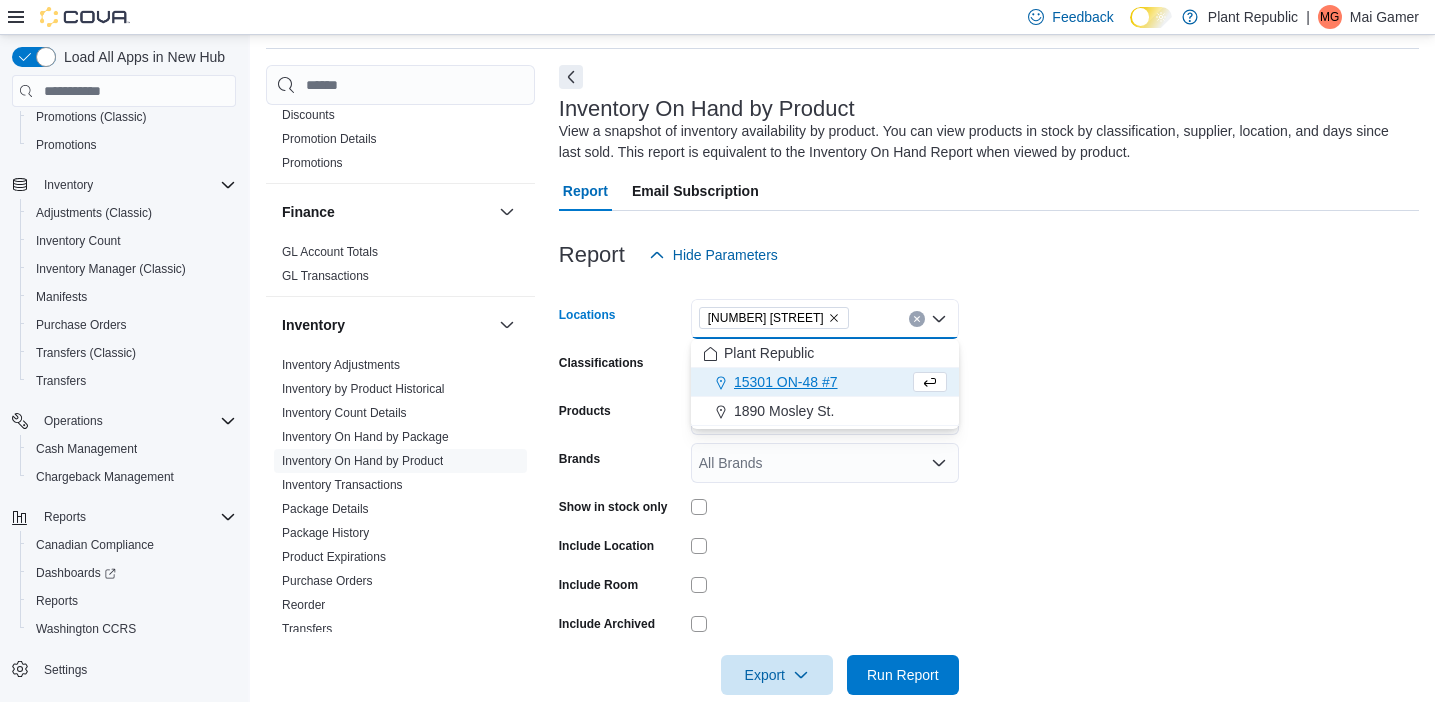 click on "Locations 1031 Pape Ave Combo box. Selected. 1031 Pape Ave. Press Backspace to delete 1031 Pape Ave. Combo box input. All Locations. Type some text or, to display a list of choices, press Down Arrow. To exit the list of choices, press Escape. Classifications All Classifications Products All Products Brands All Brands Show in stock only Include Location Include Room Include Archived Export  Run Report" at bounding box center [989, 485] 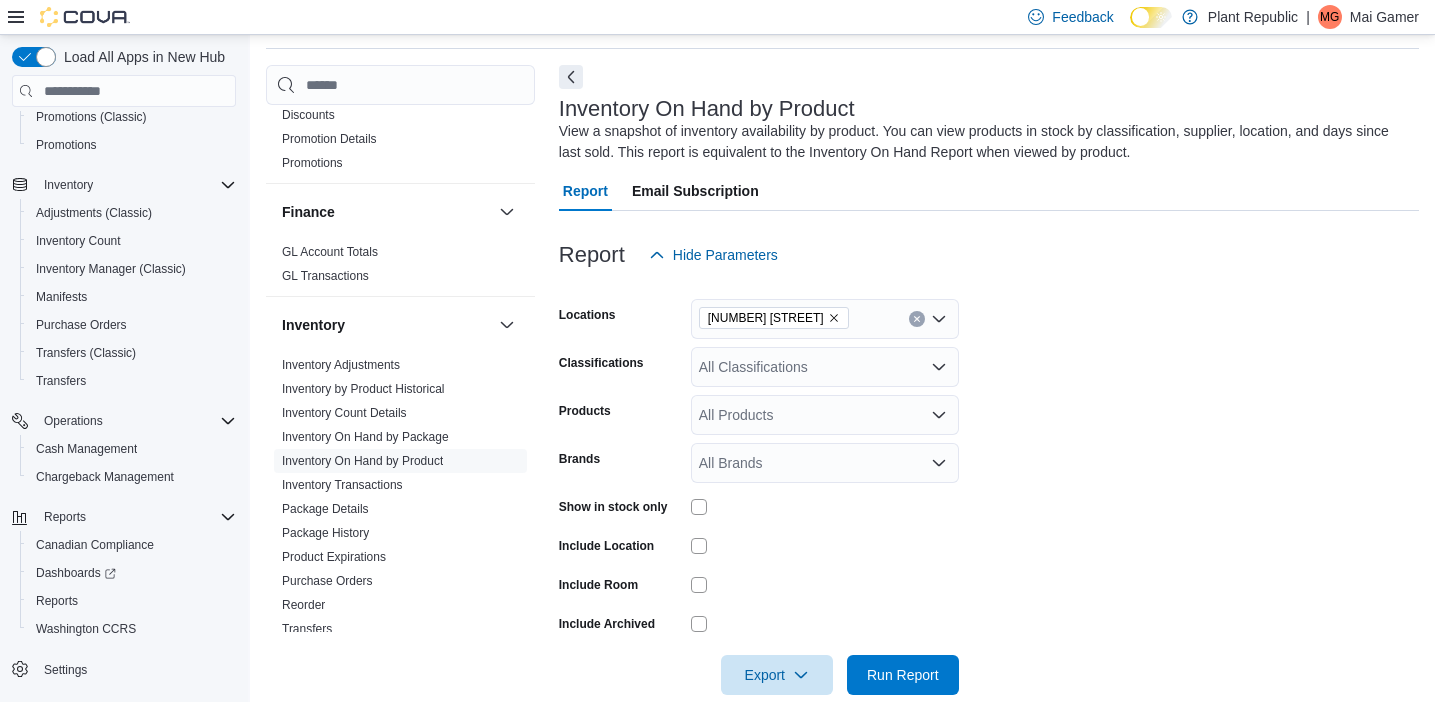 click on "All Classifications" at bounding box center [825, 367] 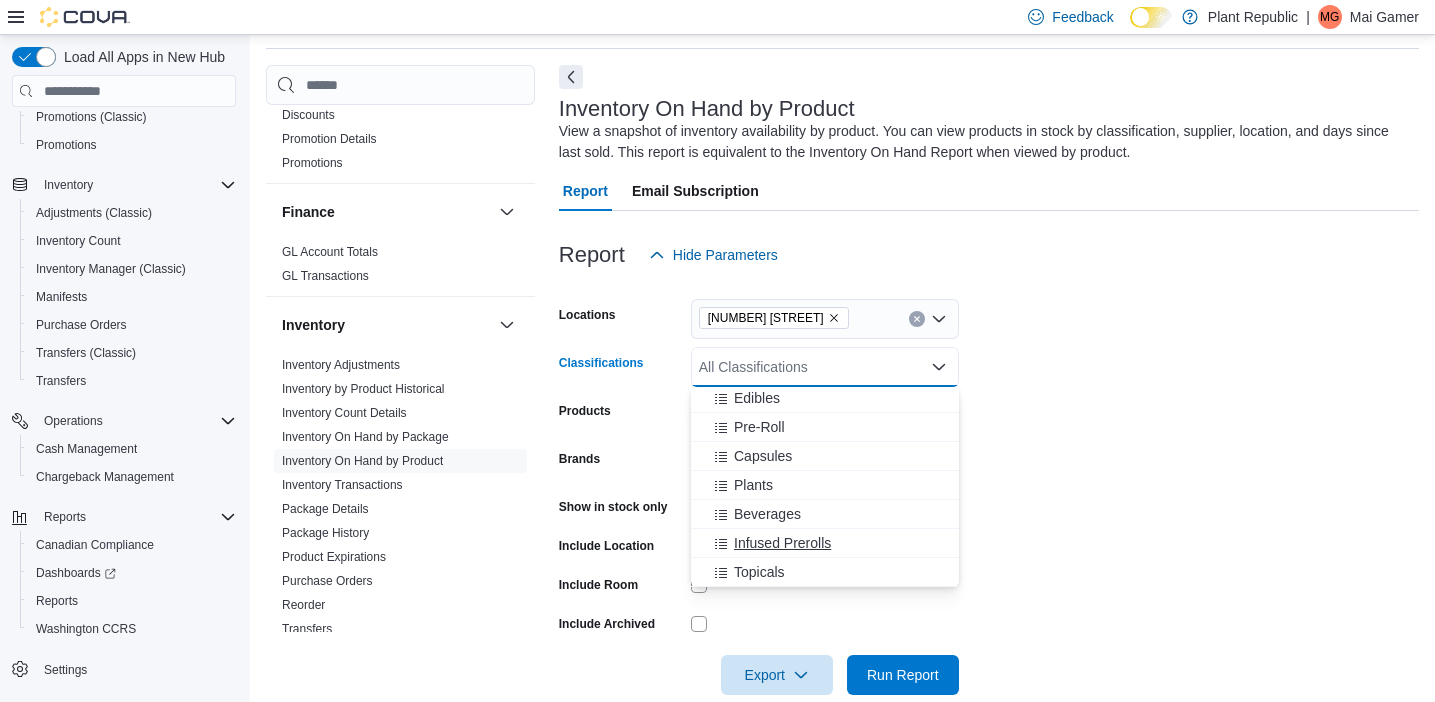 click on "Infused Prerolls" at bounding box center (825, 543) 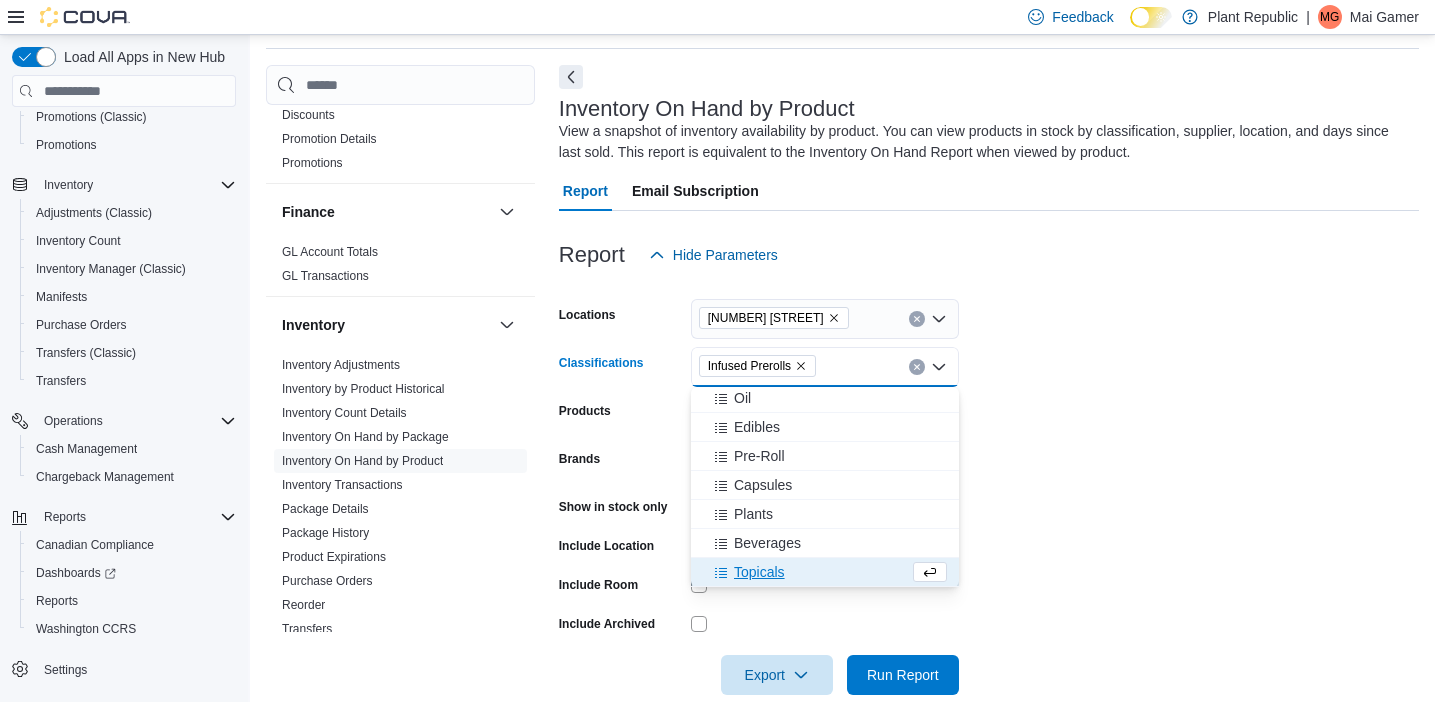 click on "Beverages" at bounding box center (825, 543) 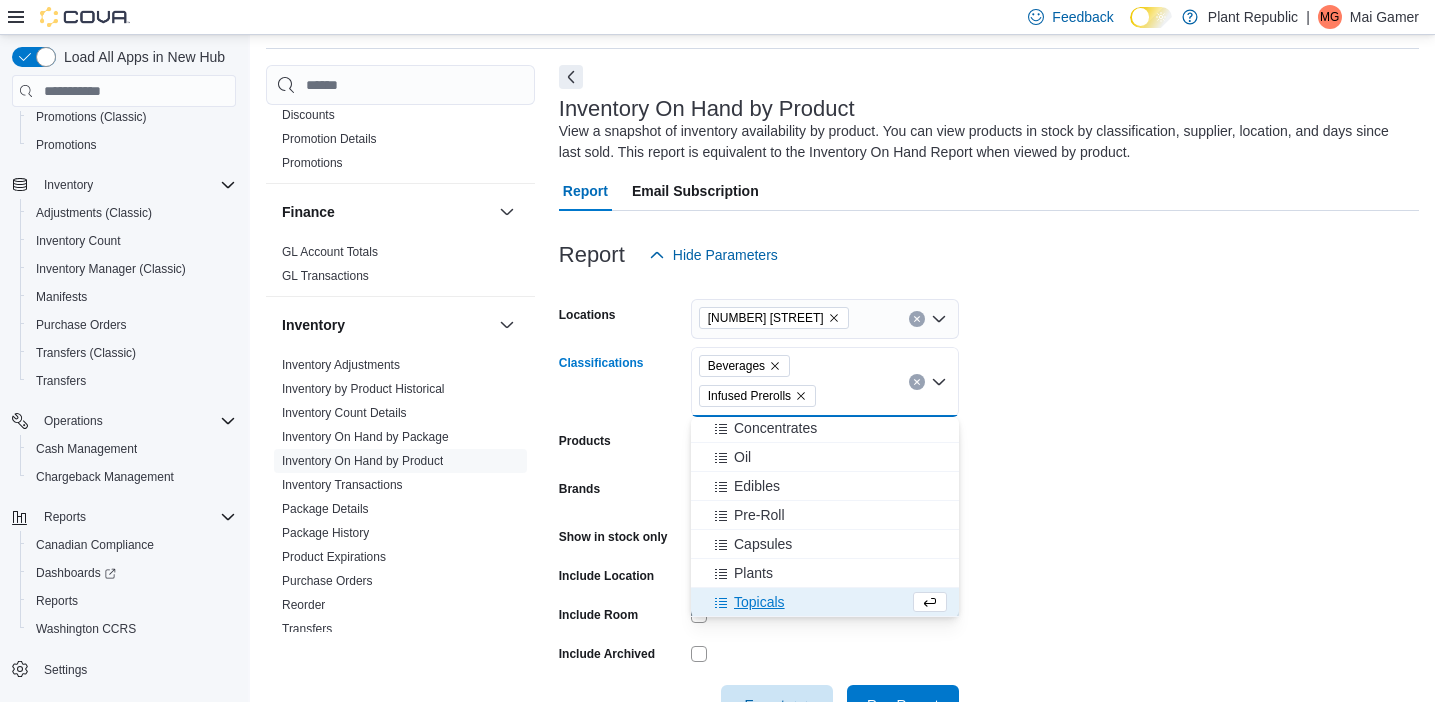click on "Capsules" at bounding box center (825, 544) 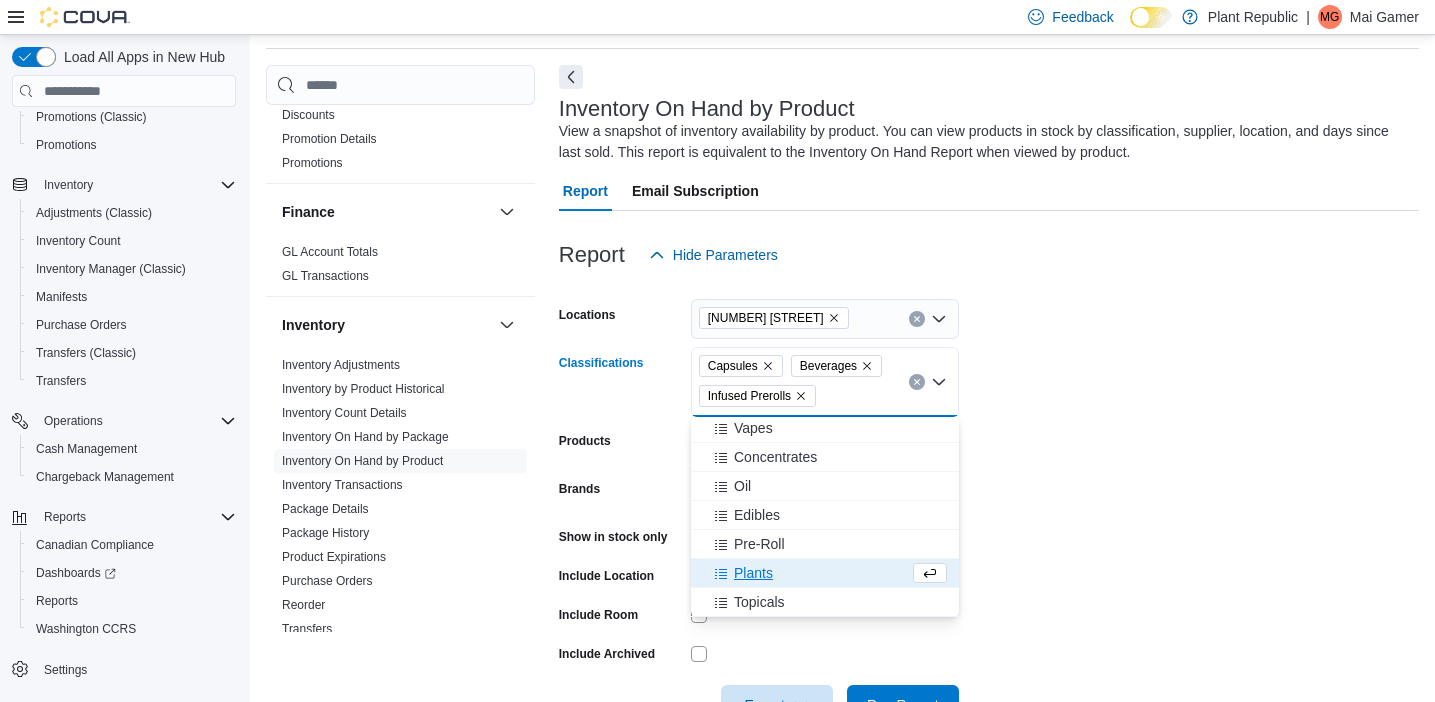 click on "Pre-Roll" at bounding box center (825, 544) 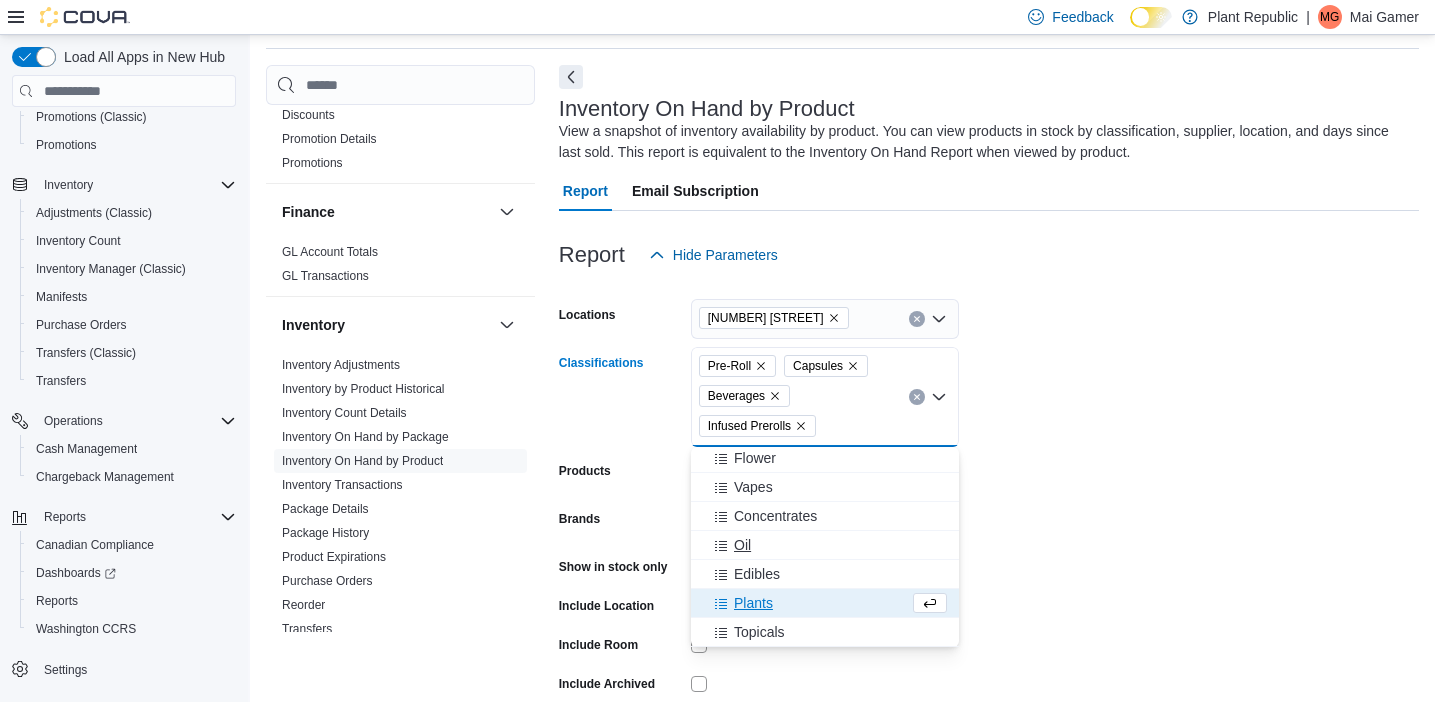 click on "Oil" at bounding box center (825, 545) 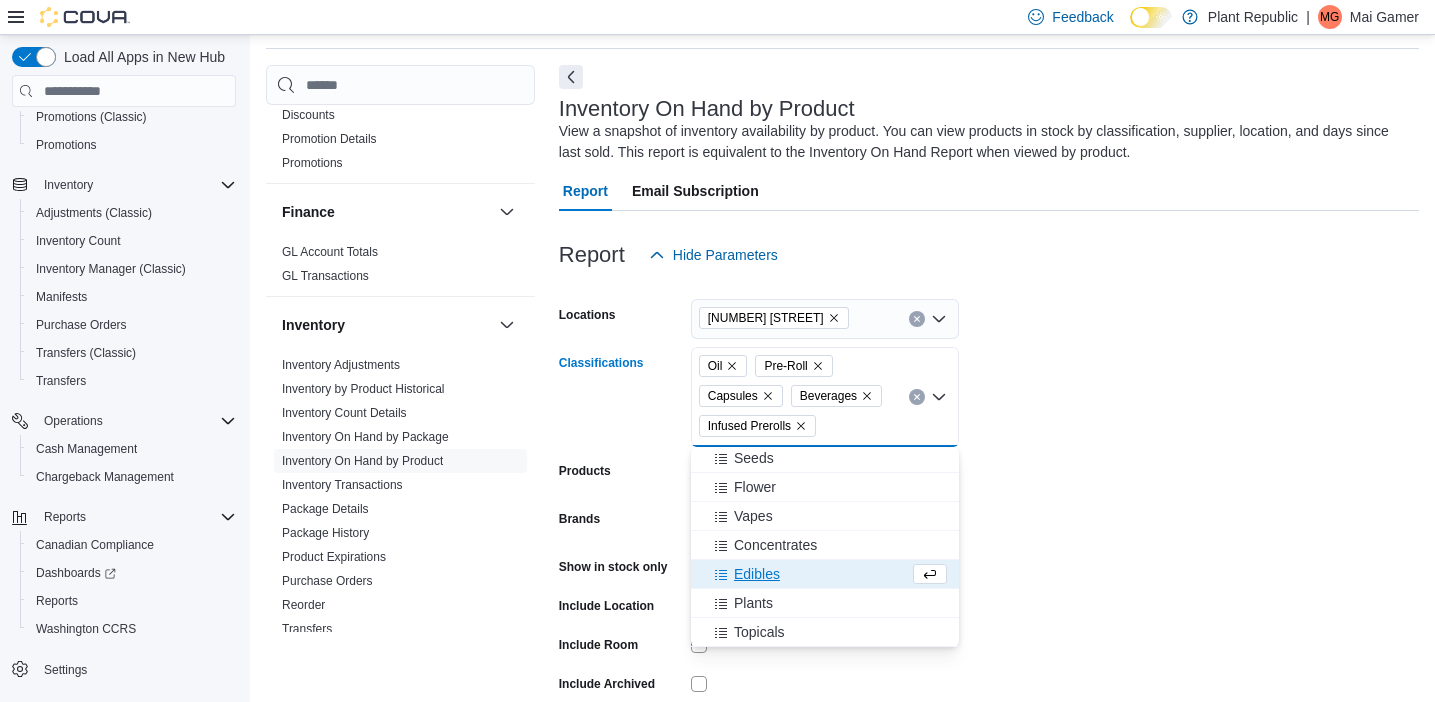click on "Edibles" at bounding box center (825, 574) 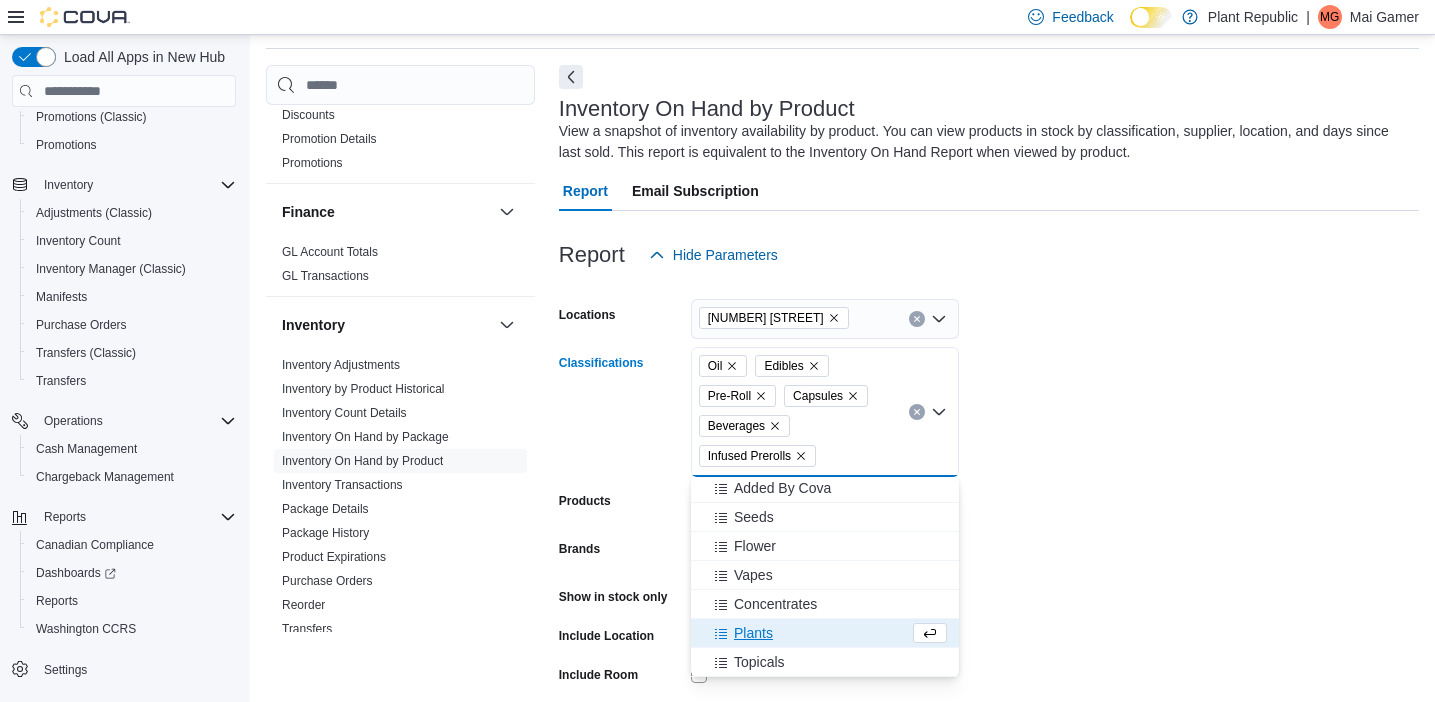 scroll, scrollTop: 960, scrollLeft: 0, axis: vertical 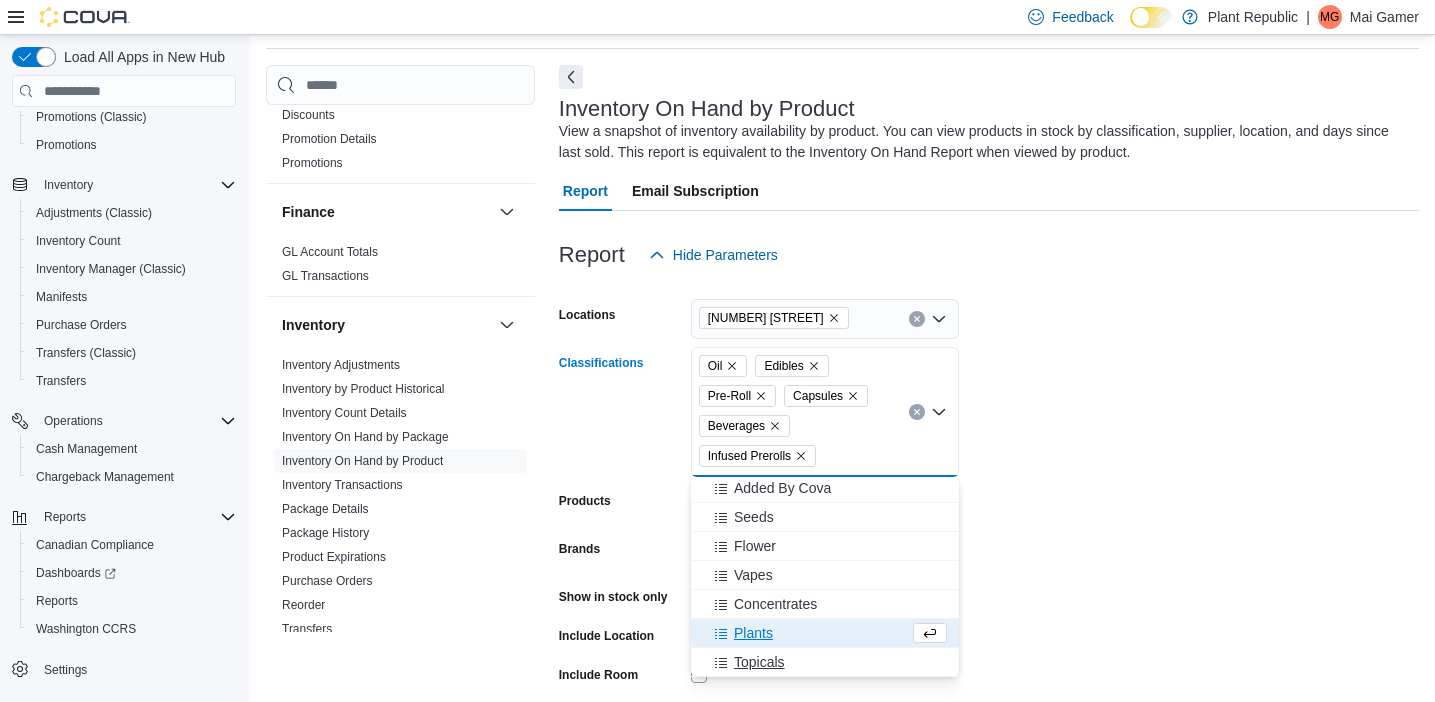 click on "Topicals" at bounding box center (825, 662) 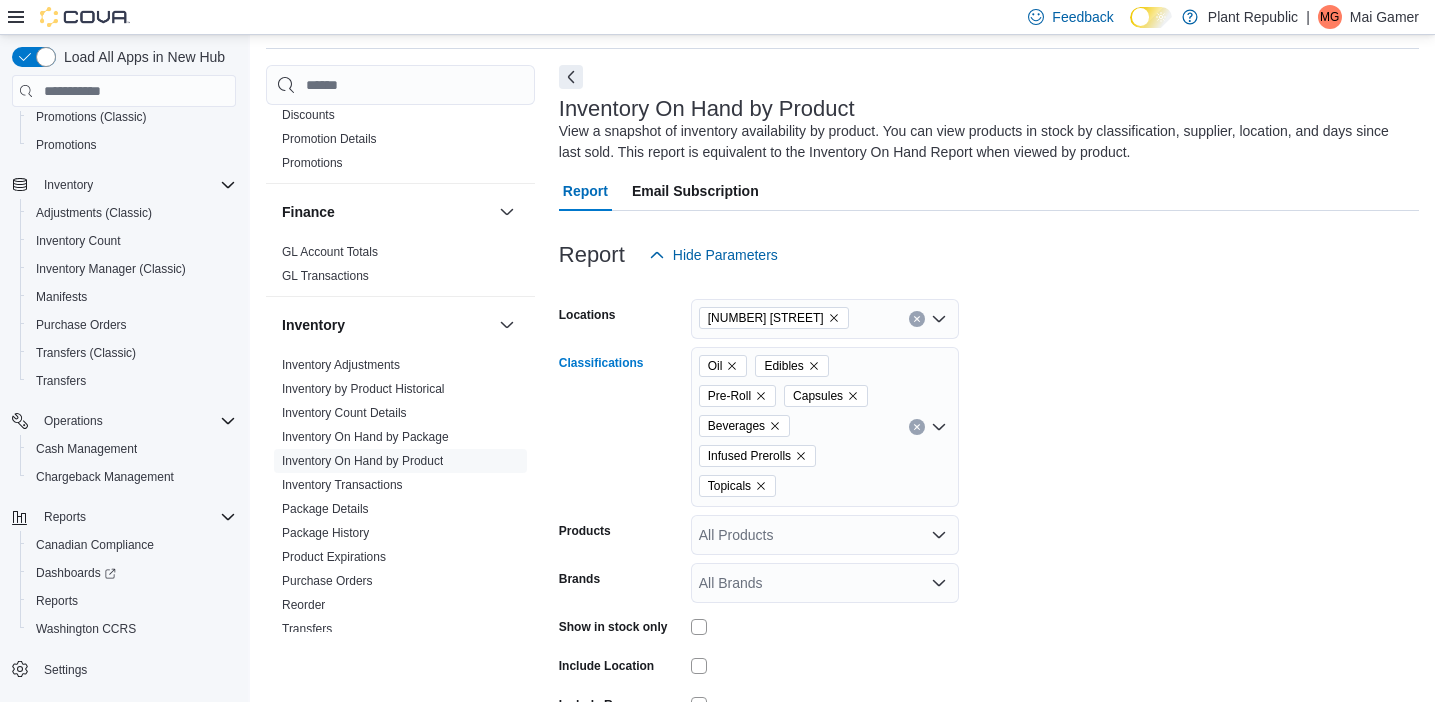 scroll, scrollTop: 220, scrollLeft: 0, axis: vertical 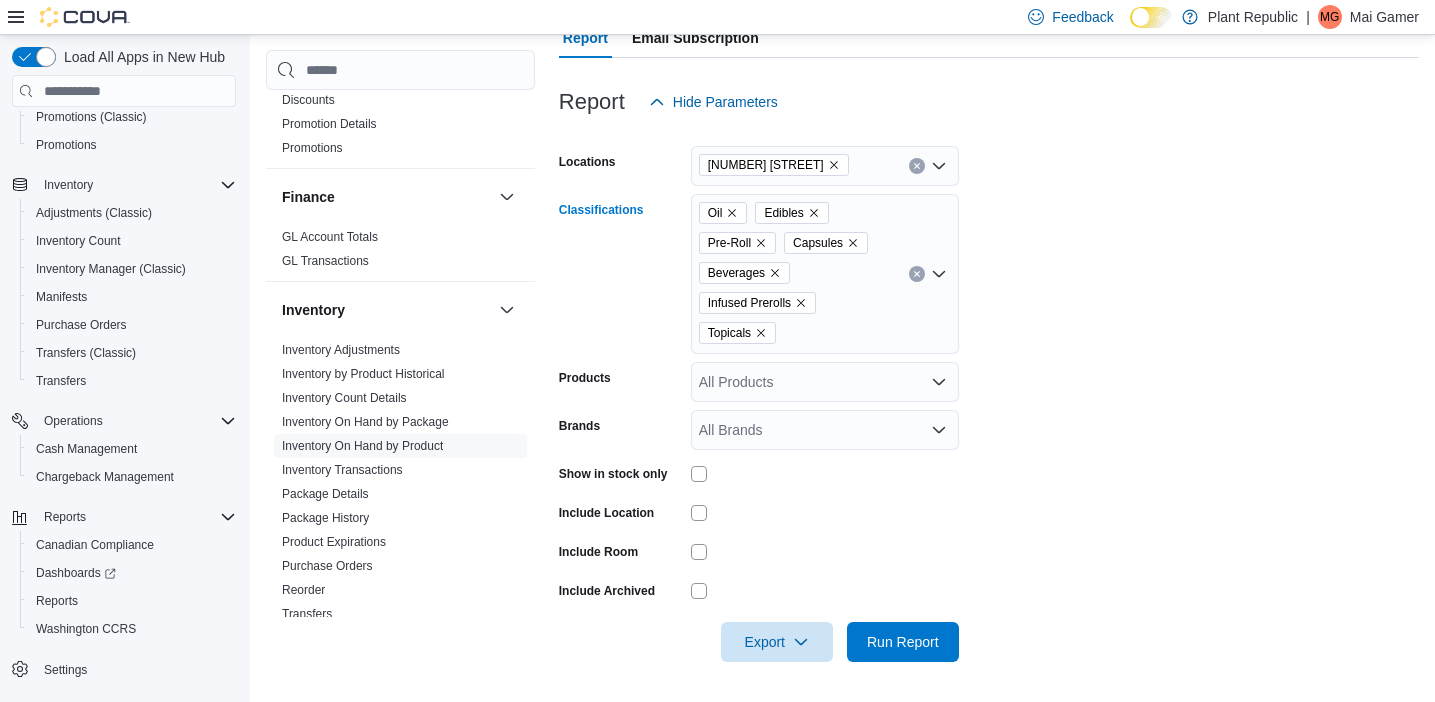 click on "Oil Edibles Pre-Roll Capsules Beverages Infused Prerolls Topicals Combo box. Selected. Oil, Edibles, Pre-Roll, Capsules, Beverages, Infused Prerolls, Topicals. Press Backspace to delete Topicals. Combo box input. All Classifications. Type some text or, to display a list of choices, press Down Arrow. To exit the list of choices, press Escape." at bounding box center [825, 274] 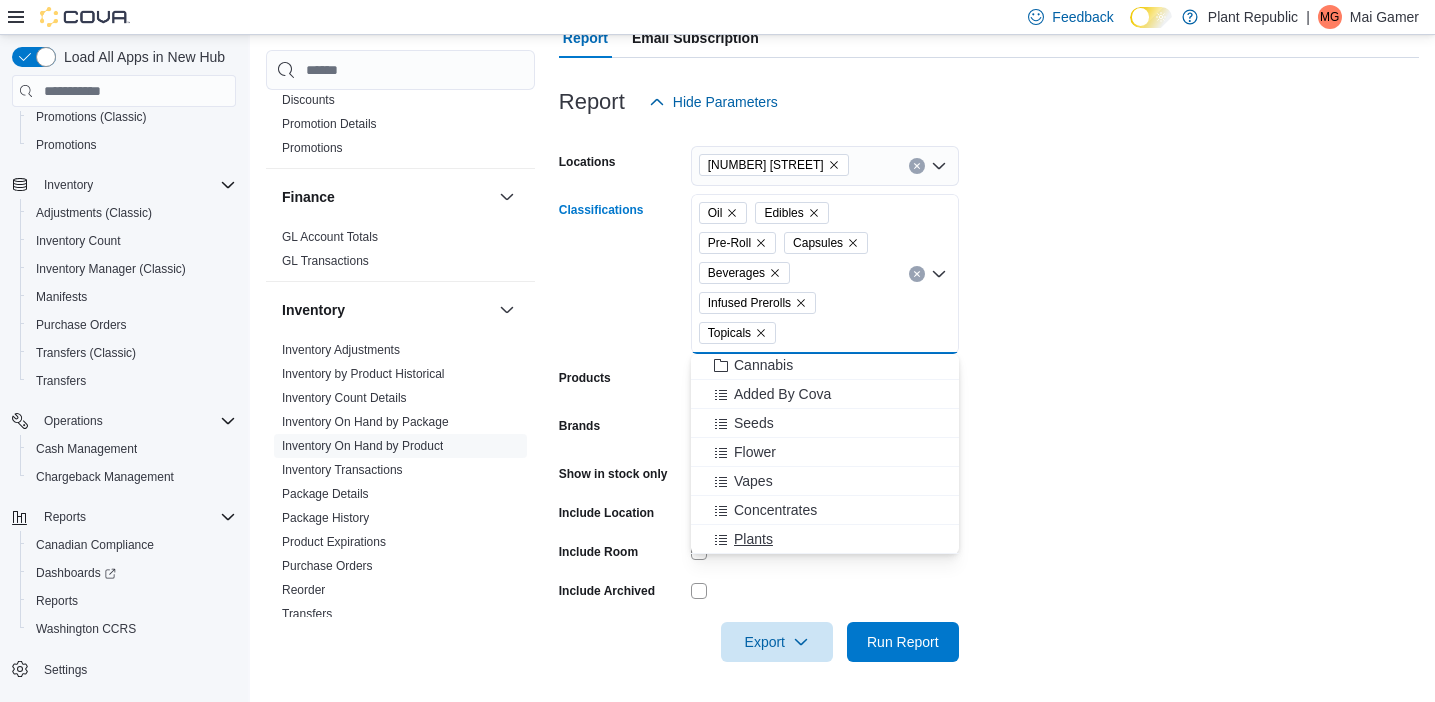 click on "Plants" at bounding box center (825, 539) 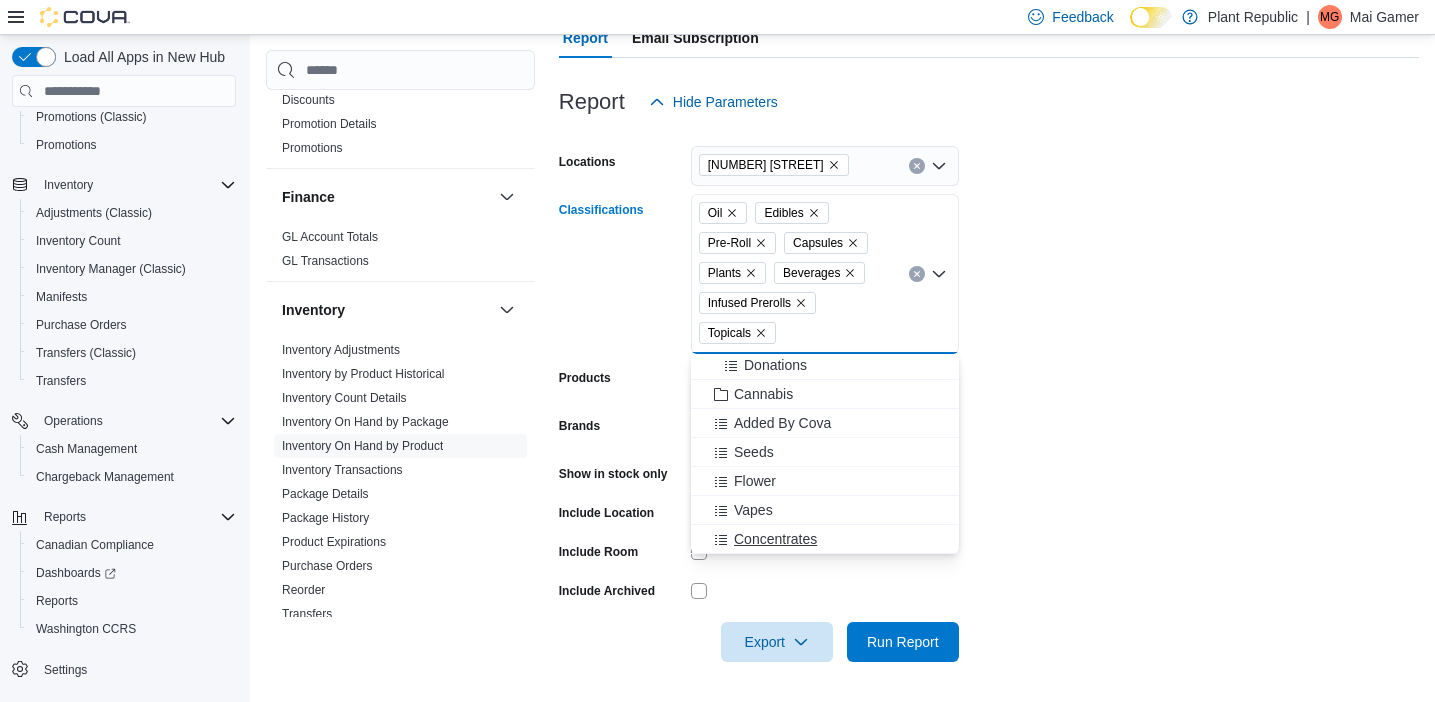 click on "Concentrates" at bounding box center (825, 539) 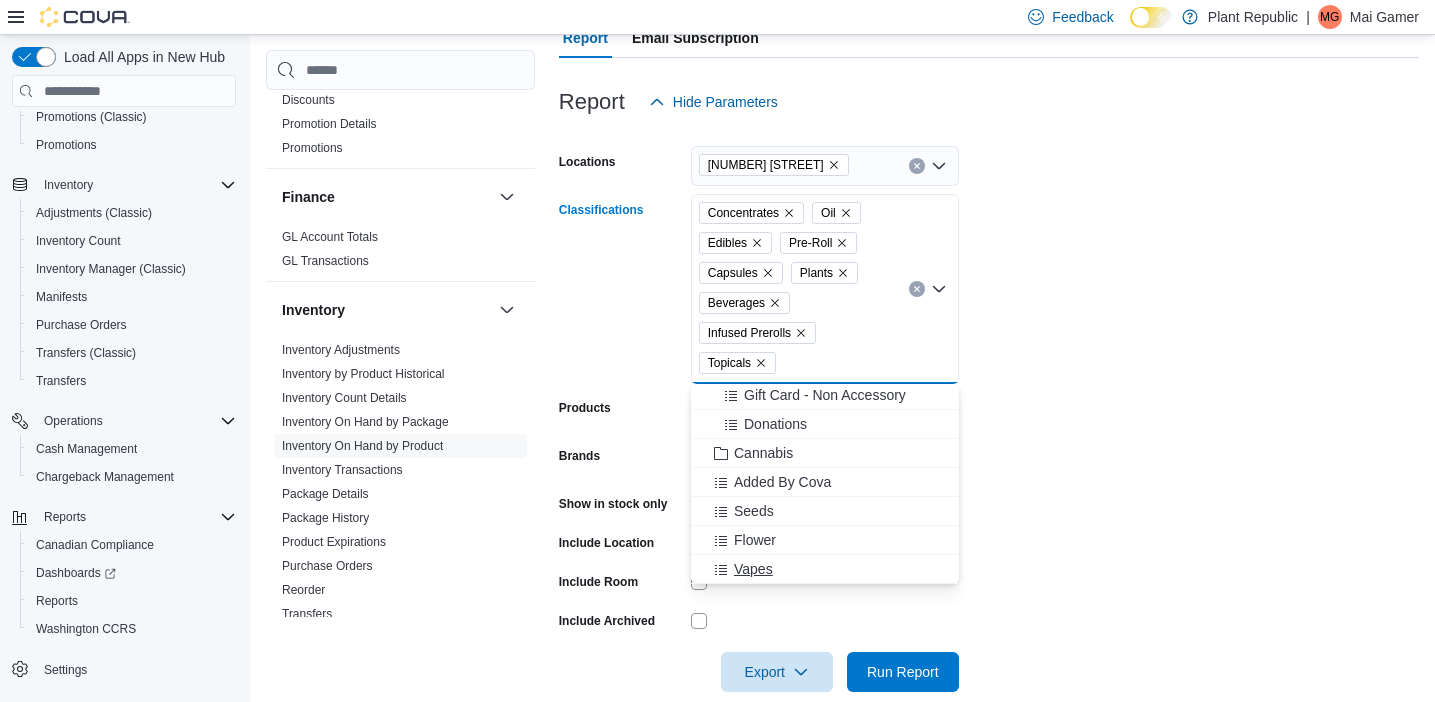 click on "Vapes" at bounding box center (825, 569) 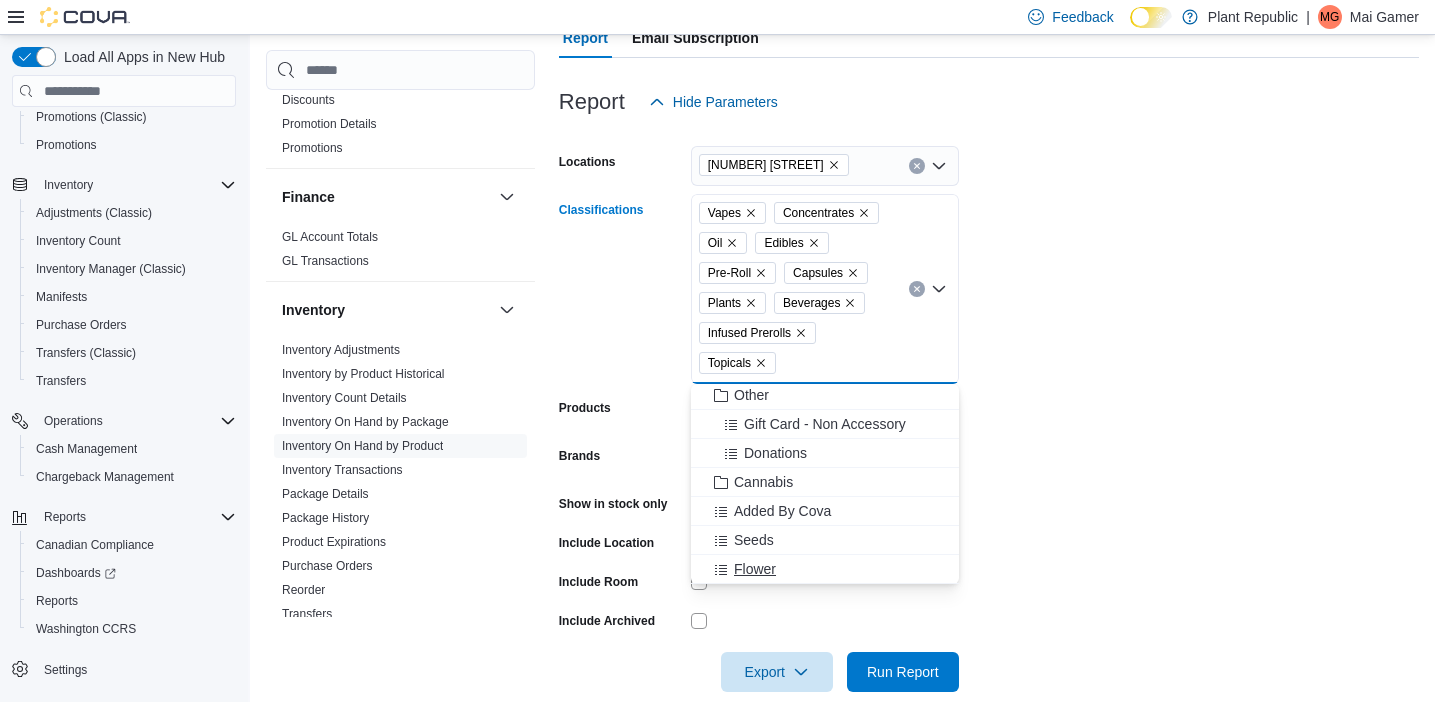 click on "Flower" at bounding box center (825, 569) 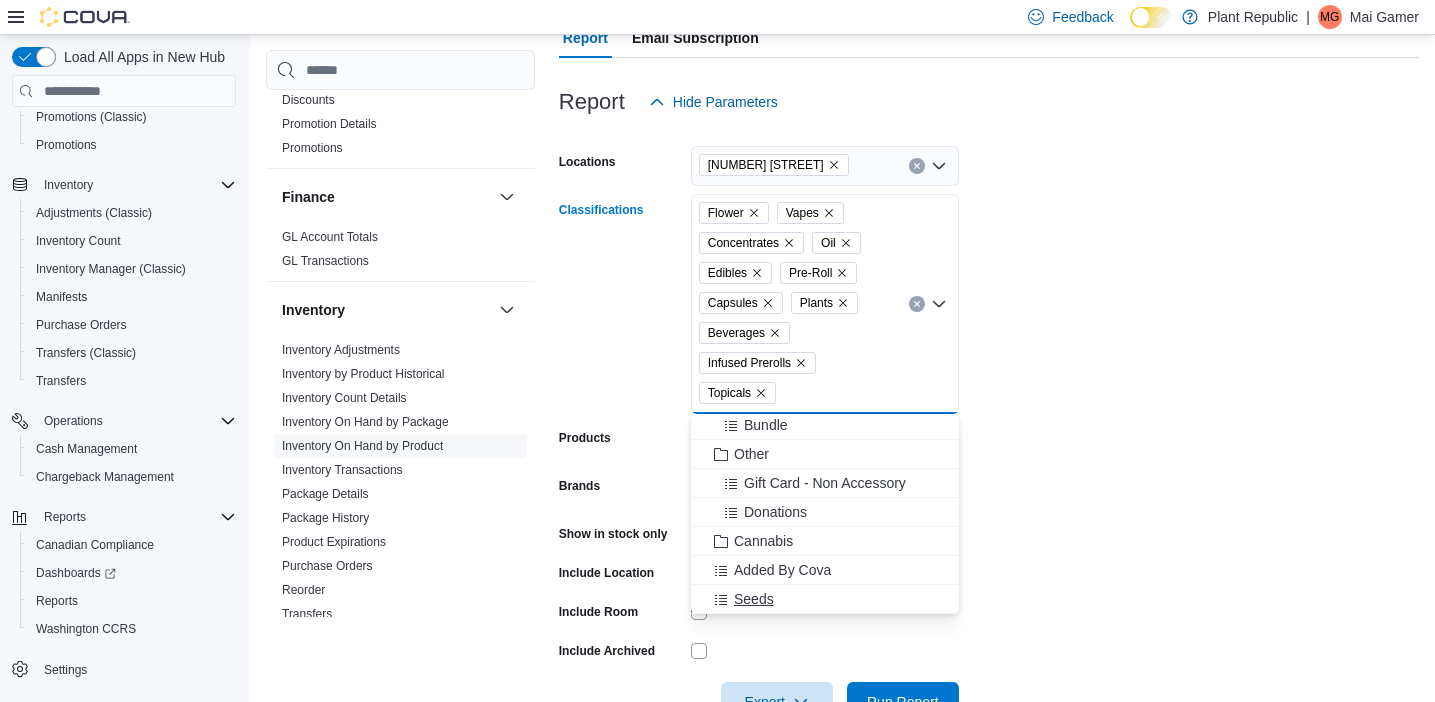 click on "Seeds" at bounding box center [825, 599] 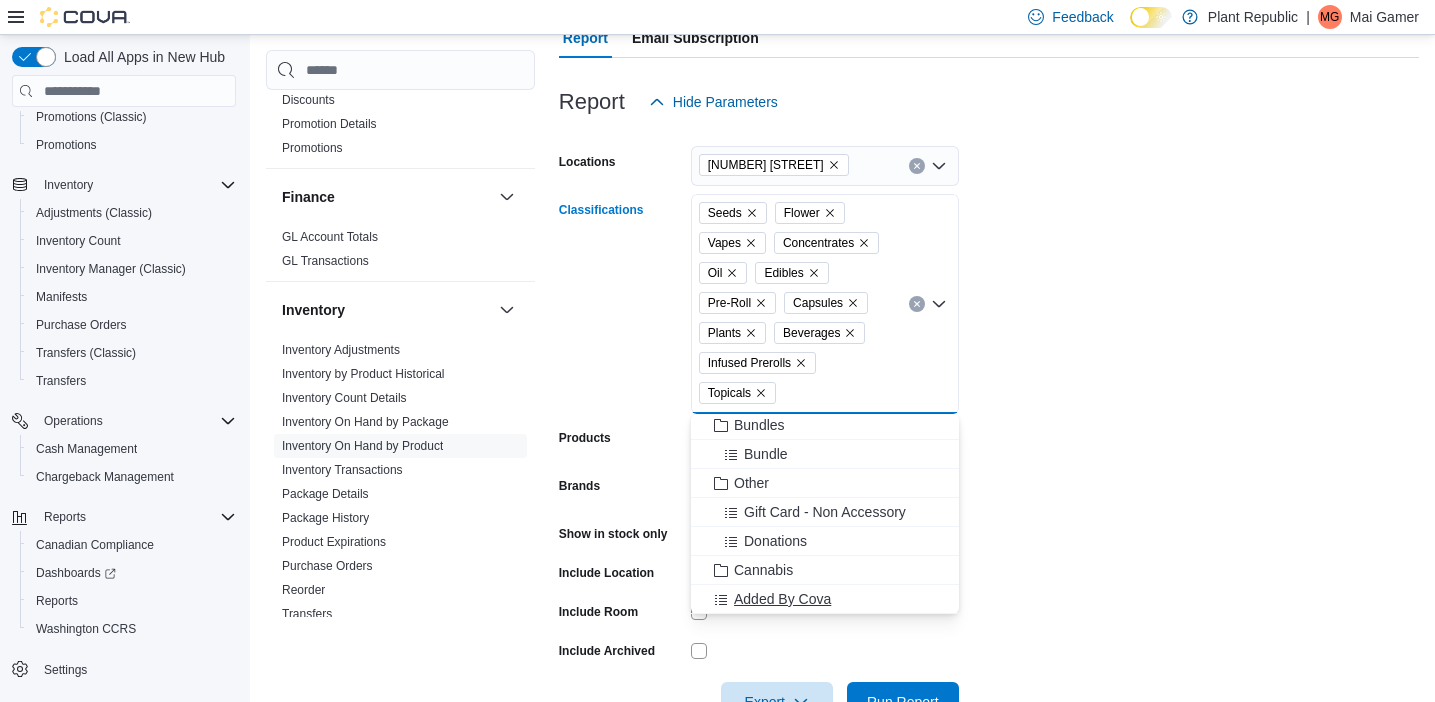 click on "Added By Cova" at bounding box center (825, 599) 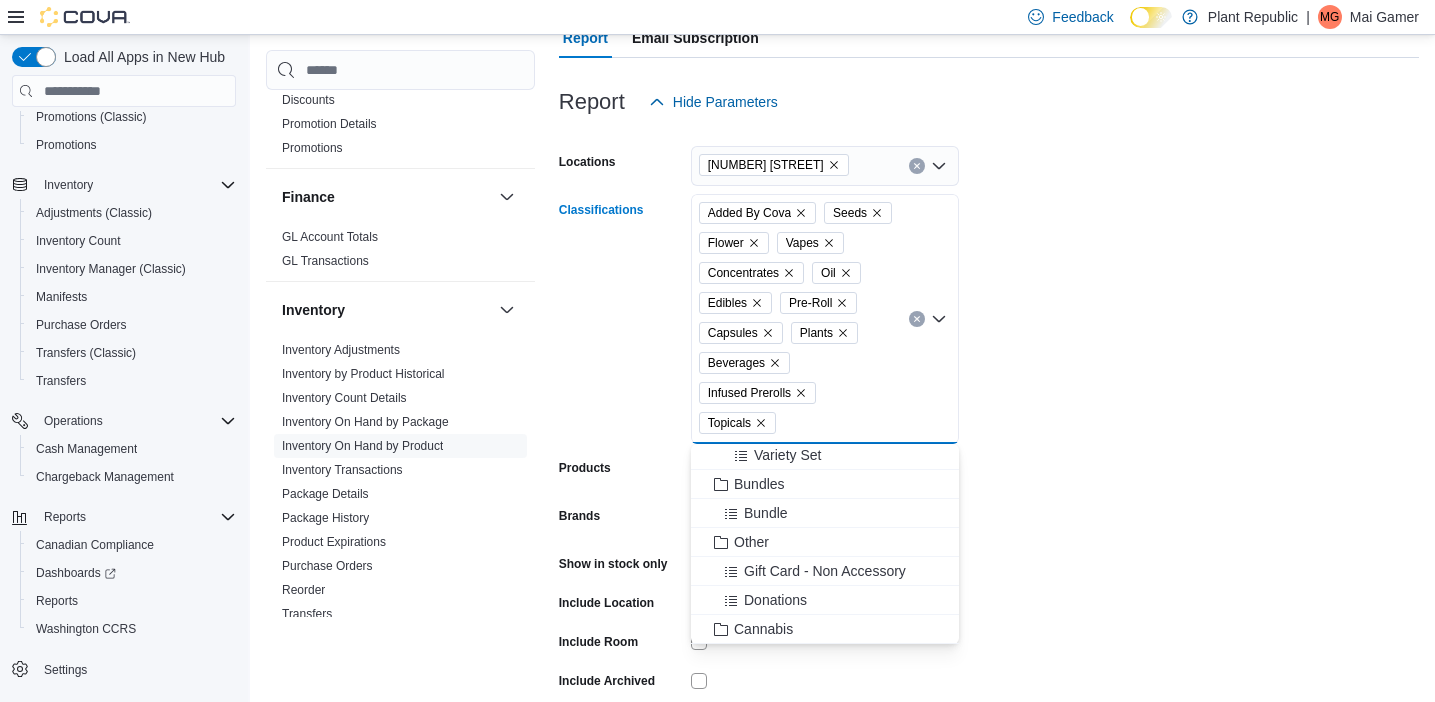 scroll, scrollTop: 757, scrollLeft: 0, axis: vertical 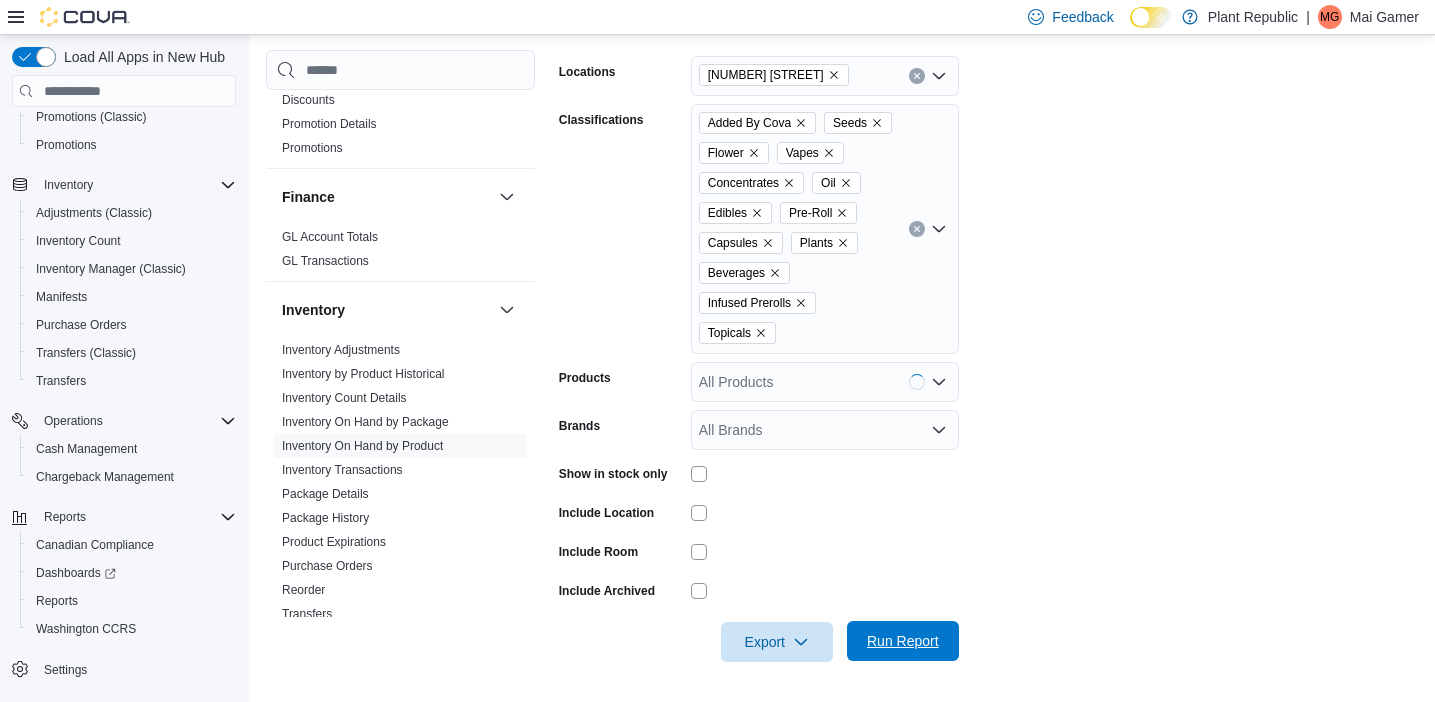 click on "Run Report" at bounding box center (903, 641) 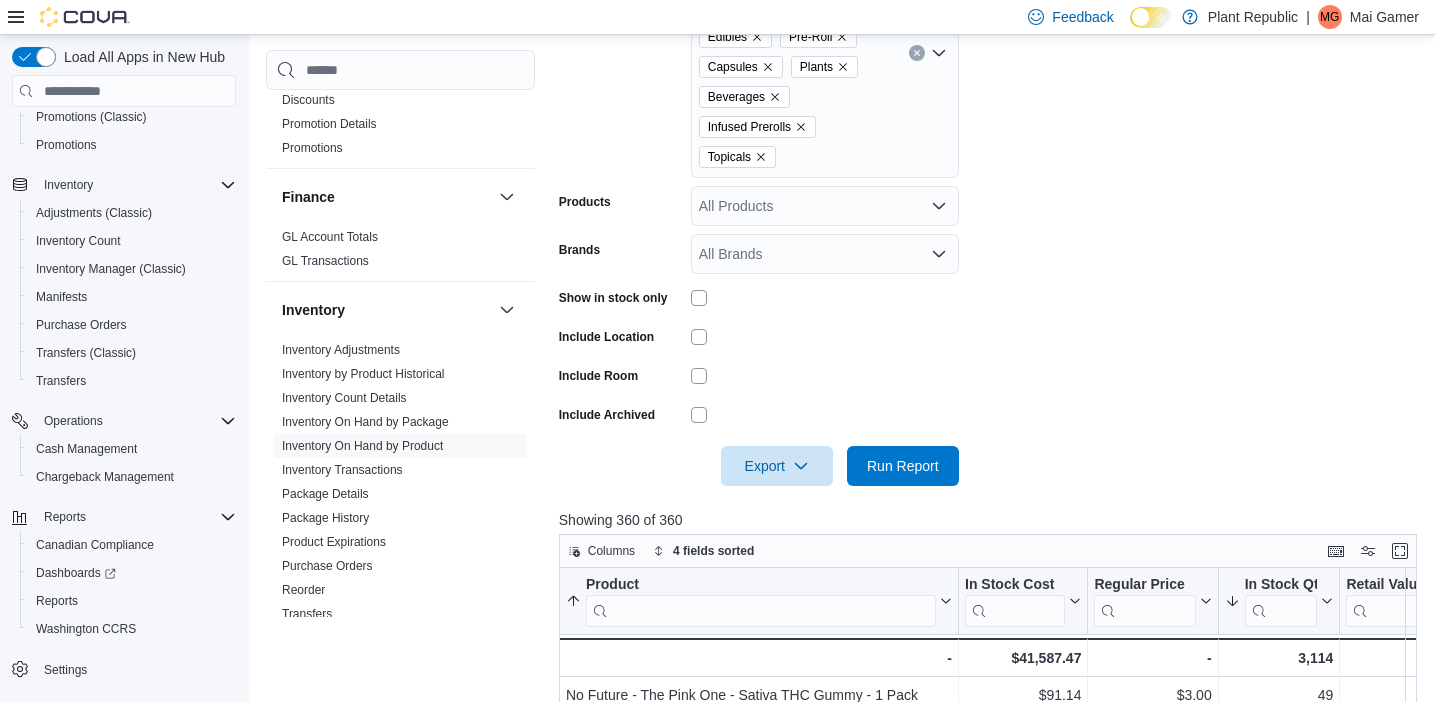 scroll, scrollTop: 484, scrollLeft: 0, axis: vertical 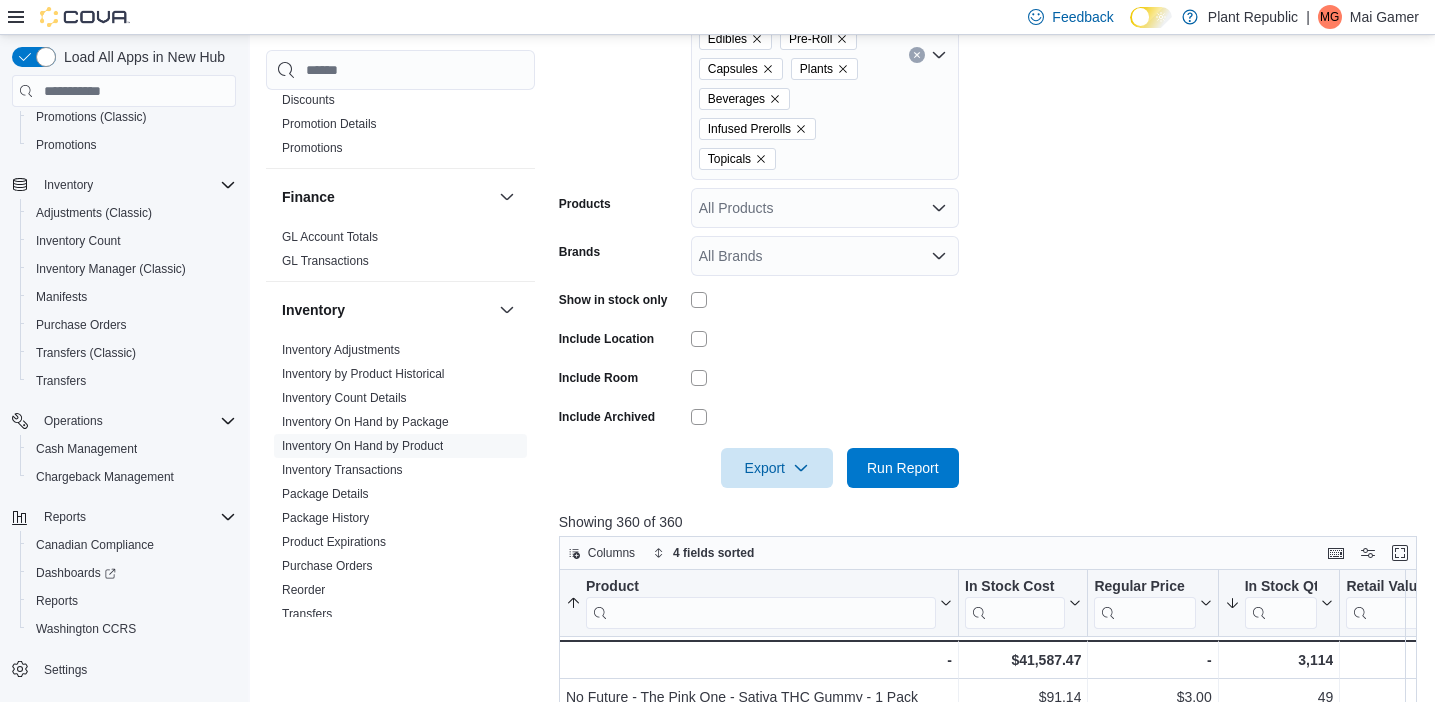 click 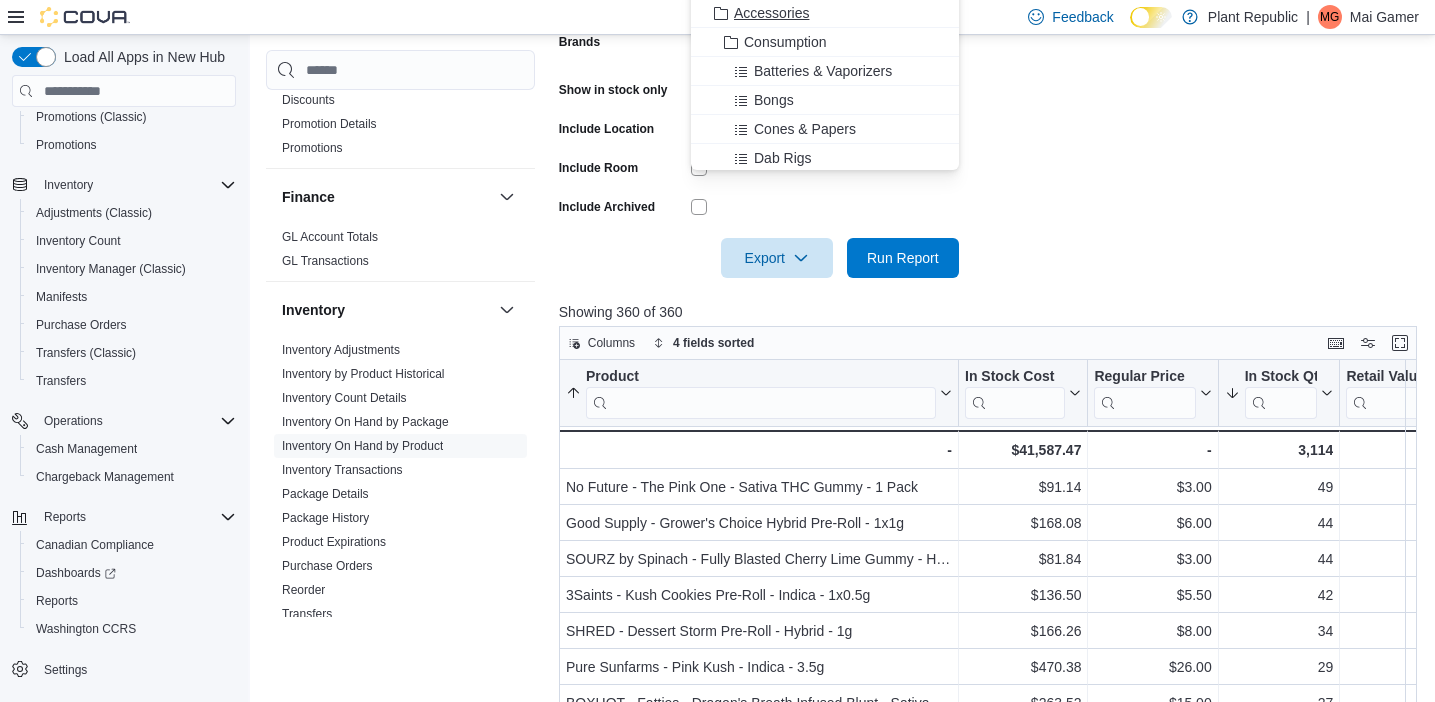 scroll, scrollTop: 83, scrollLeft: 0, axis: vertical 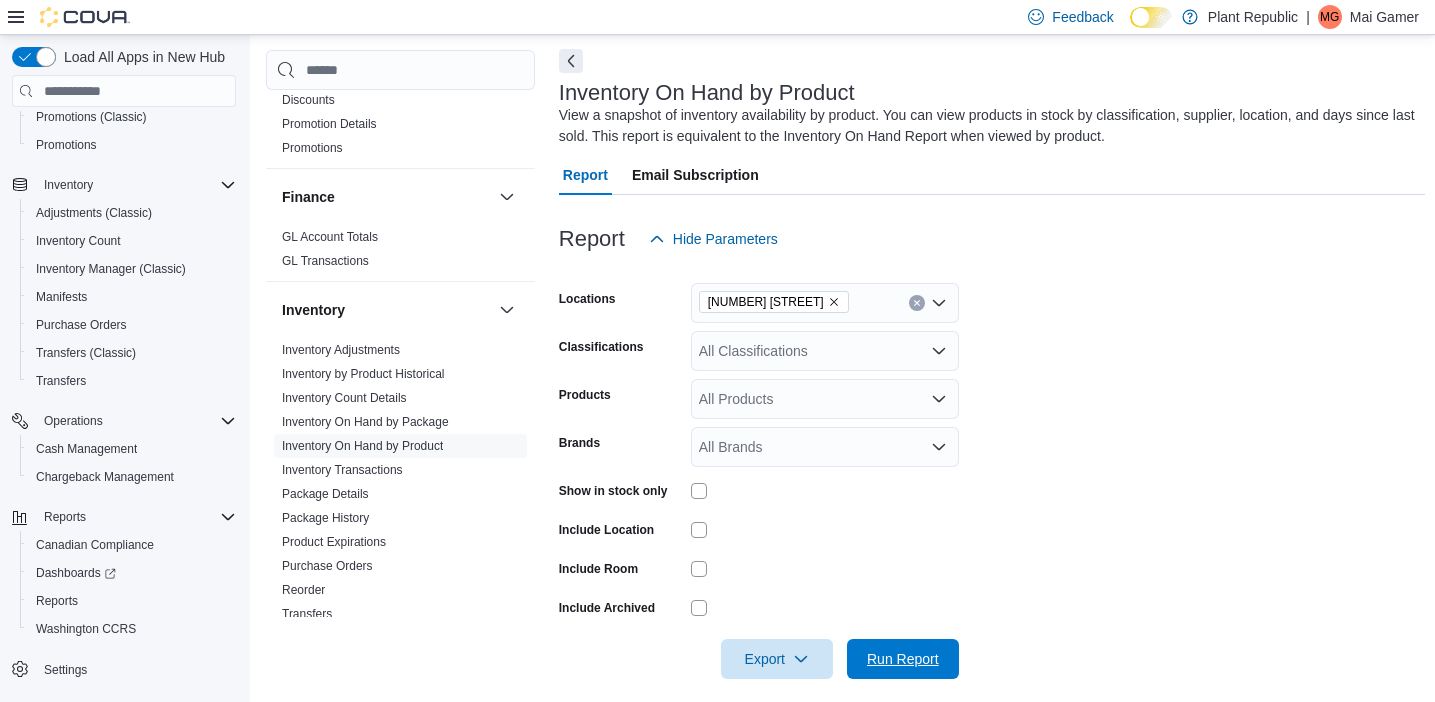 click on "Export  Run Report" at bounding box center [759, 659] 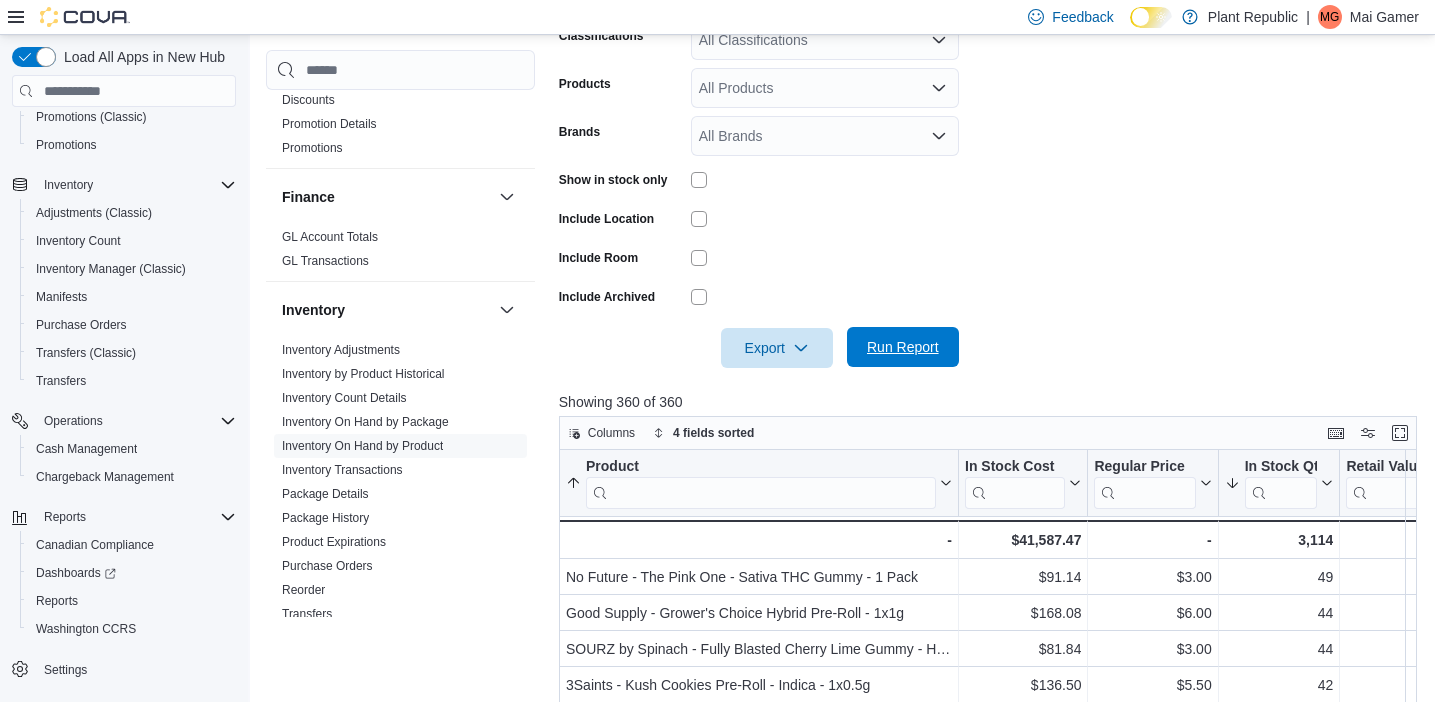 scroll, scrollTop: 406, scrollLeft: 0, axis: vertical 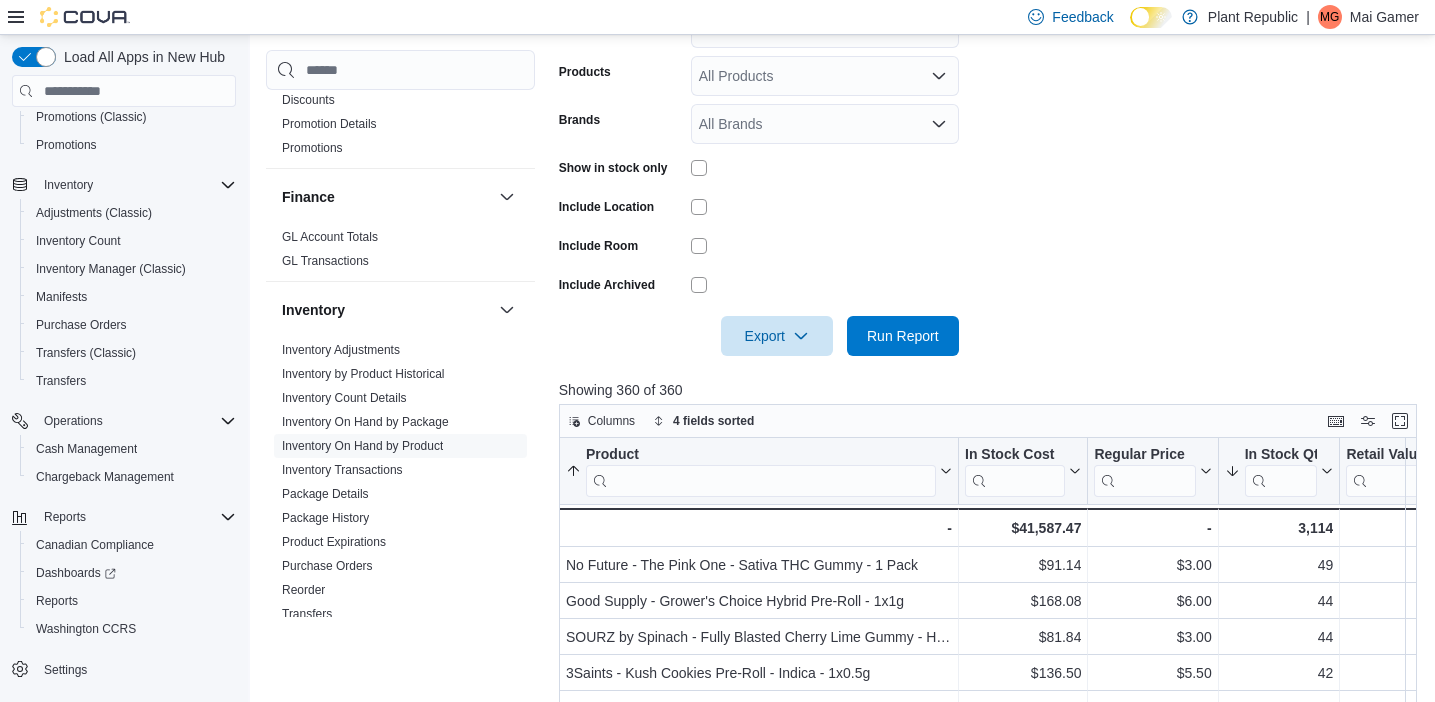 click on "Locations 1031 Pape Ave Classifications All Classifications Products All Products Brands All Brands Show in stock only Include Location Include Room Include Archived Export  Run Report" at bounding box center [992, 146] 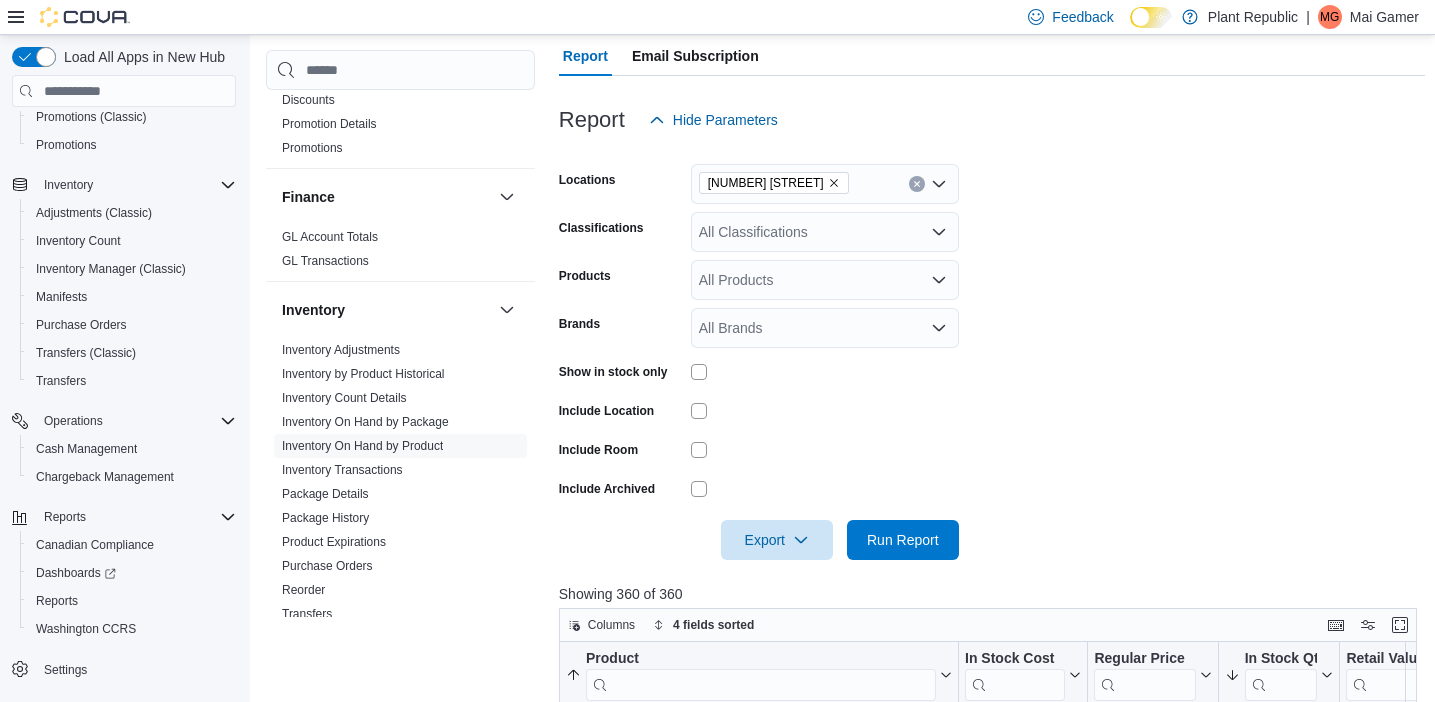 scroll, scrollTop: 198, scrollLeft: 0, axis: vertical 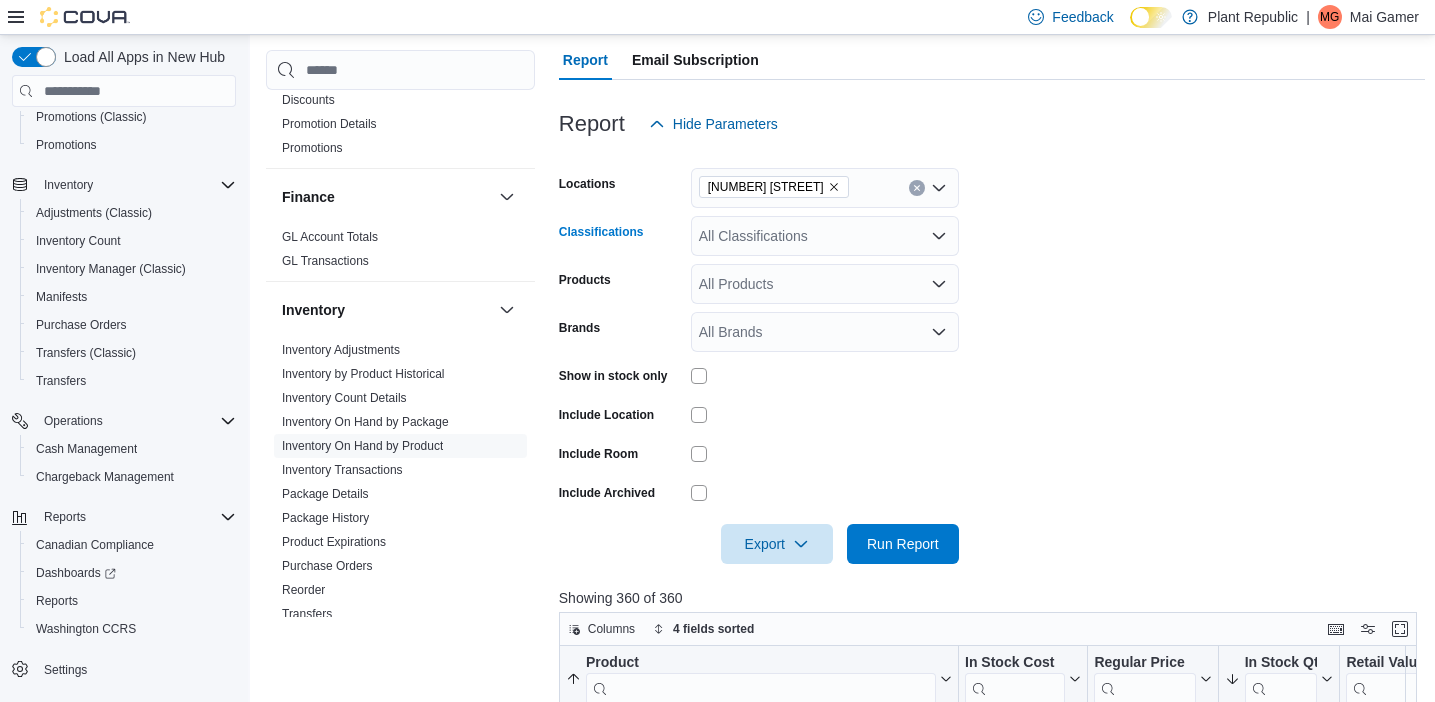 click on "All Classifications" at bounding box center (825, 236) 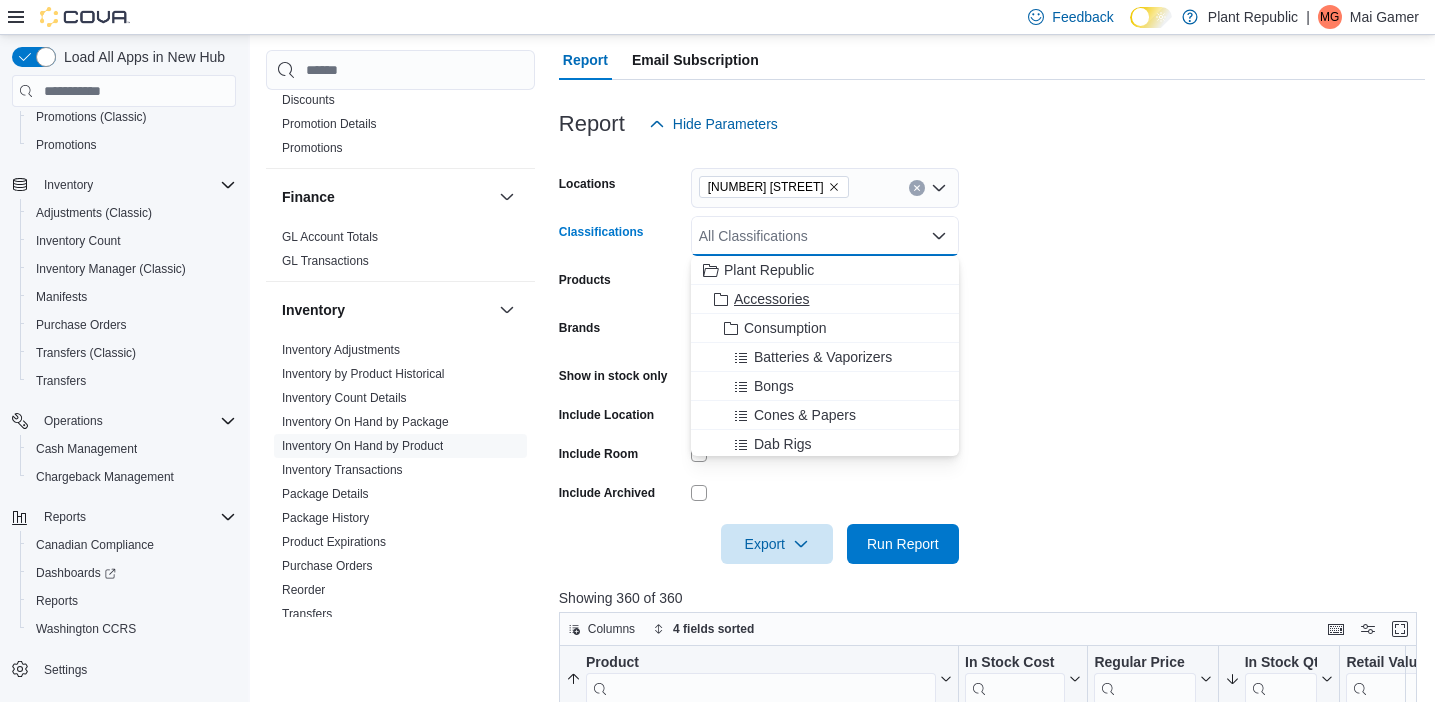 click on "Accessories" at bounding box center [825, 299] 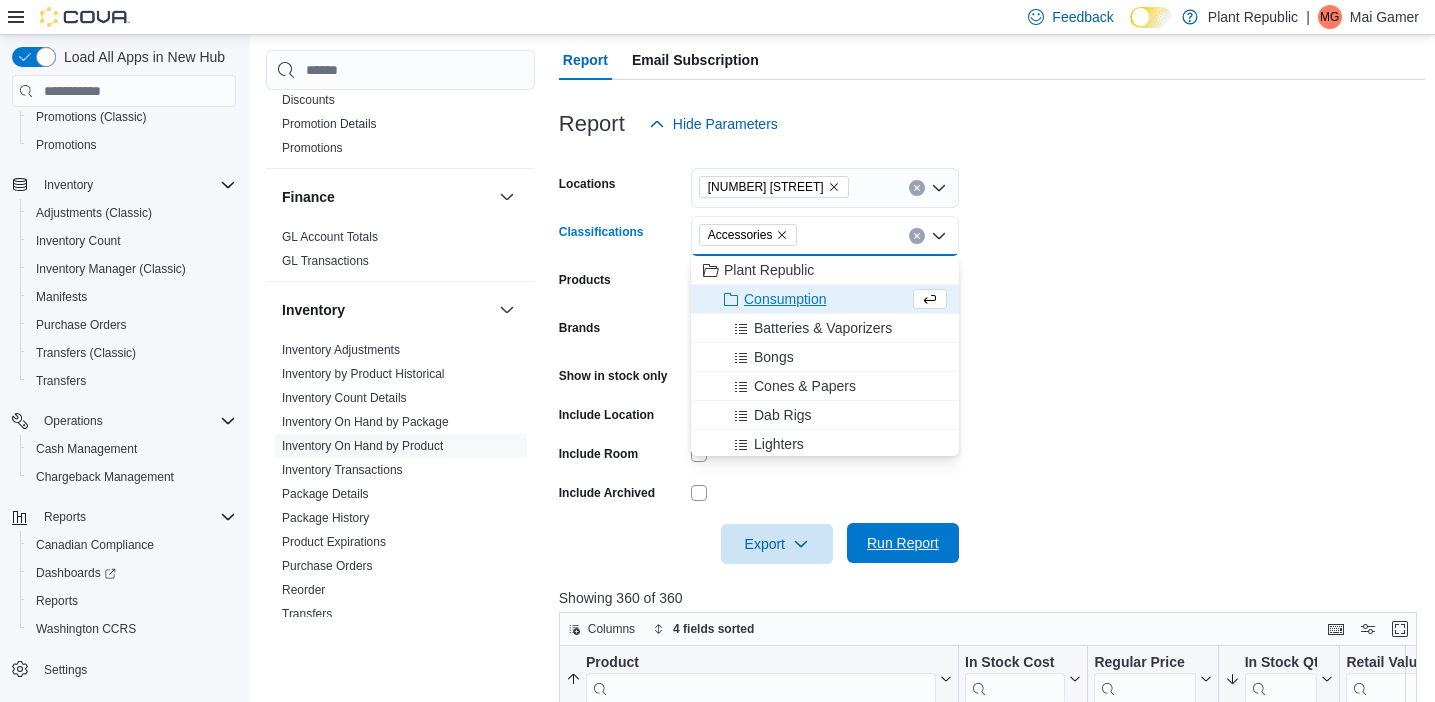 click on "Run Report" at bounding box center [903, 543] 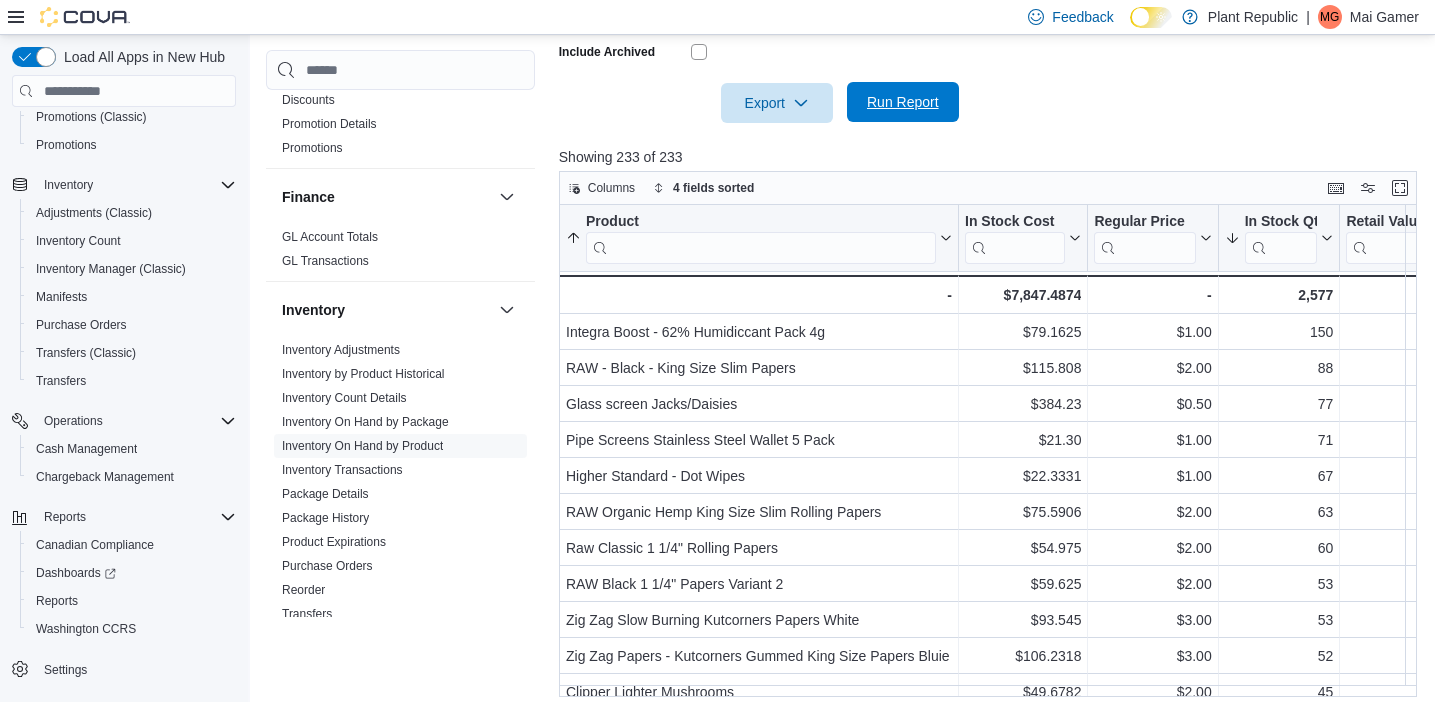 scroll, scrollTop: 641, scrollLeft: 0, axis: vertical 